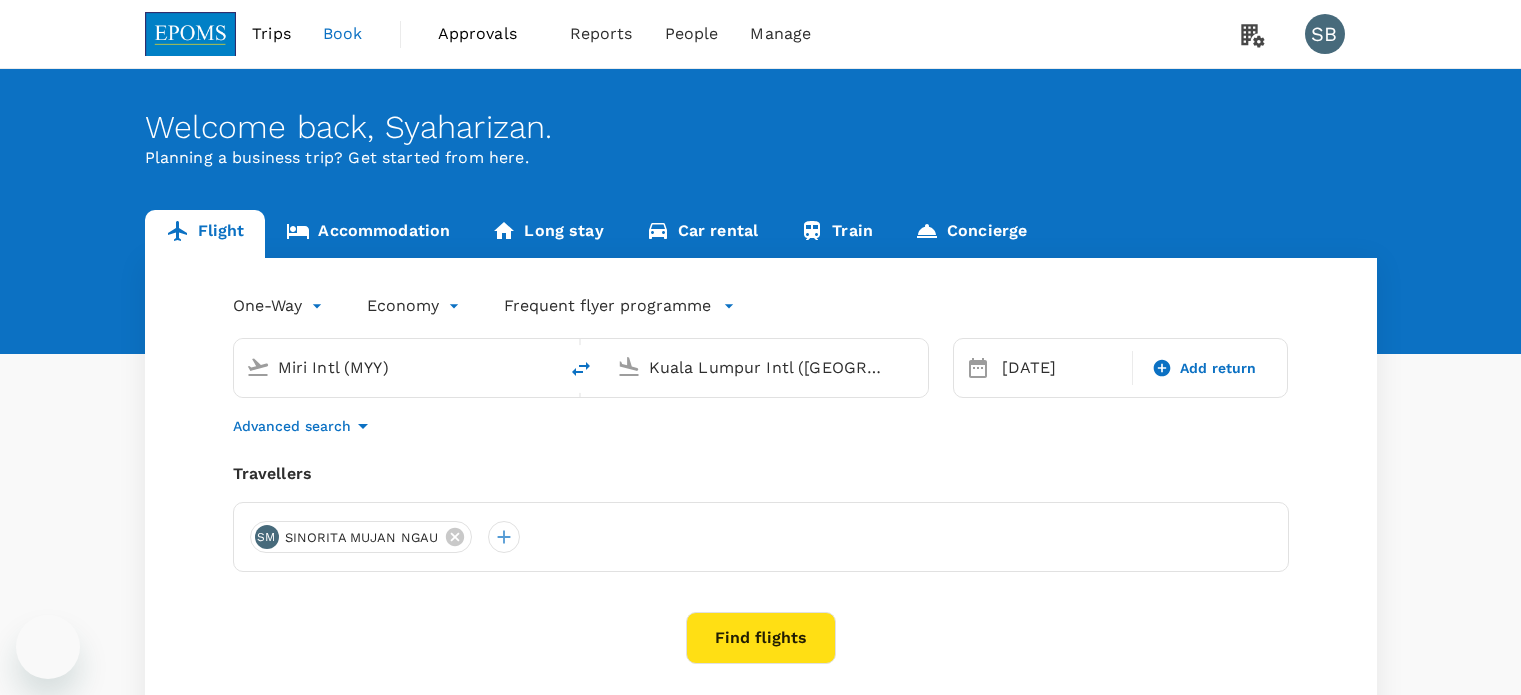 scroll, scrollTop: 0, scrollLeft: 0, axis: both 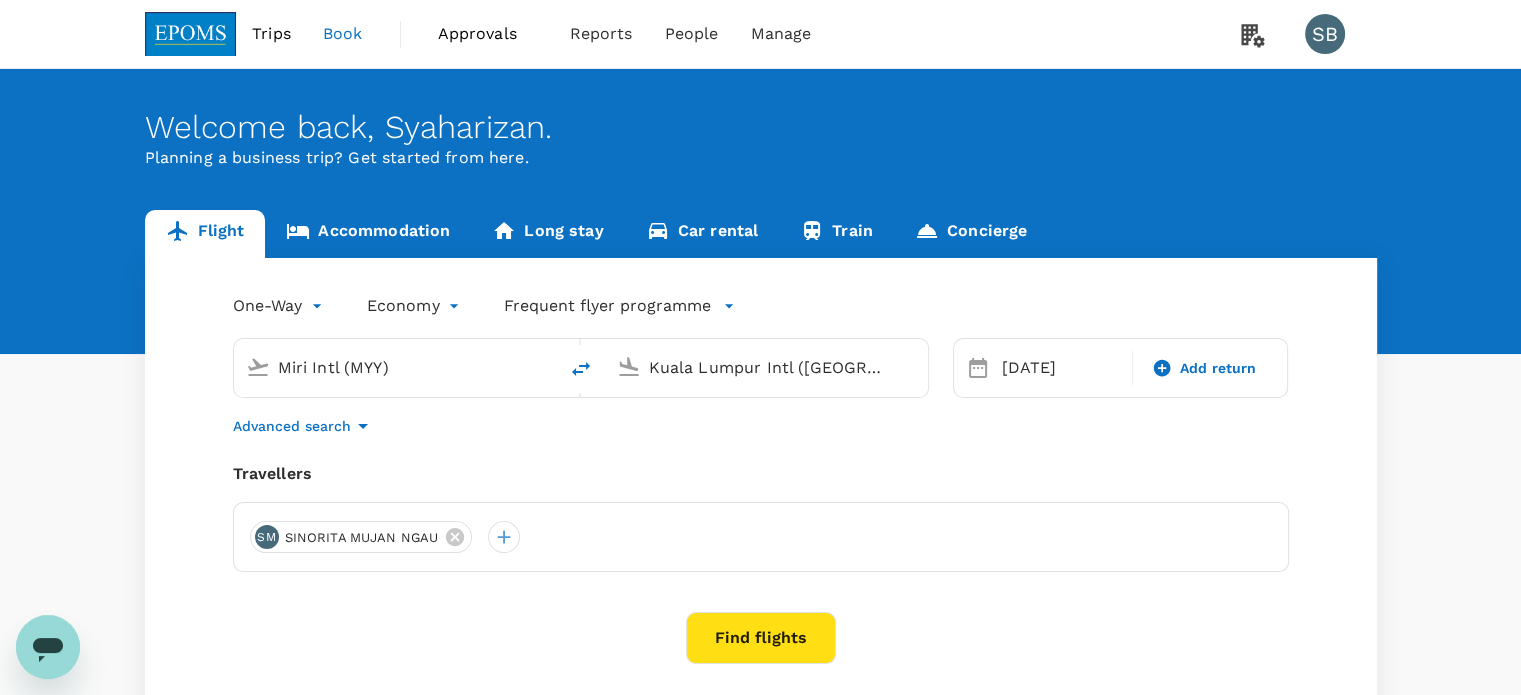 click on "Find flights" at bounding box center (761, 638) 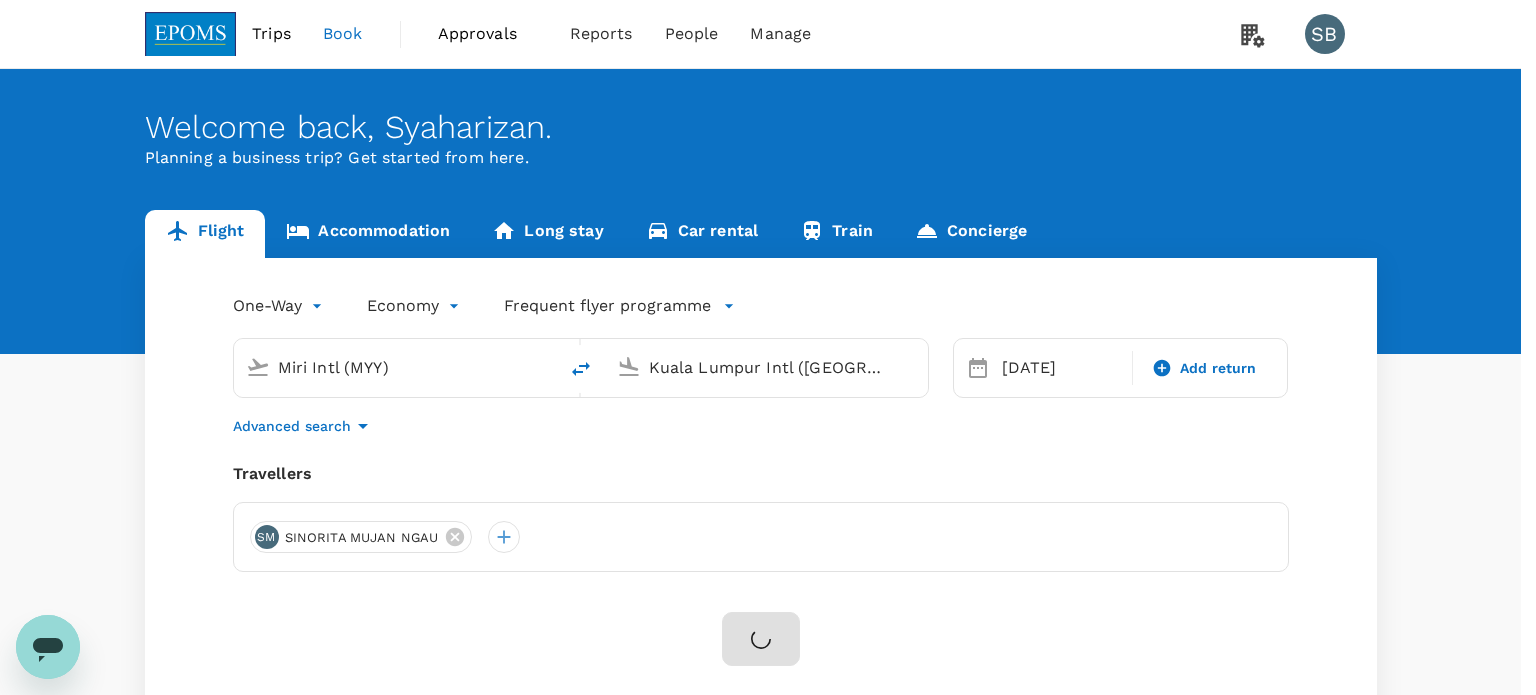 click on "Confirm" at bounding box center [73, 16258] 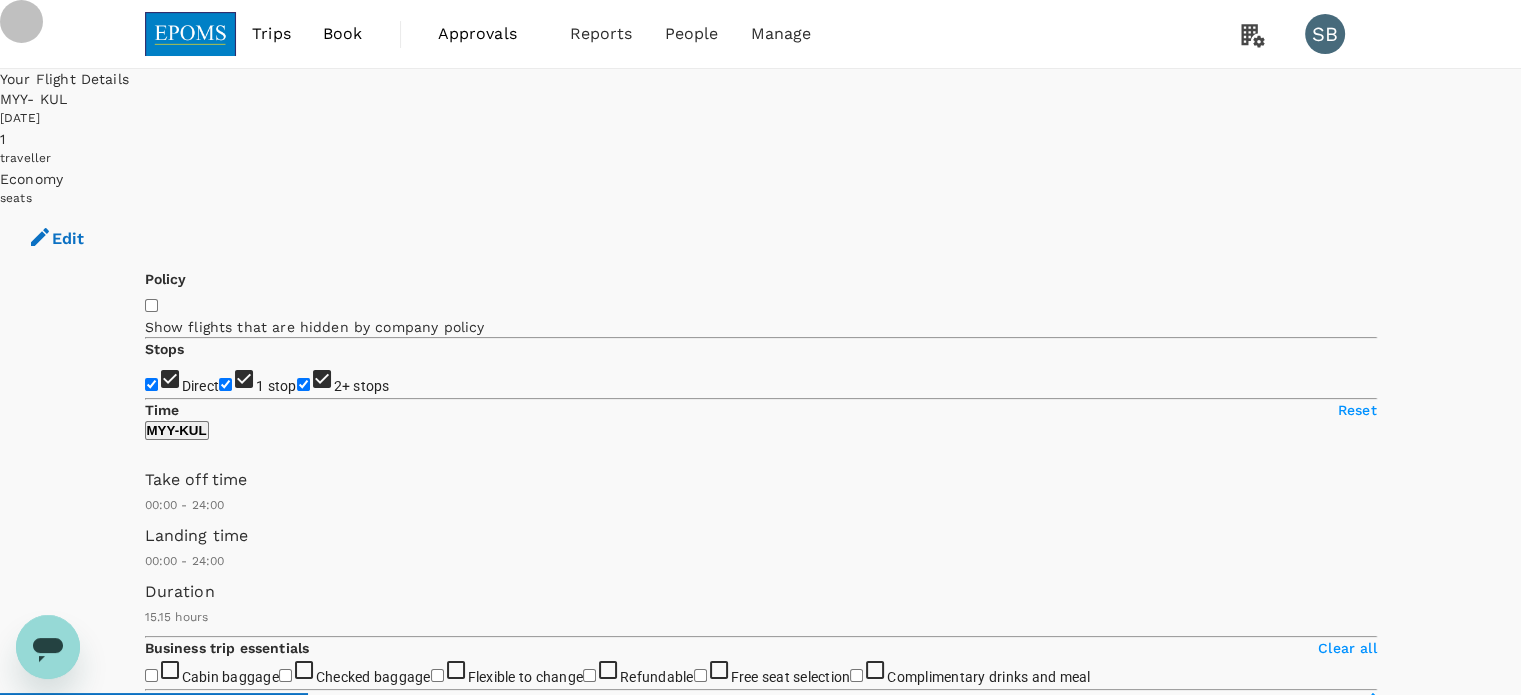 click on "2+ stops" at bounding box center (303, 384) 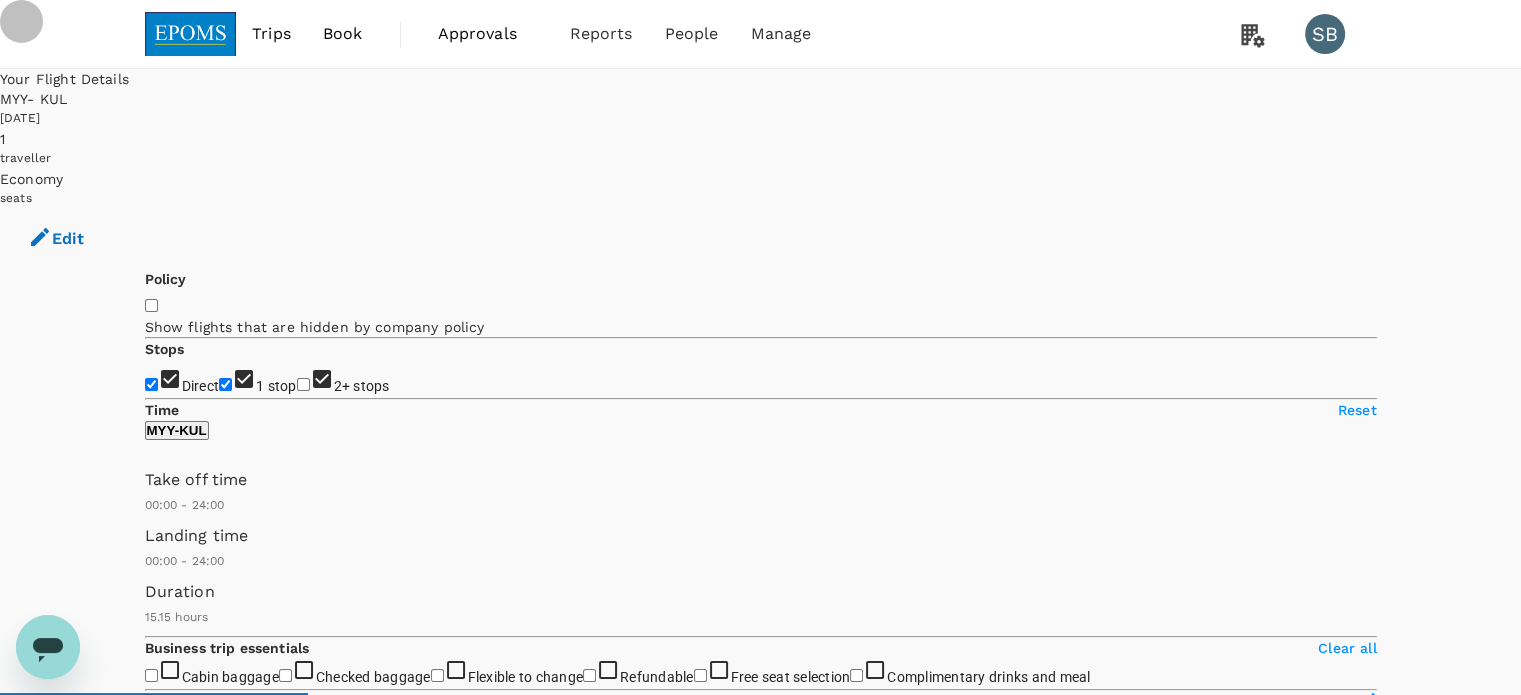 checkbox on "false" 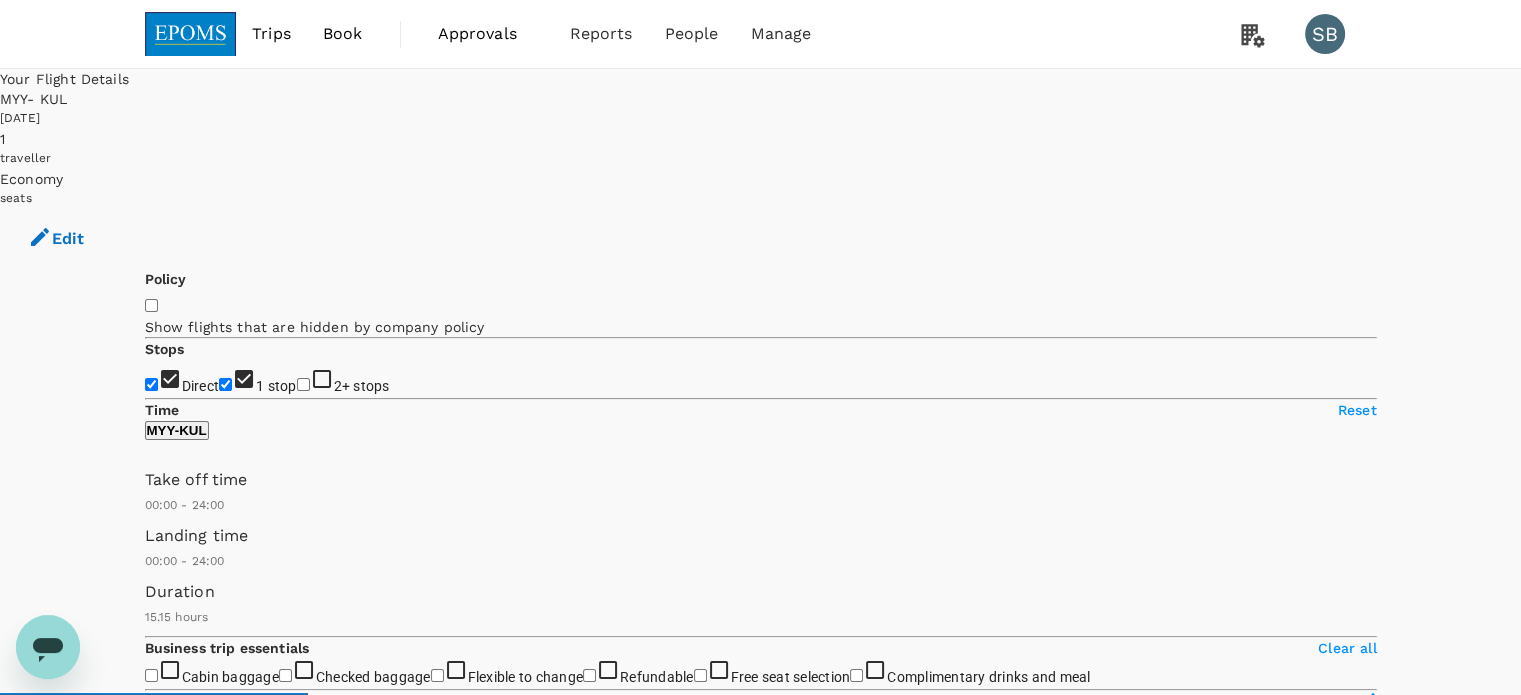 click on "1 stop" at bounding box center (225, 384) 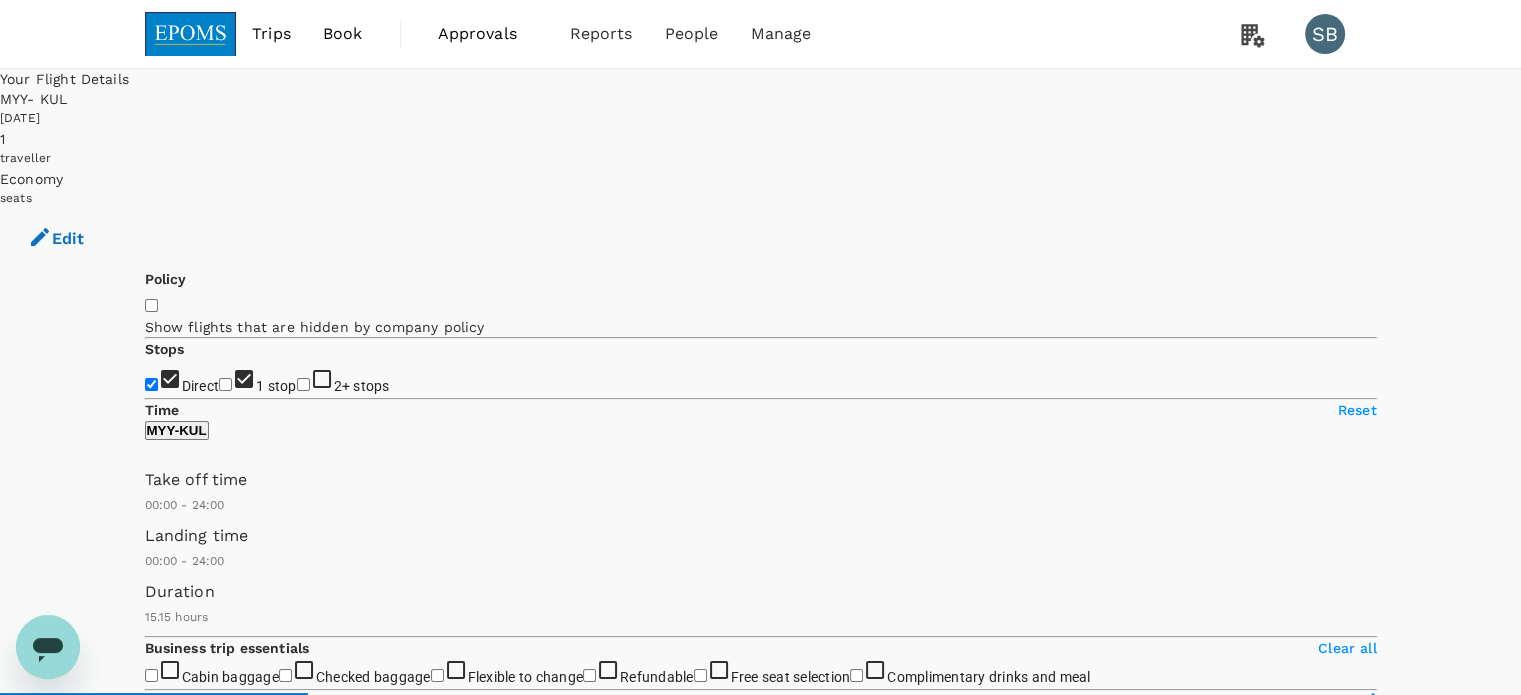 checkbox on "false" 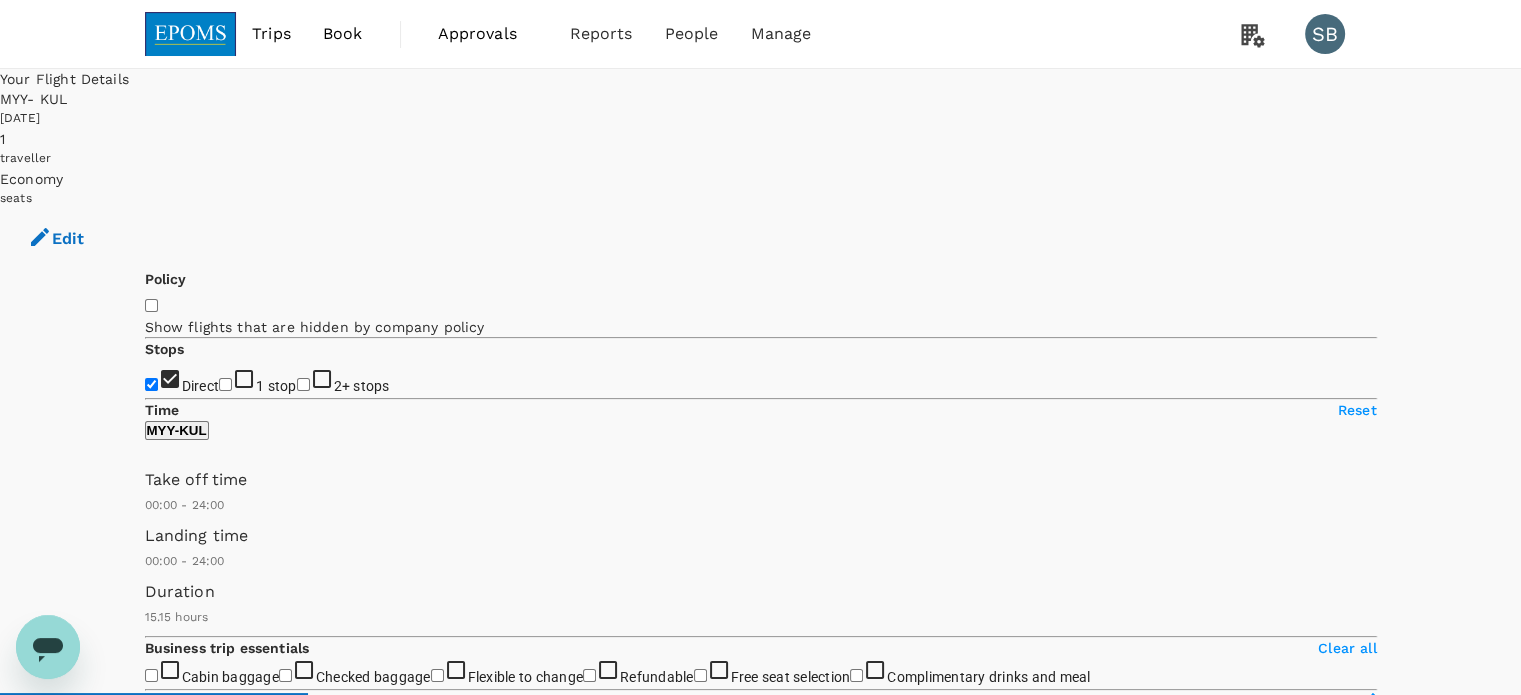 type on "1020" 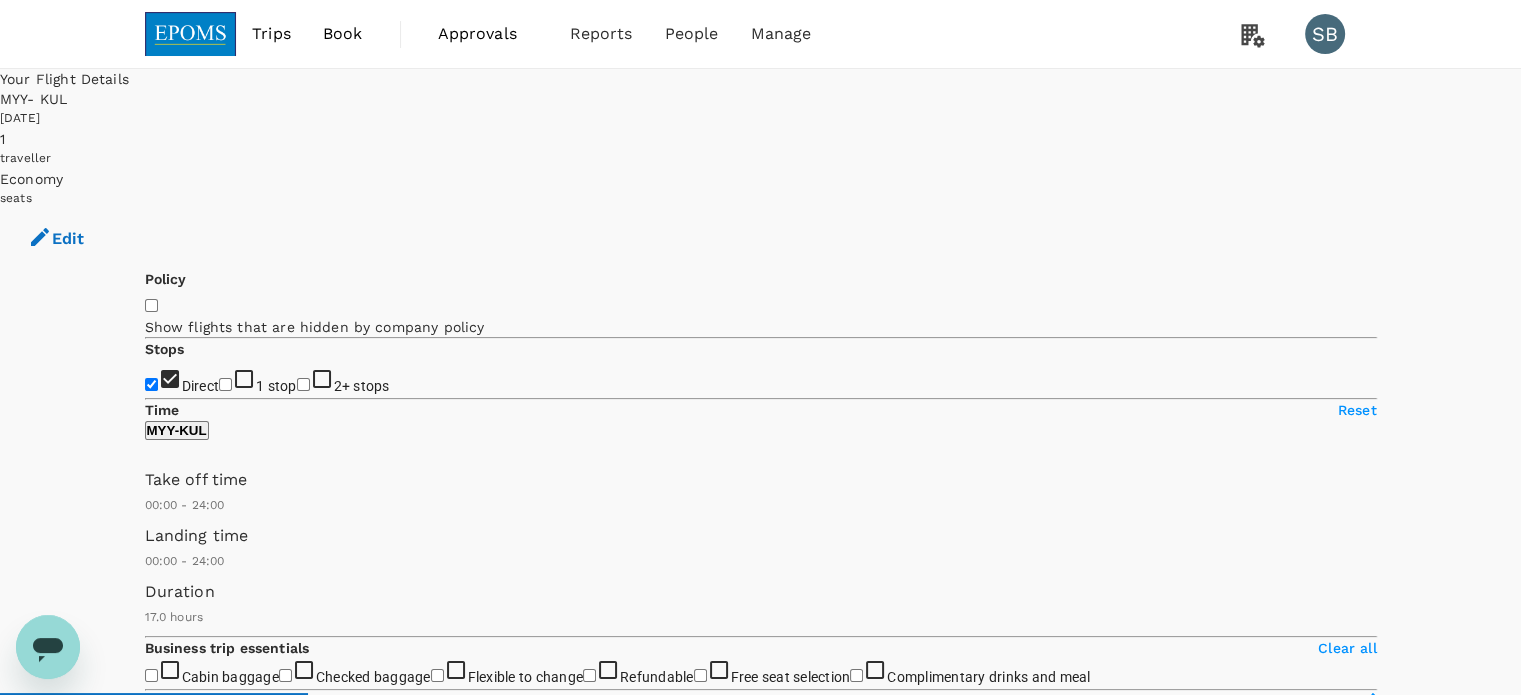 click on "Recommended" at bounding box center (197, 1026) 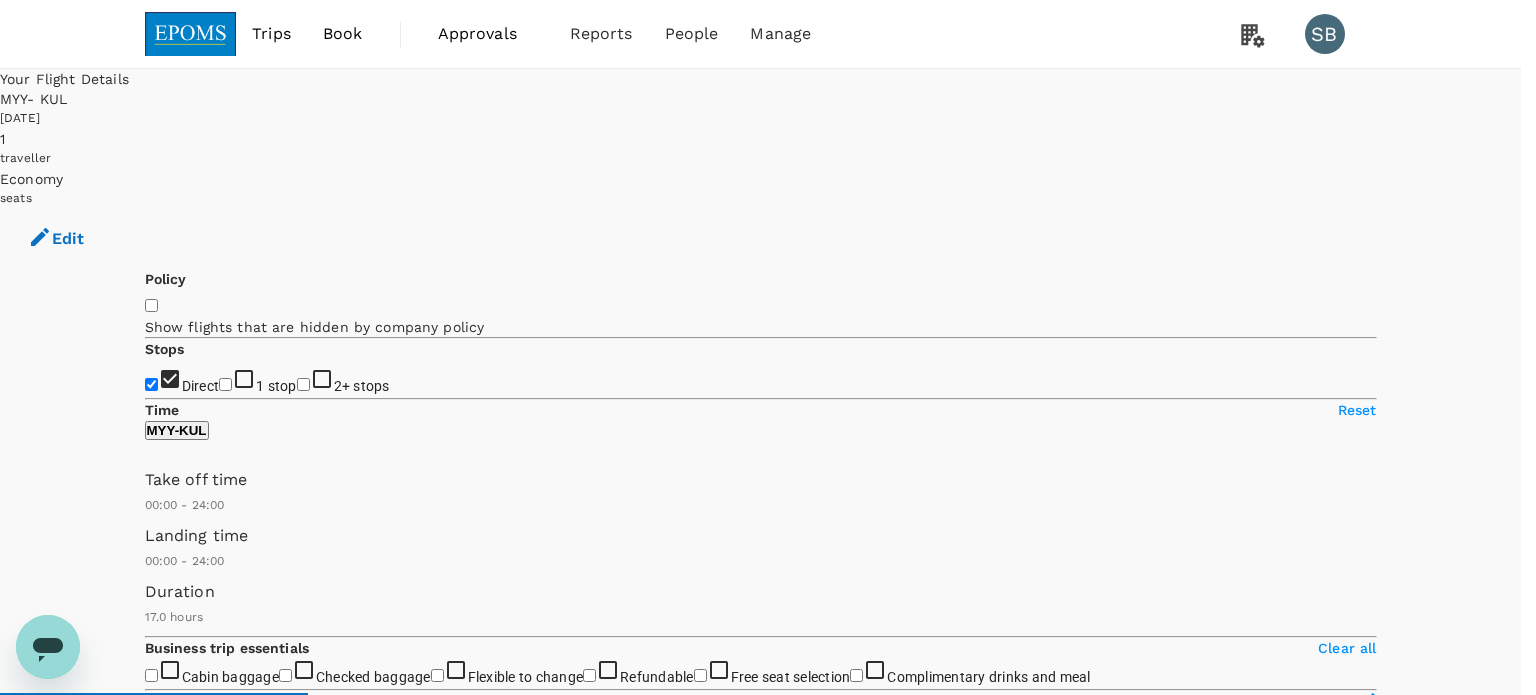 click on "Departure Time" at bounding box center (760, 32456) 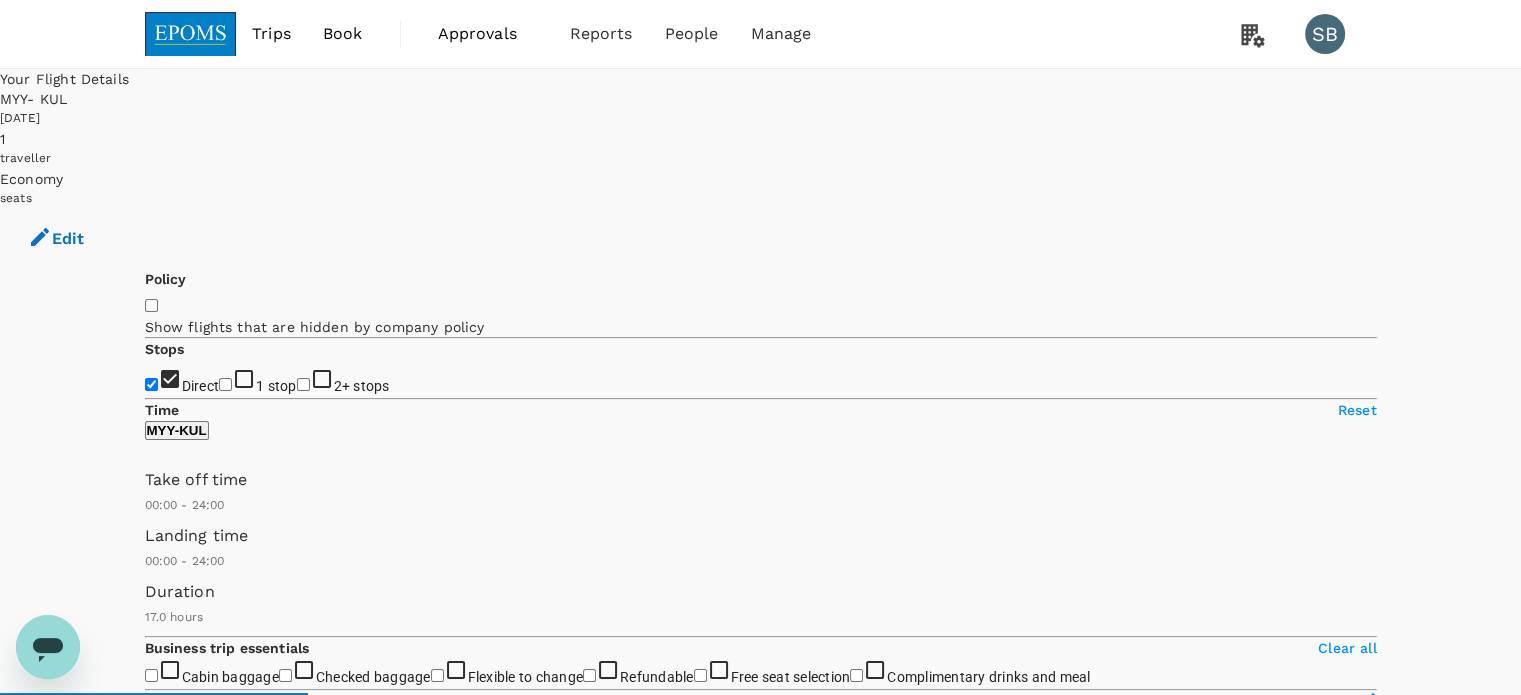 type on "MYR" 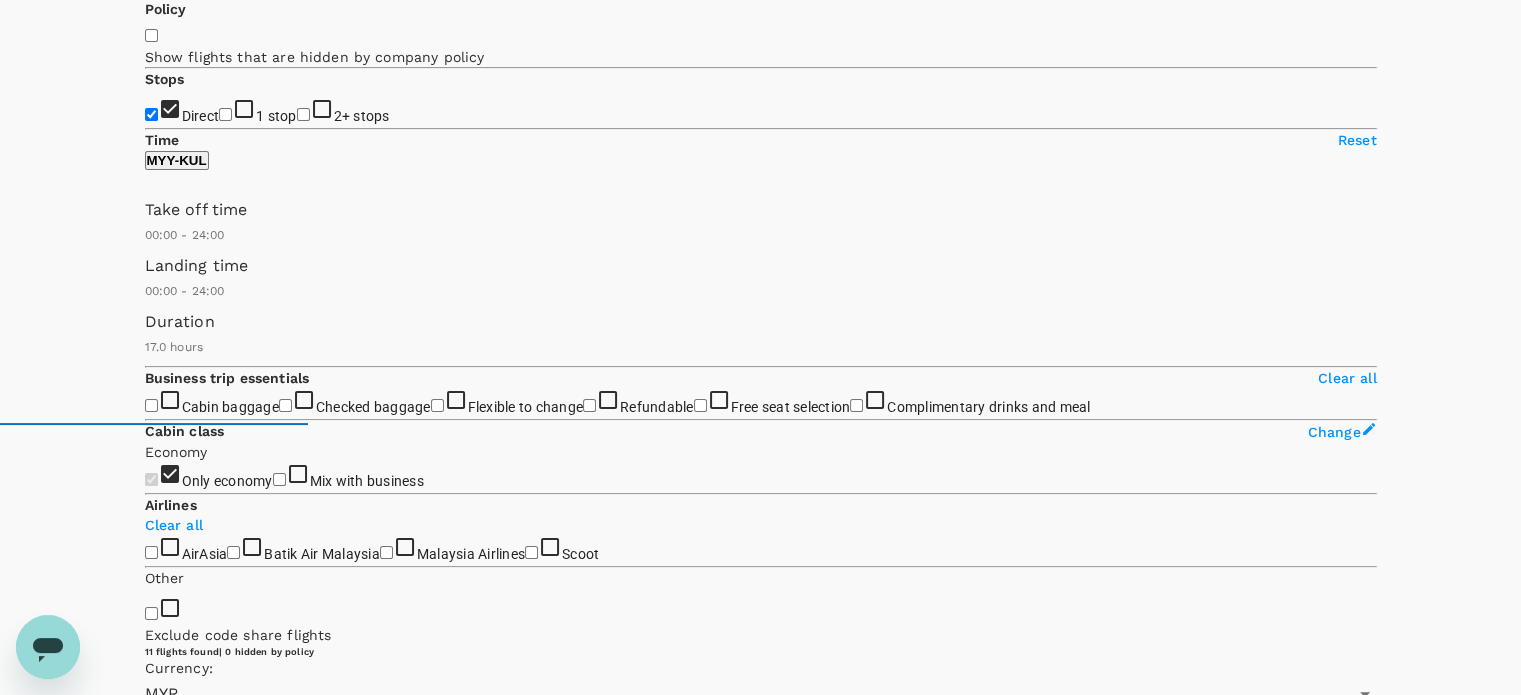 scroll, scrollTop: 300, scrollLeft: 0, axis: vertical 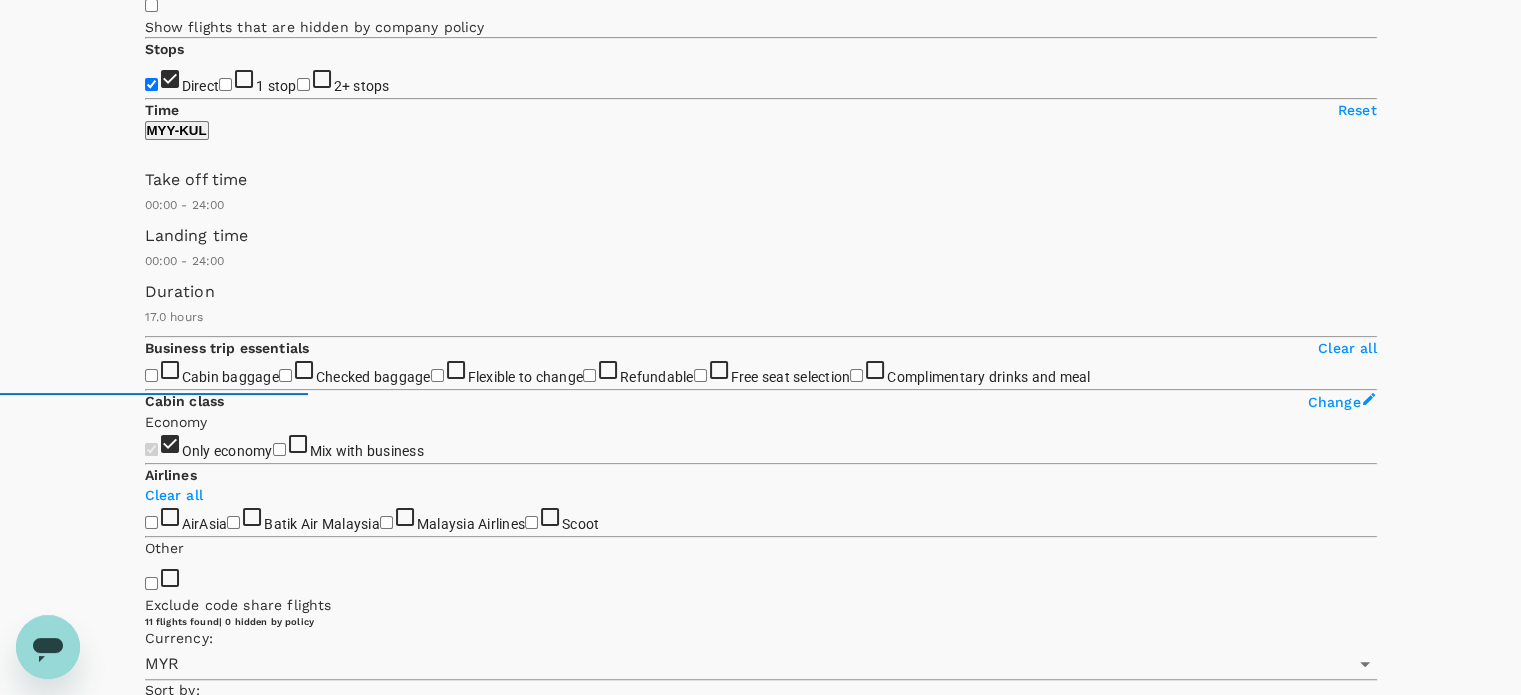 click on "View options" at bounding box center (184, 9200) 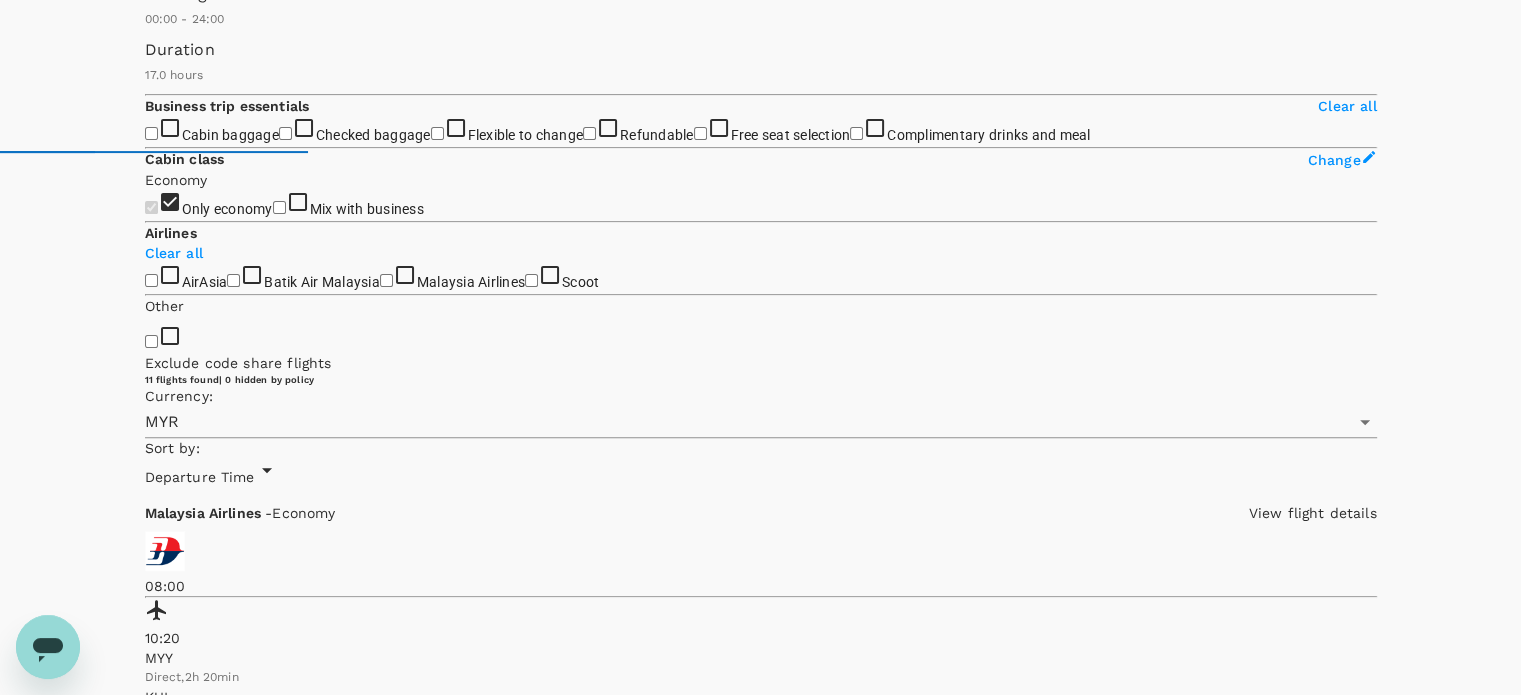 scroll, scrollTop: 579, scrollLeft: 0, axis: vertical 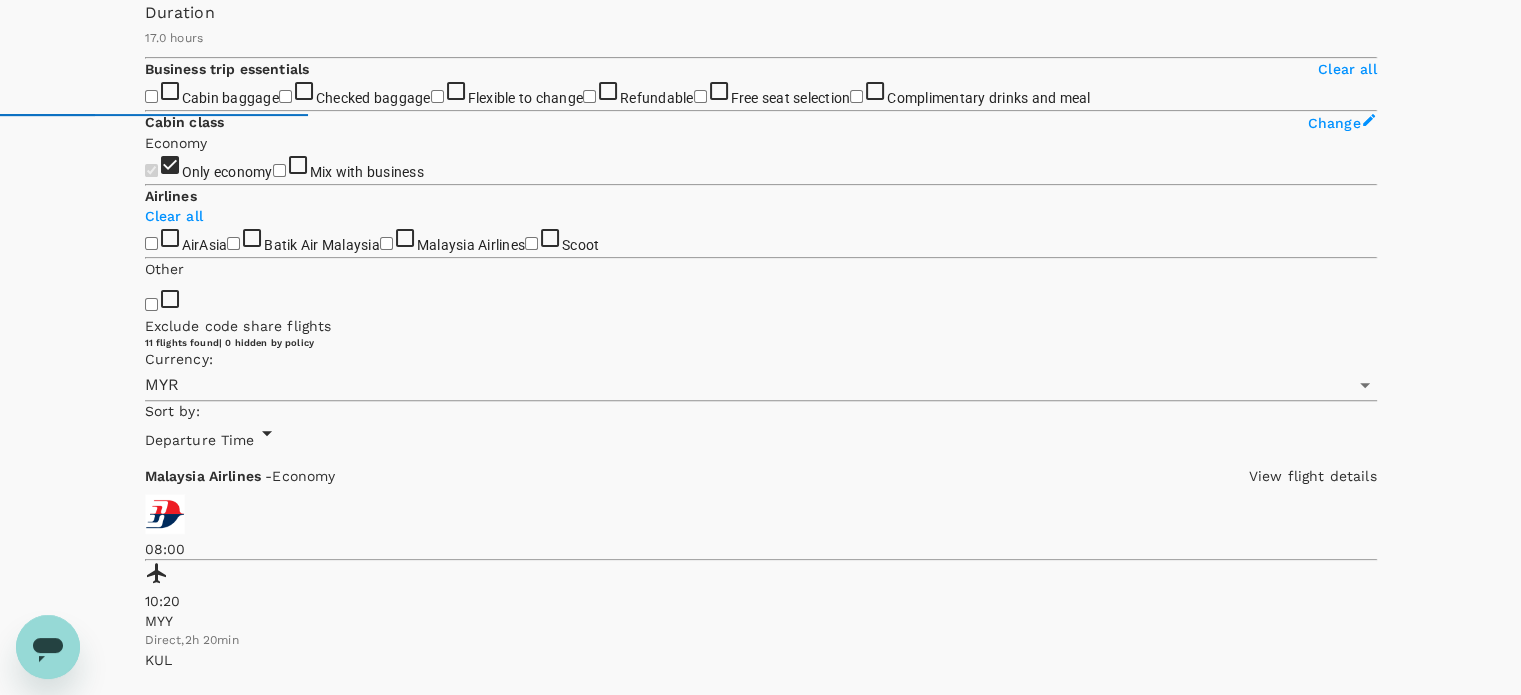 click 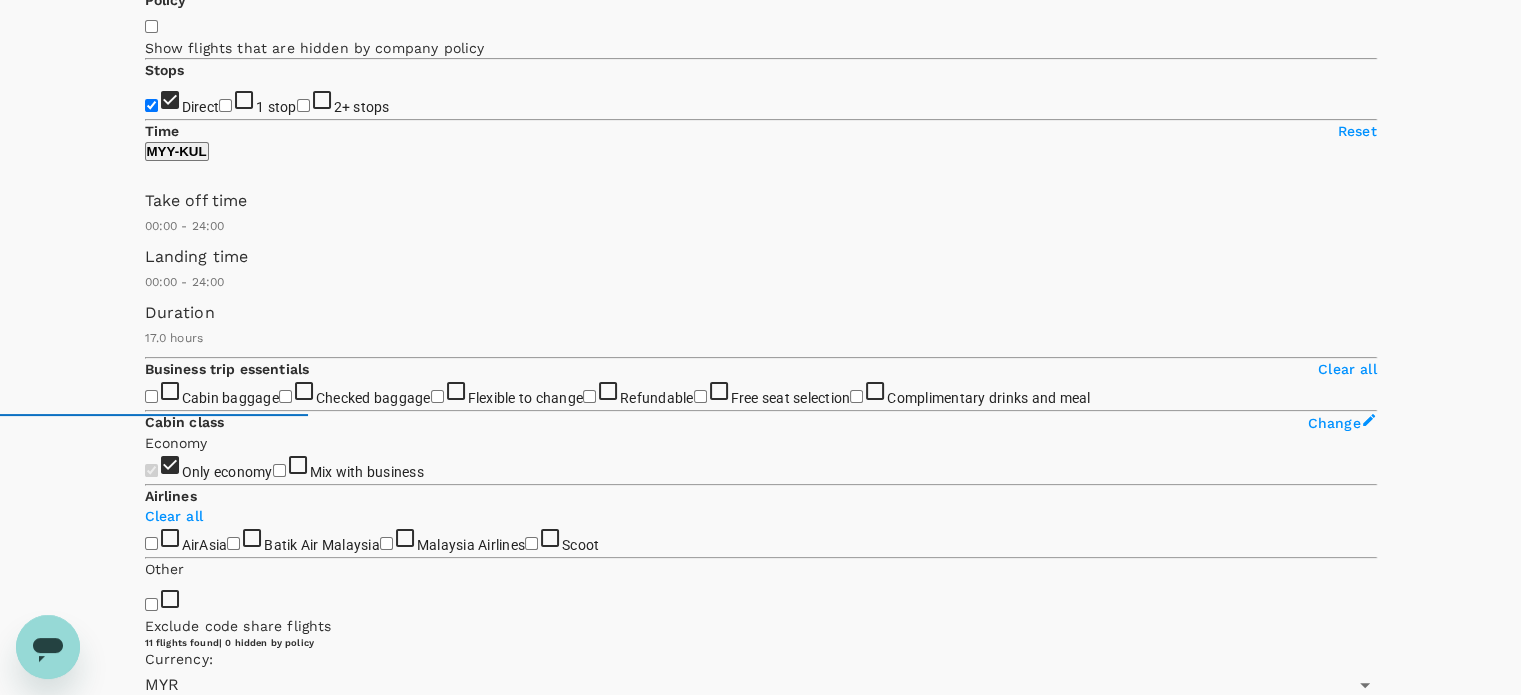 scroll, scrollTop: 79, scrollLeft: 0, axis: vertical 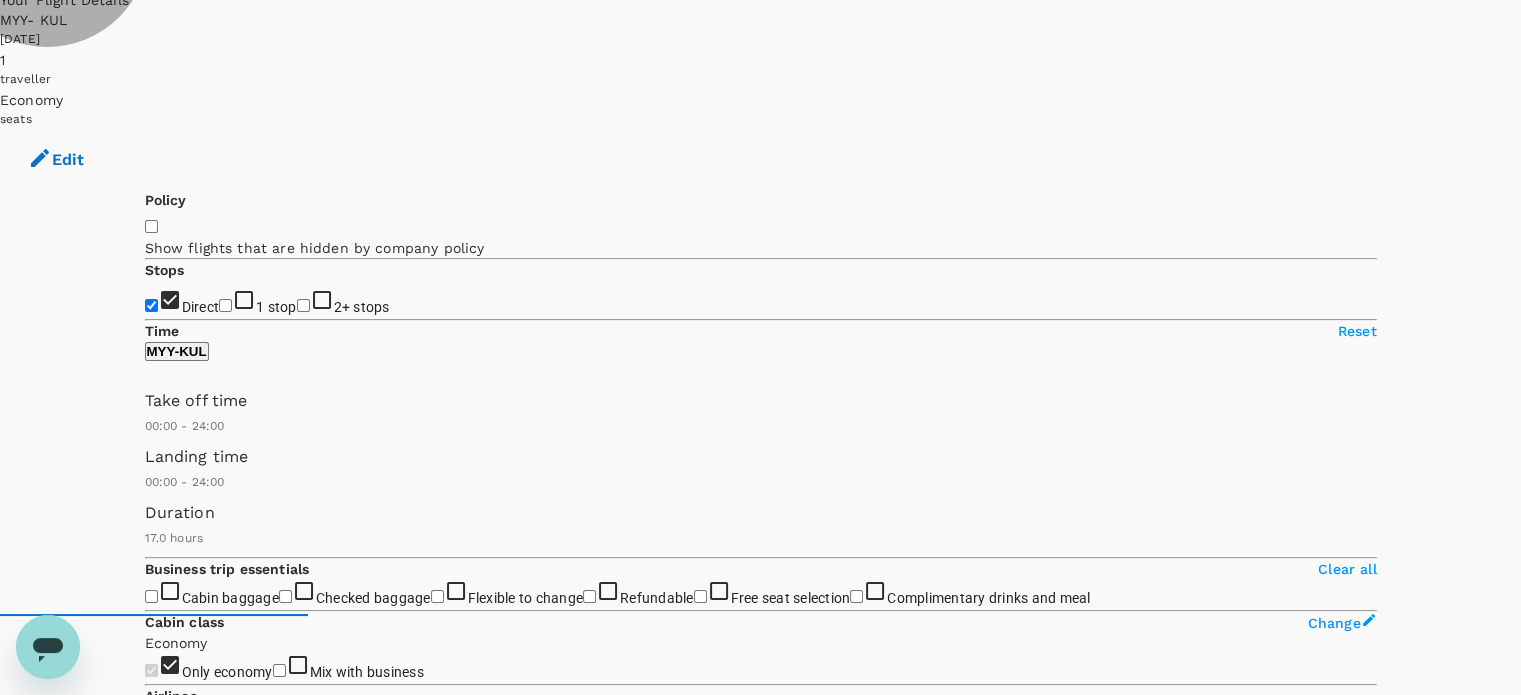 click on "View options" at bounding box center (184, 3778) 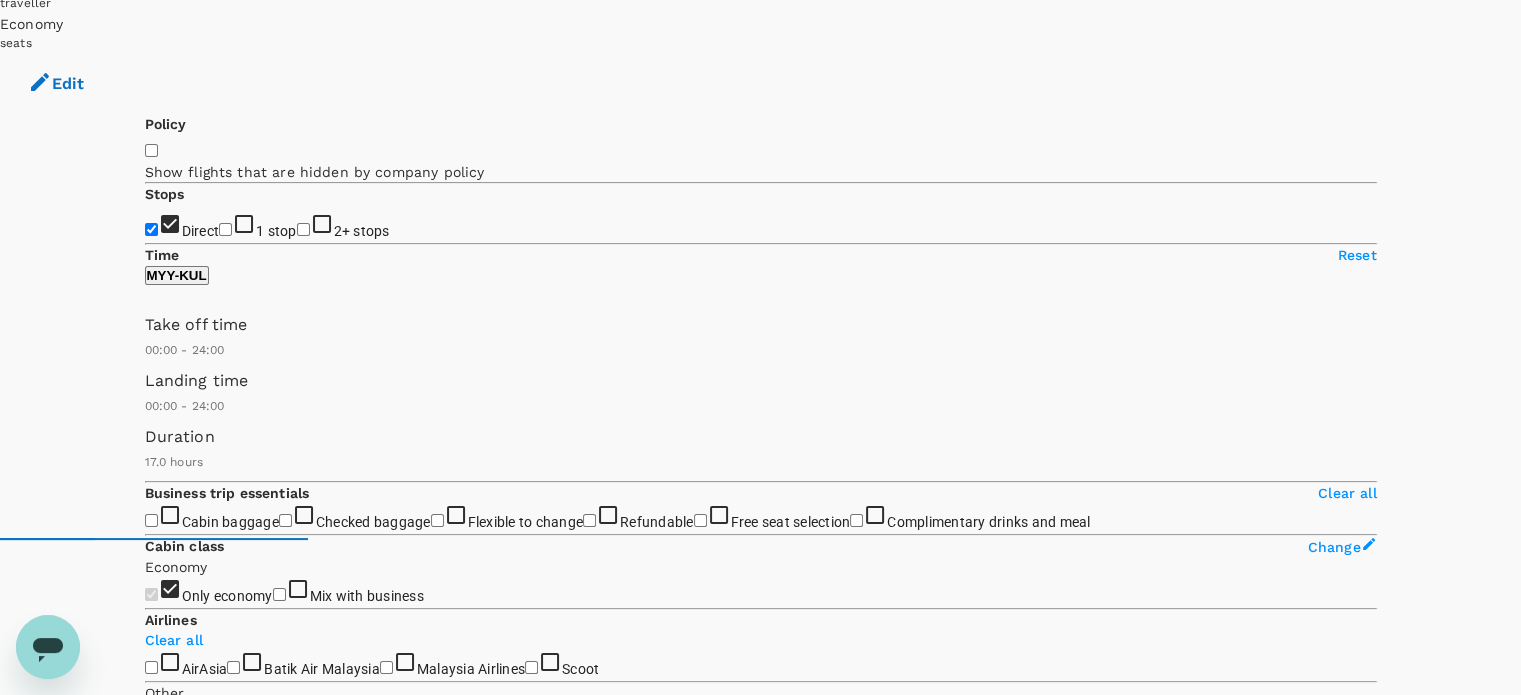 scroll, scrollTop: 211, scrollLeft: 0, axis: vertical 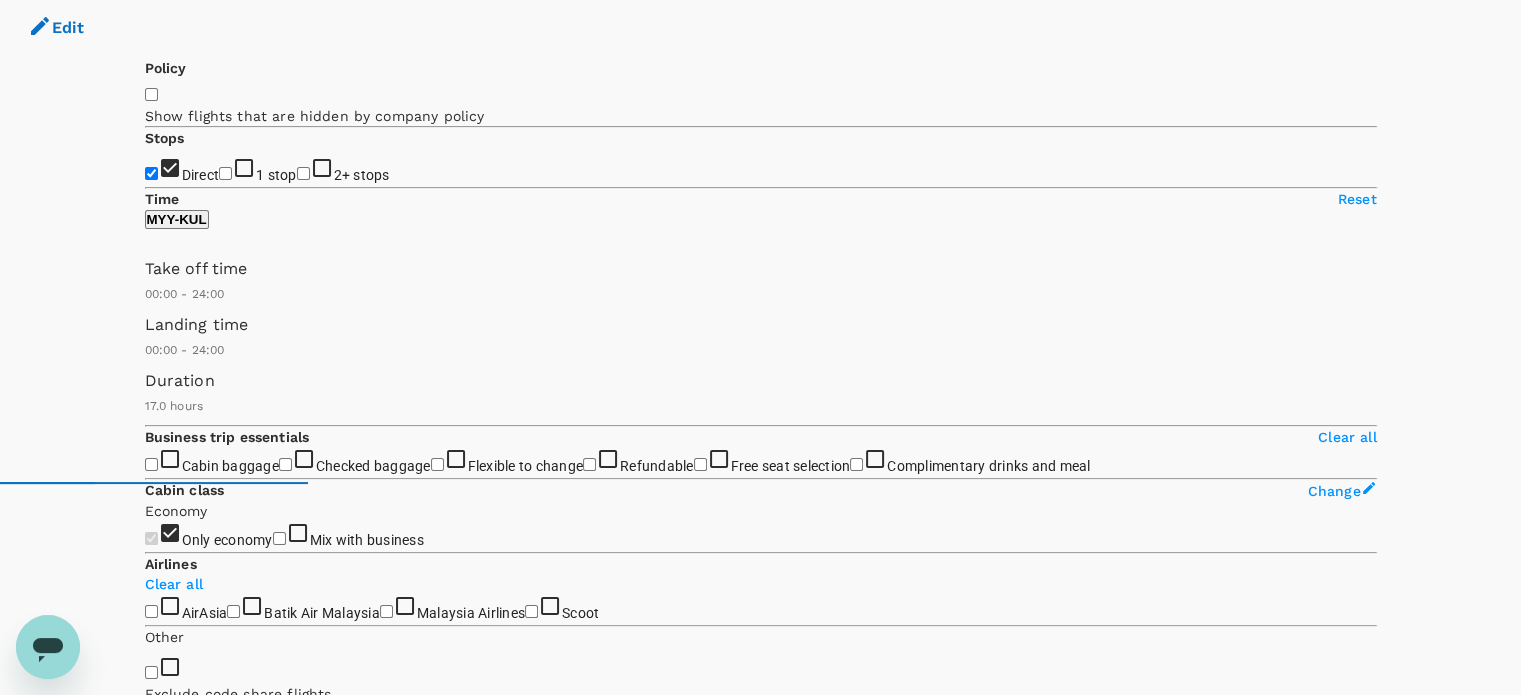 click 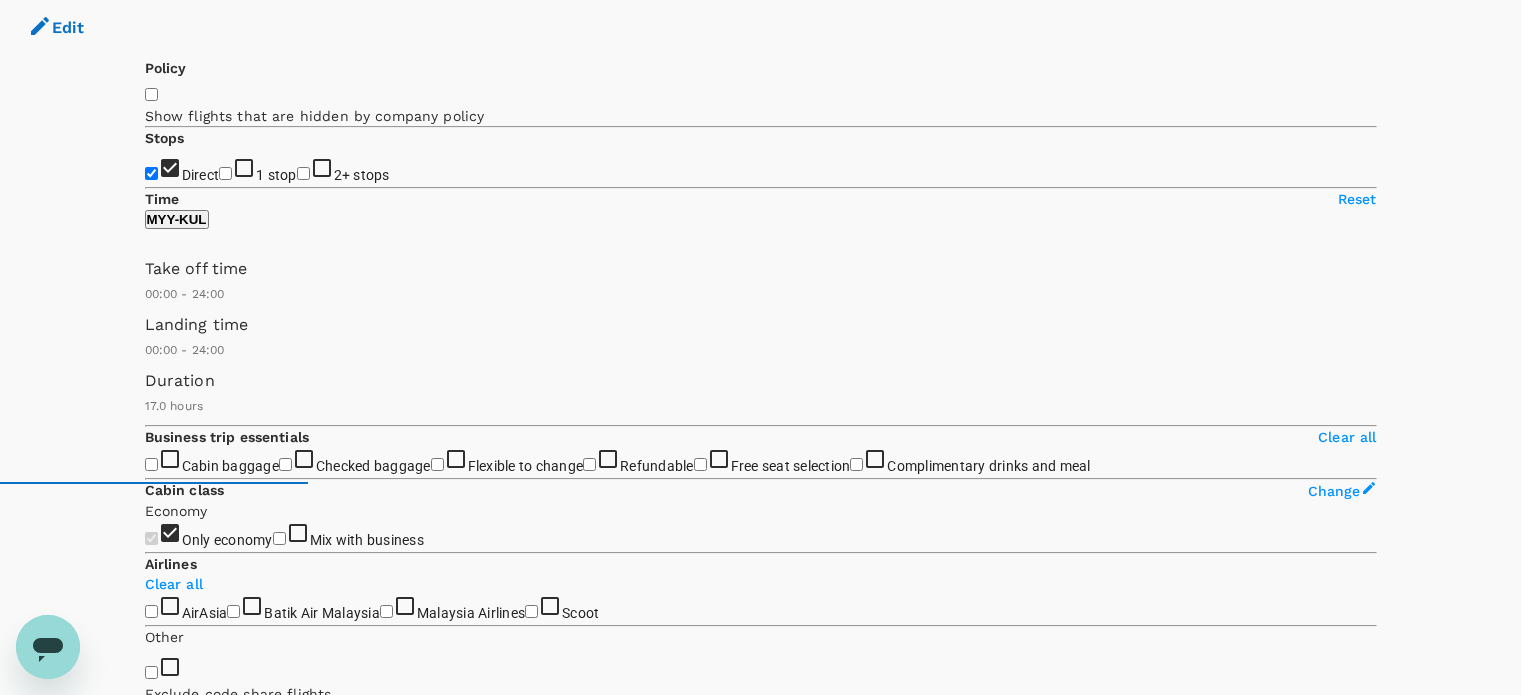 click 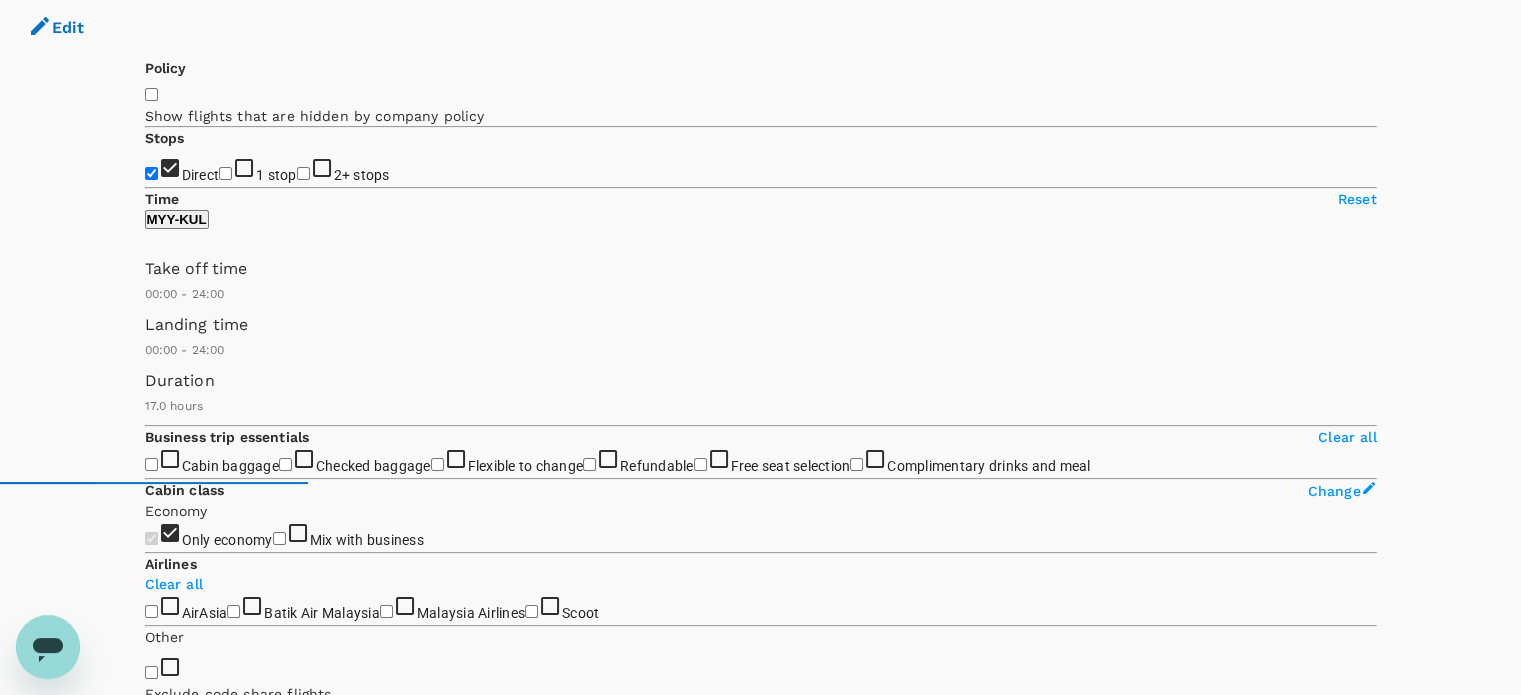 scroll, scrollTop: 188, scrollLeft: 0, axis: vertical 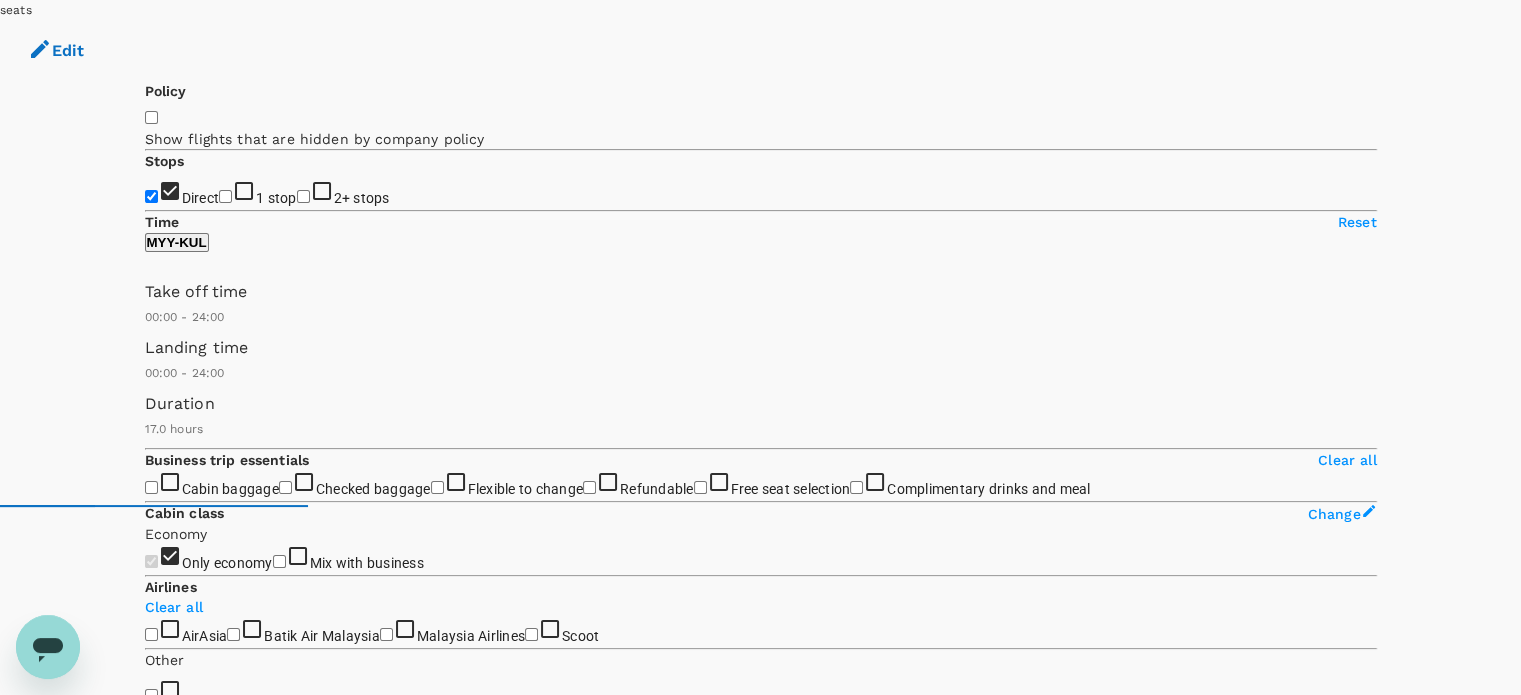 type 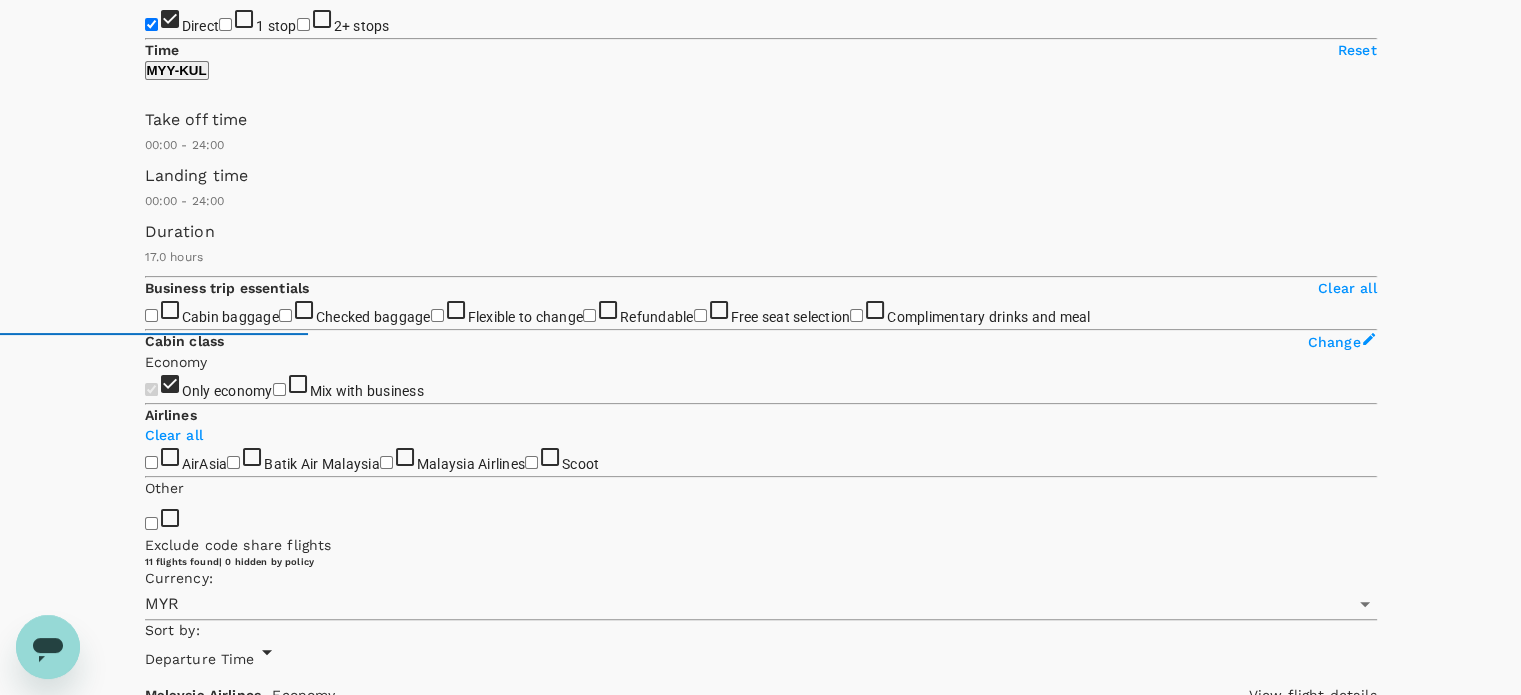 scroll, scrollTop: 388, scrollLeft: 0, axis: vertical 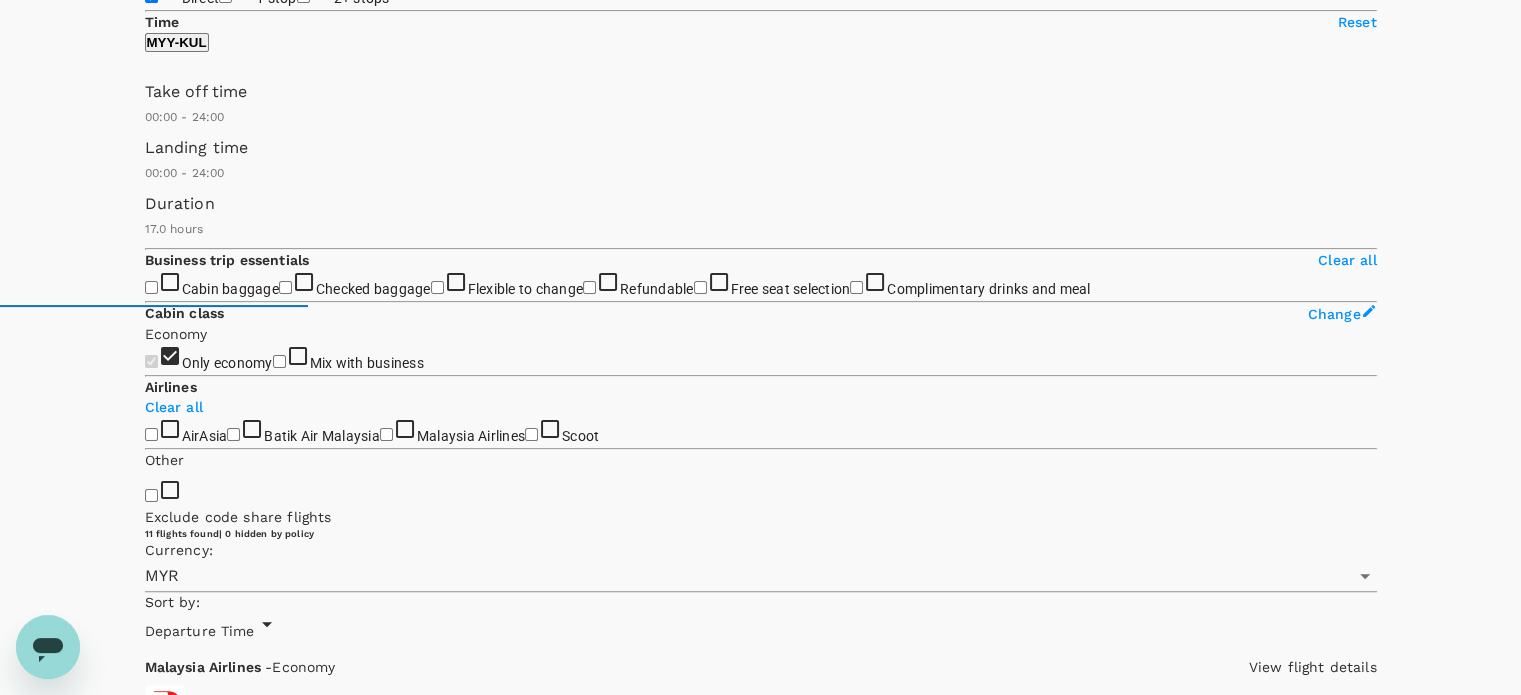 click on "View options" at bounding box center [184, 11933] 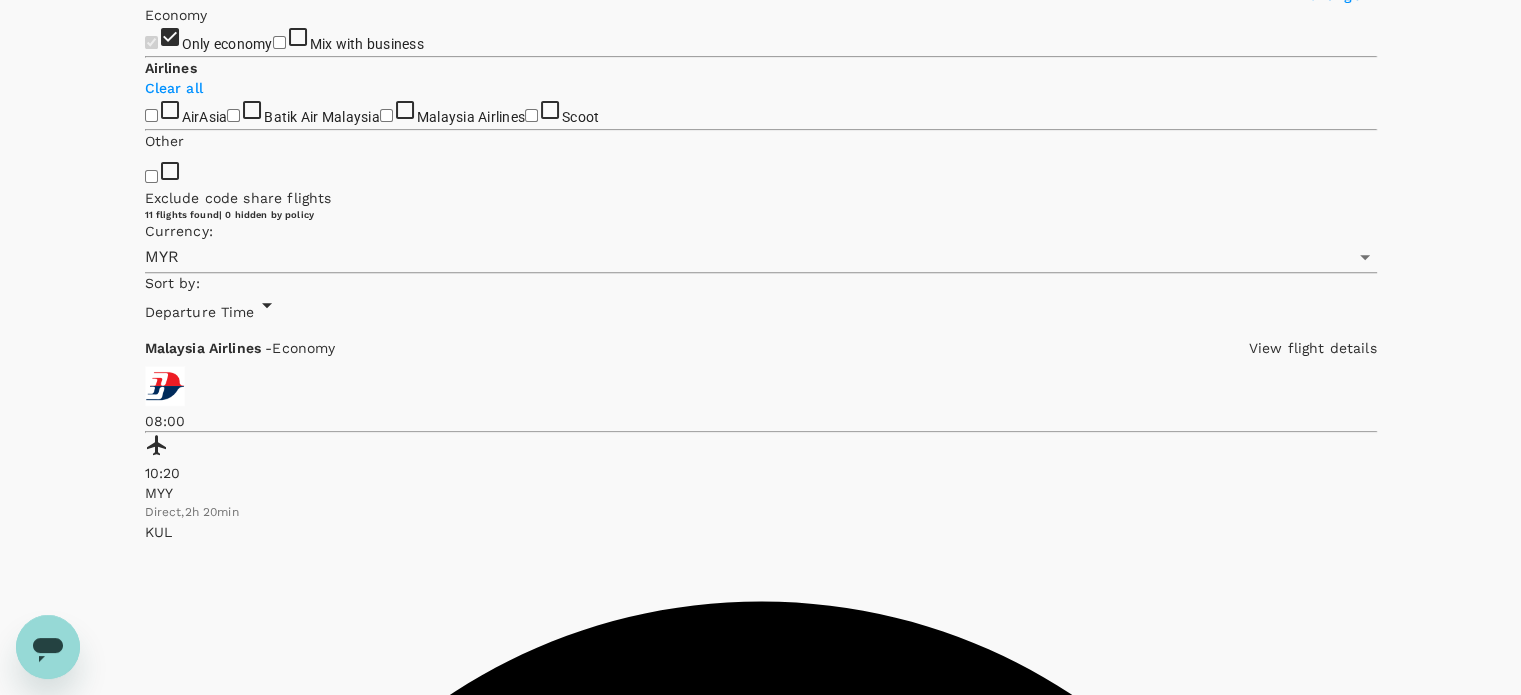 scroll, scrollTop: 752, scrollLeft: 0, axis: vertical 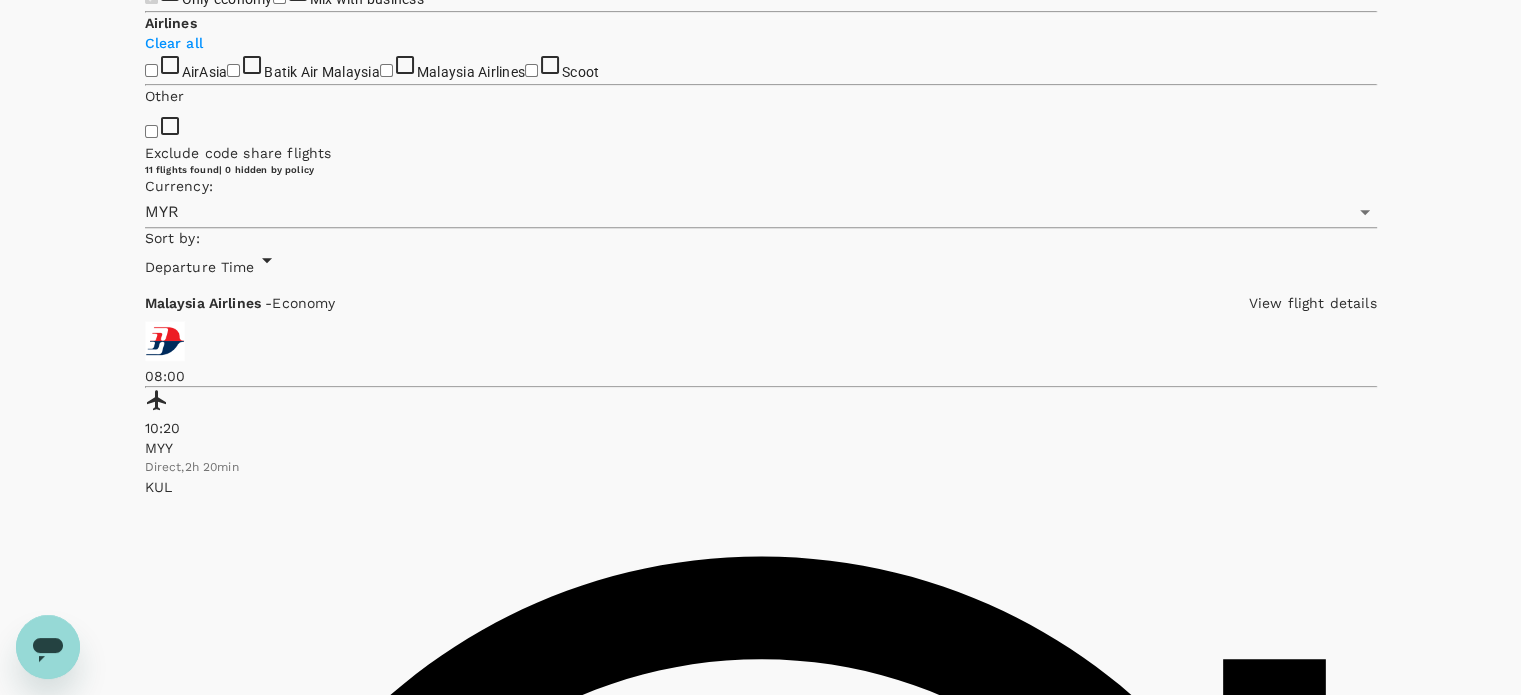 click 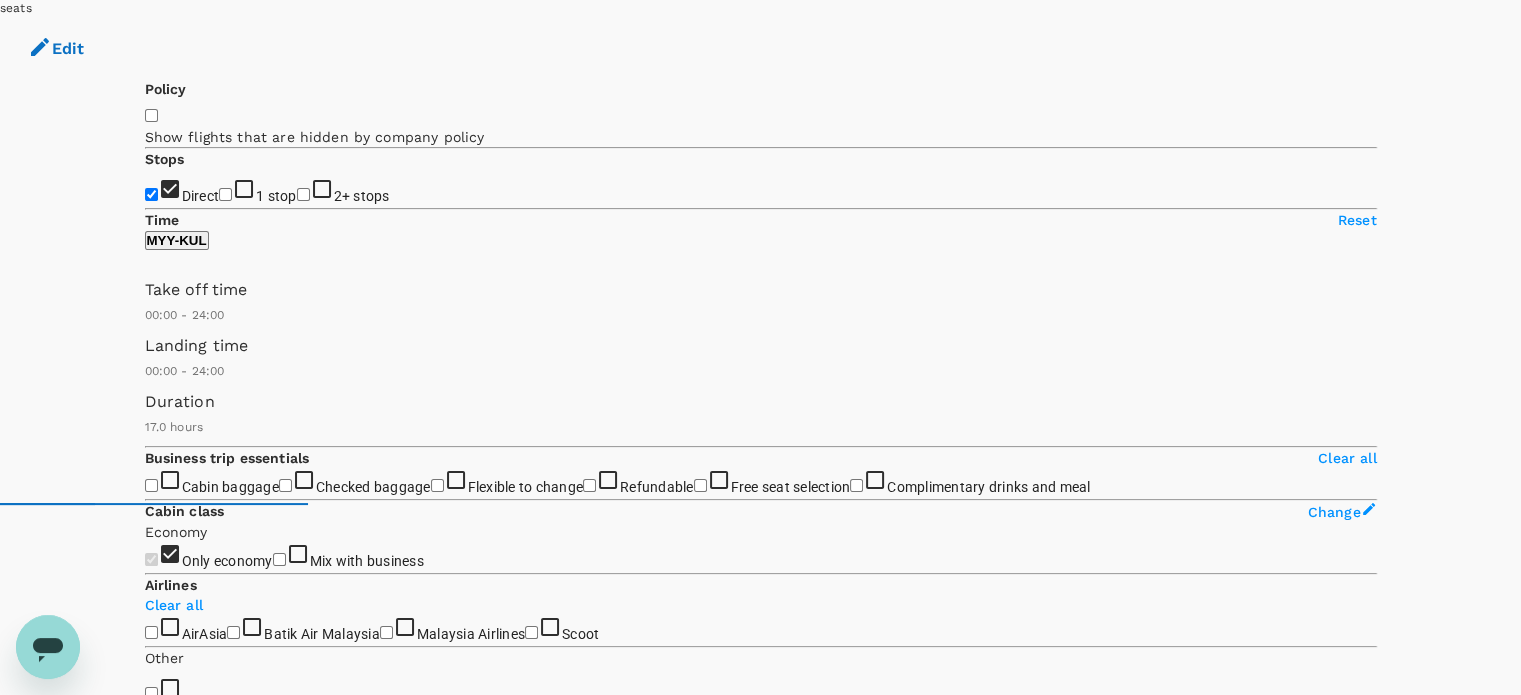 scroll, scrollTop: 0, scrollLeft: 0, axis: both 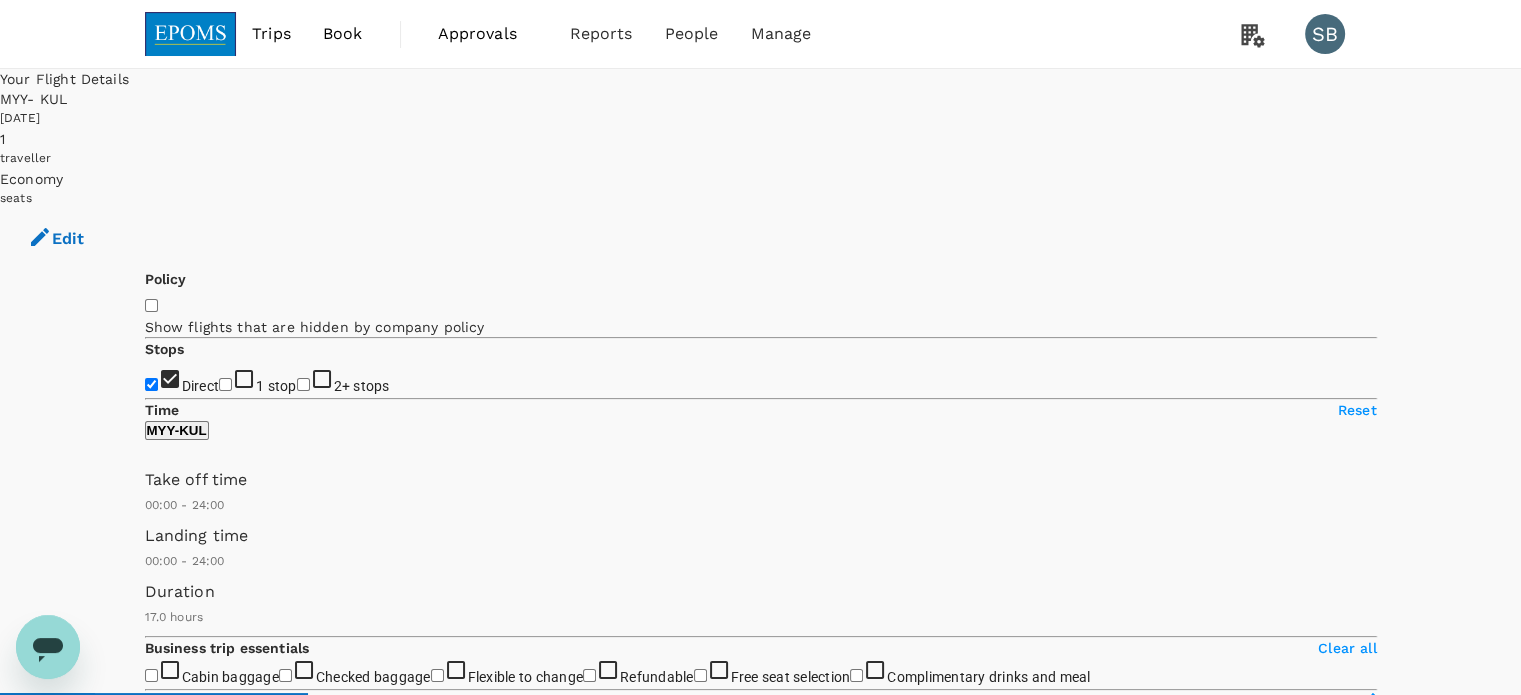 click at bounding box center (191, 34) 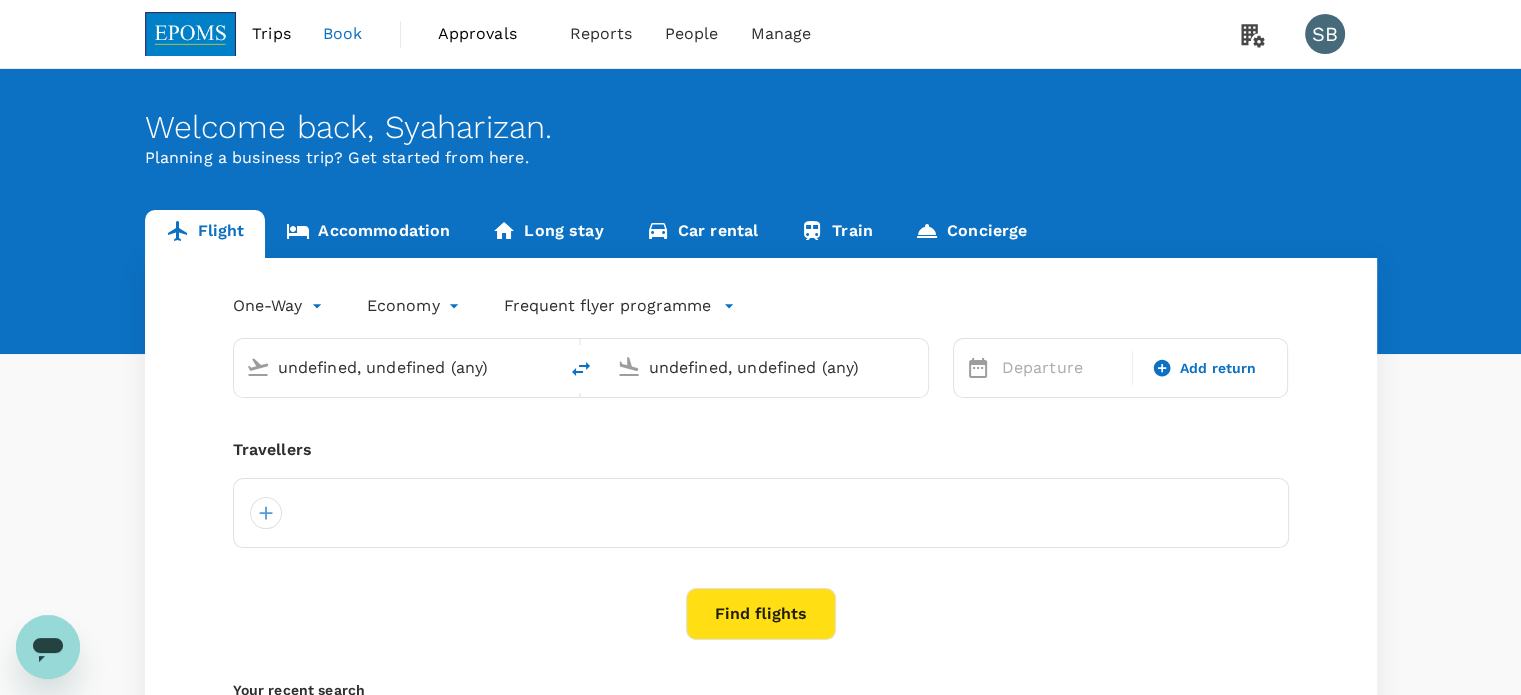 type 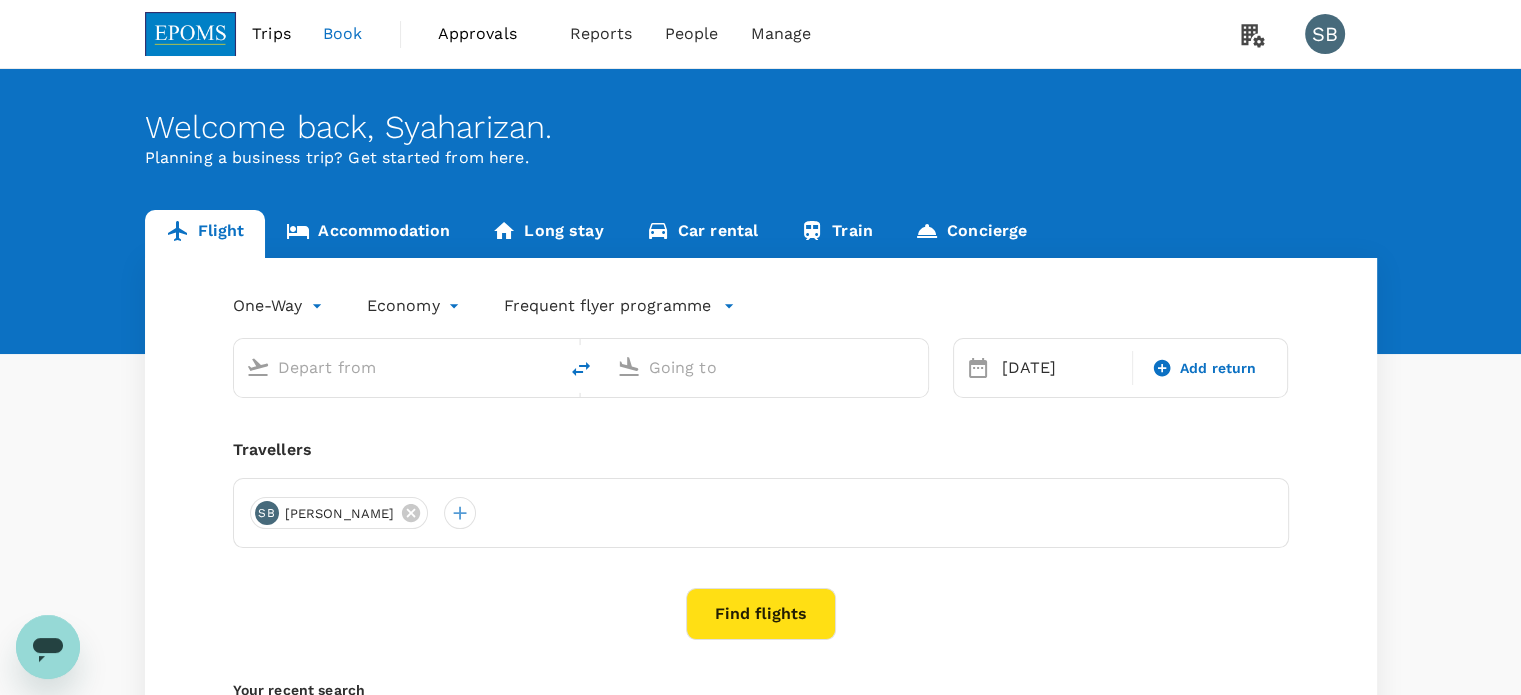 type on "Miri Intl (MYY)" 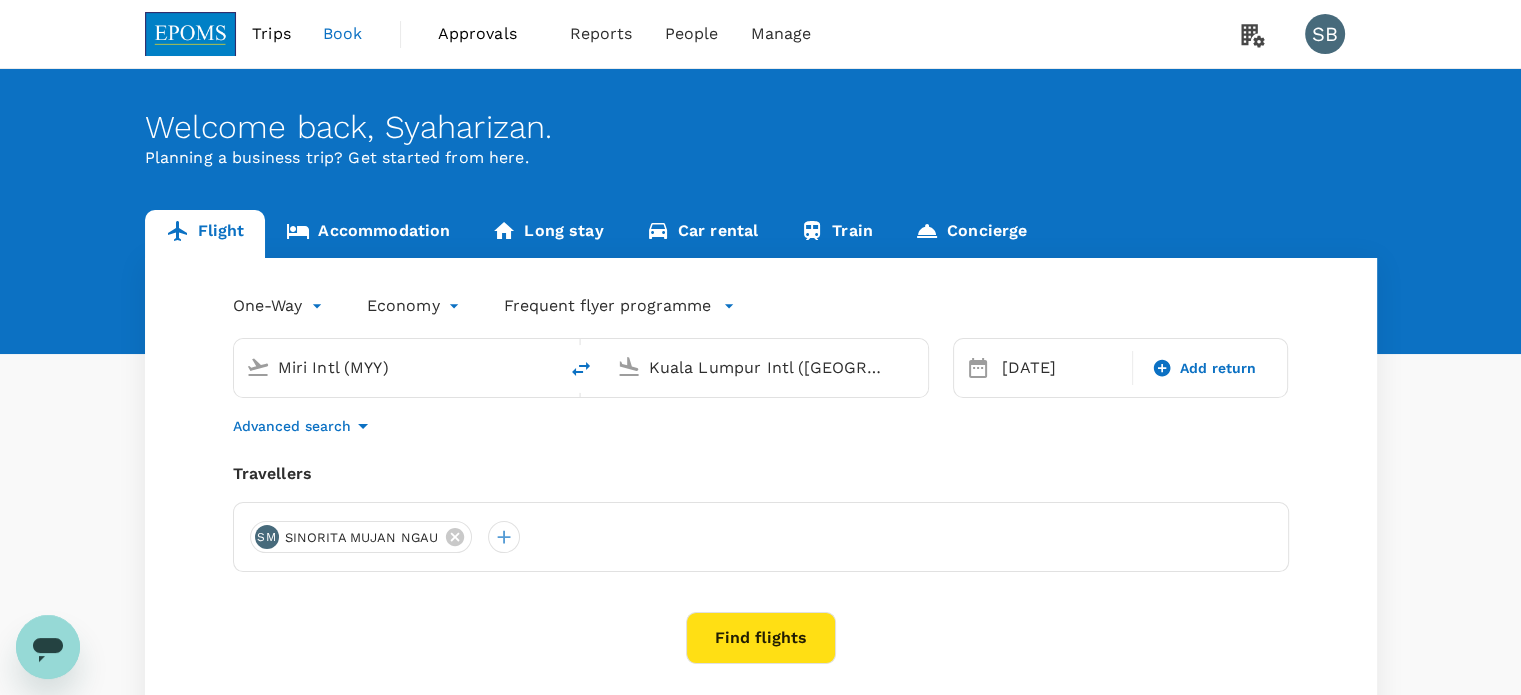 type 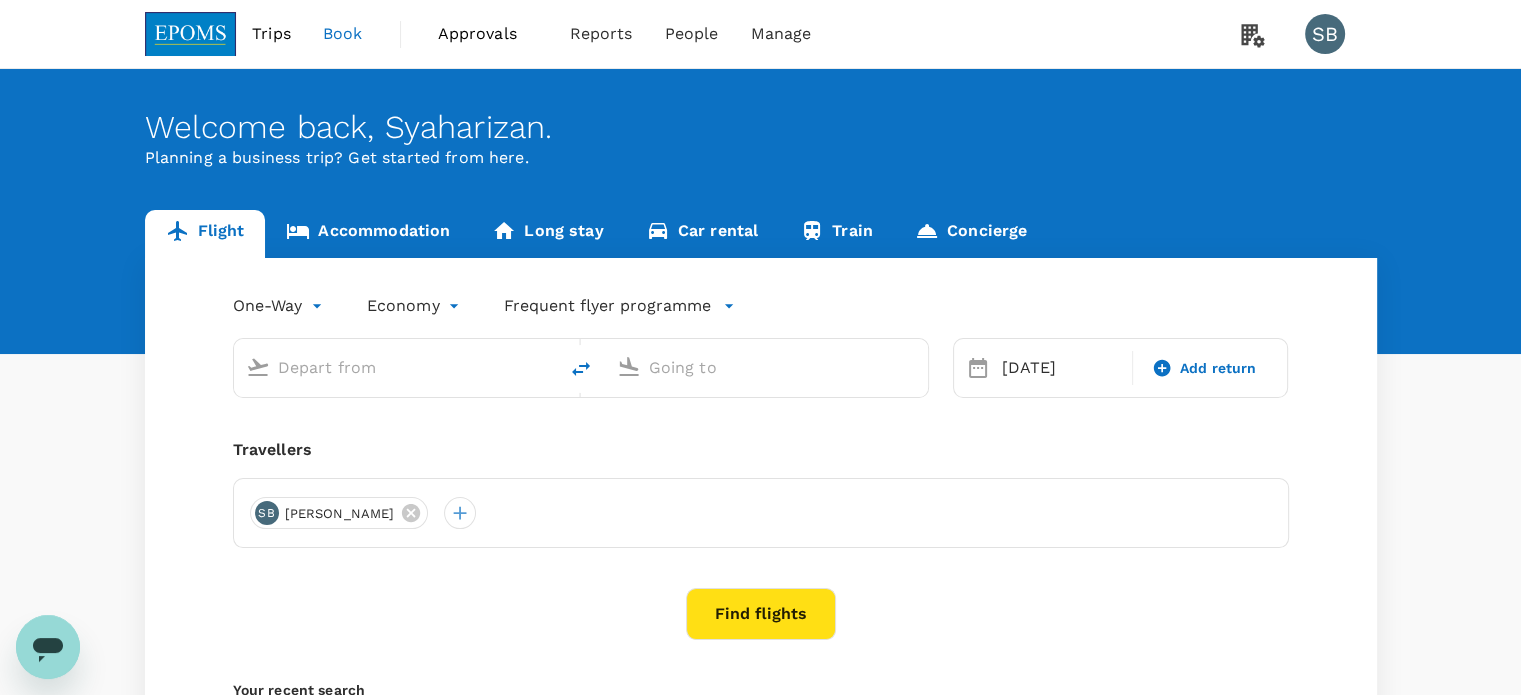 type on "Miri Intl (MYY)" 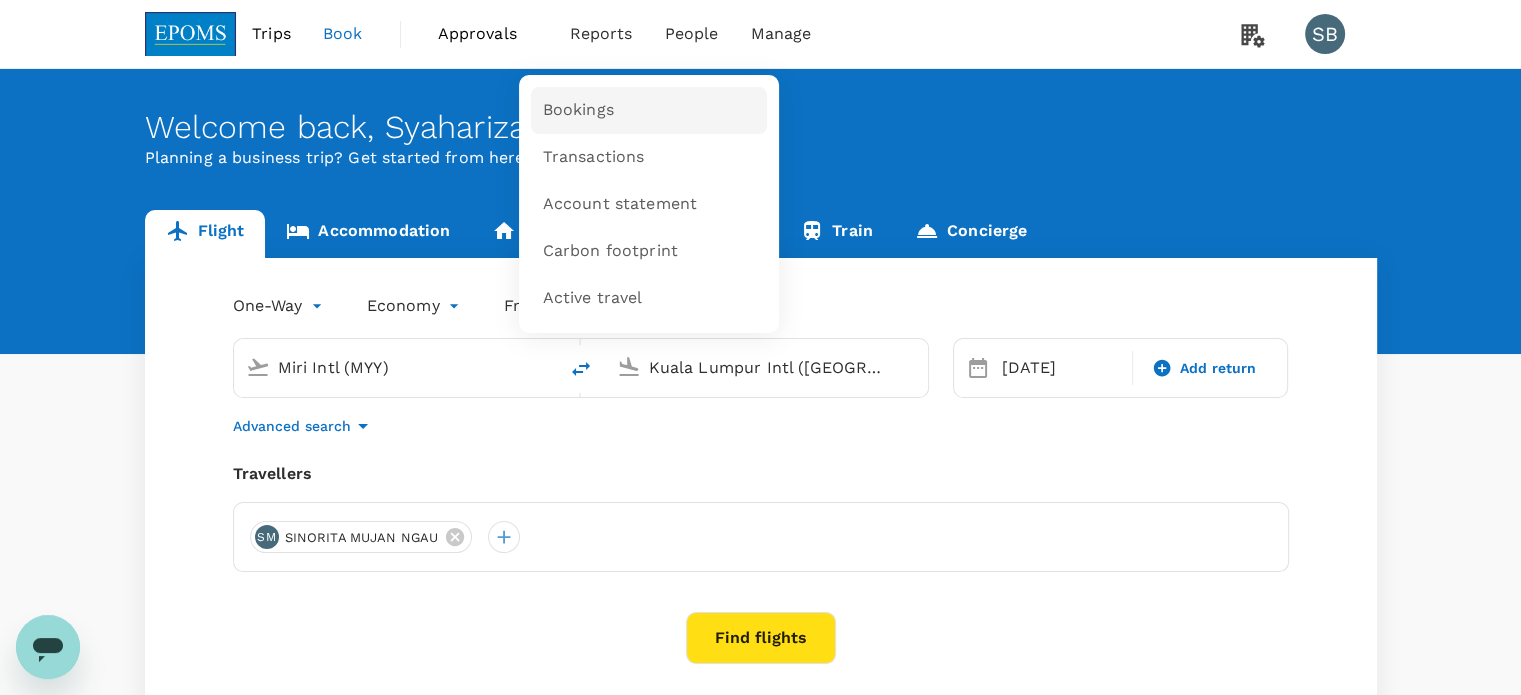 click on "Bookings" at bounding box center (649, 110) 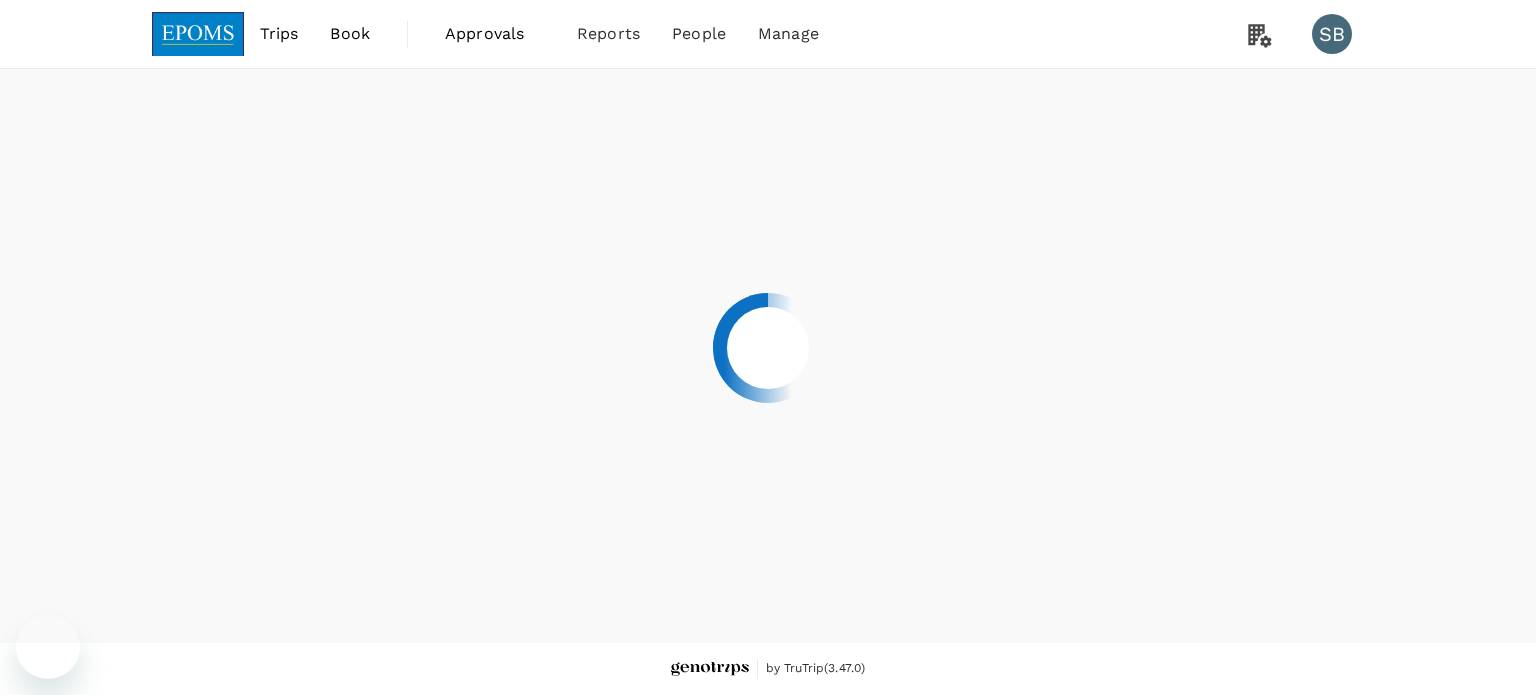 scroll, scrollTop: 0, scrollLeft: 0, axis: both 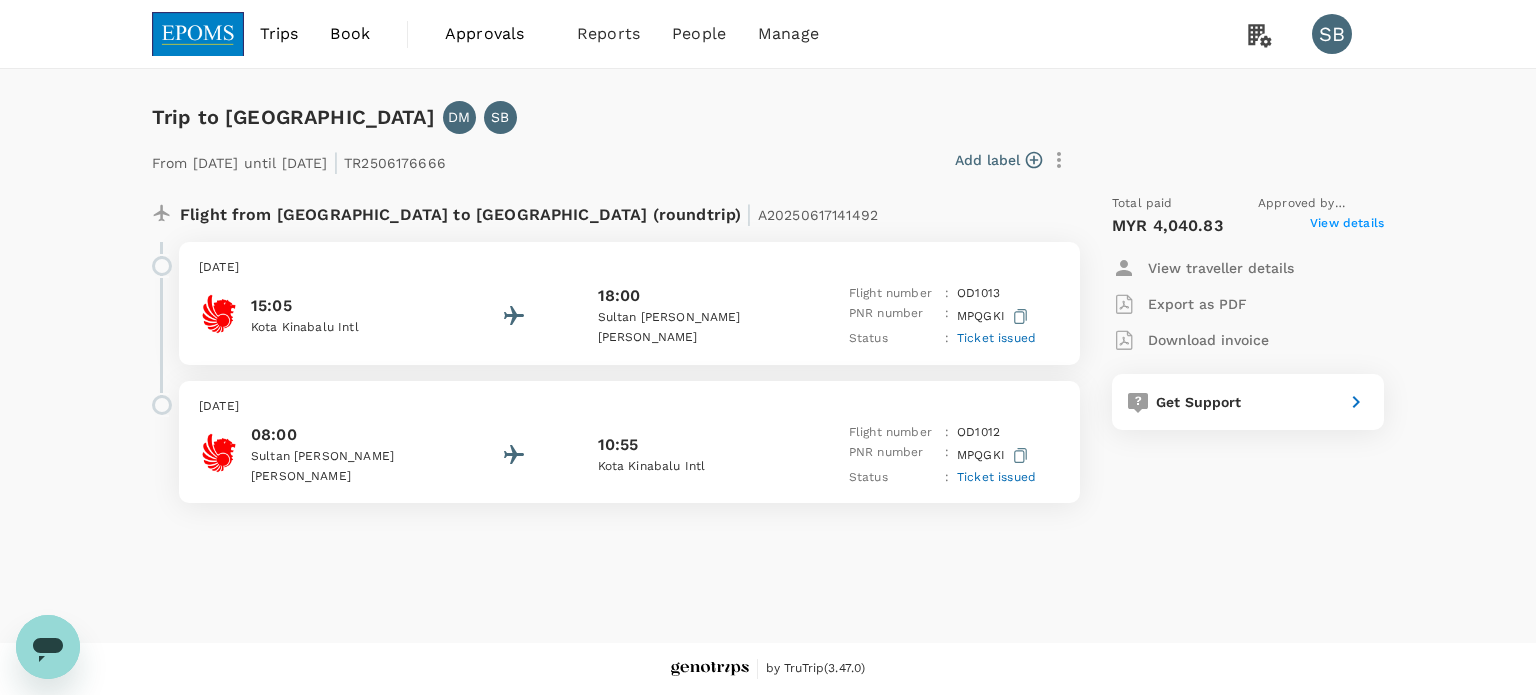 click on "Tuesday, 22 Jul 2025" at bounding box center (629, 268) 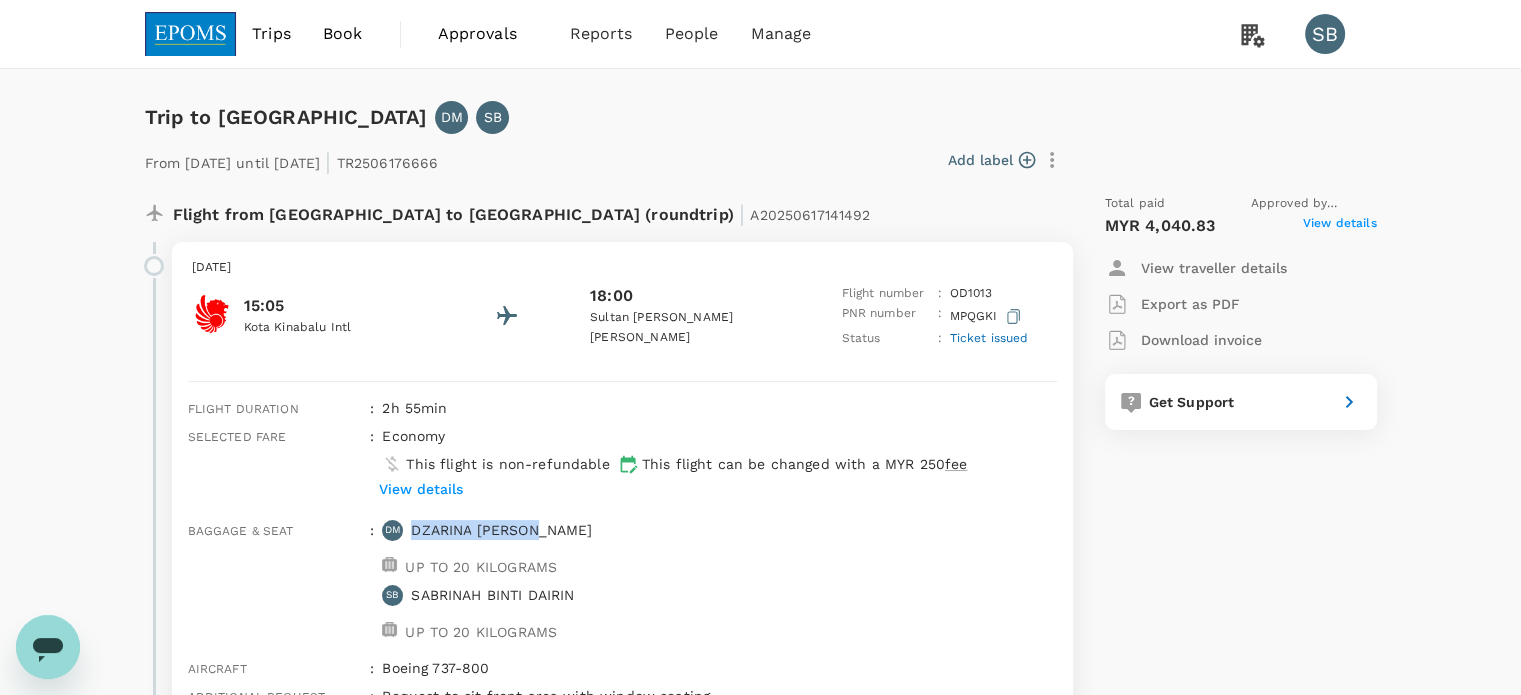drag, startPoint x: 540, startPoint y: 527, endPoint x: 412, endPoint y: 534, distance: 128.19127 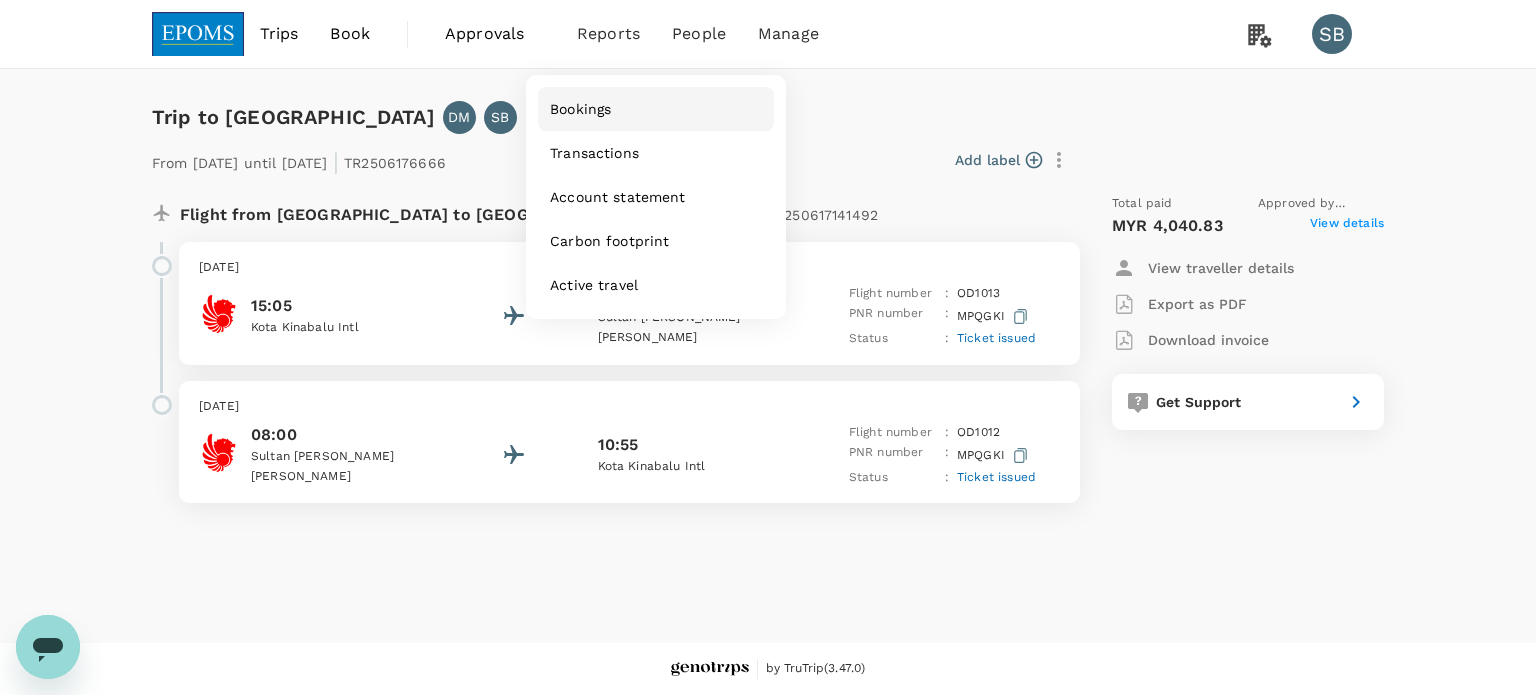 click on "Bookings" at bounding box center (580, 109) 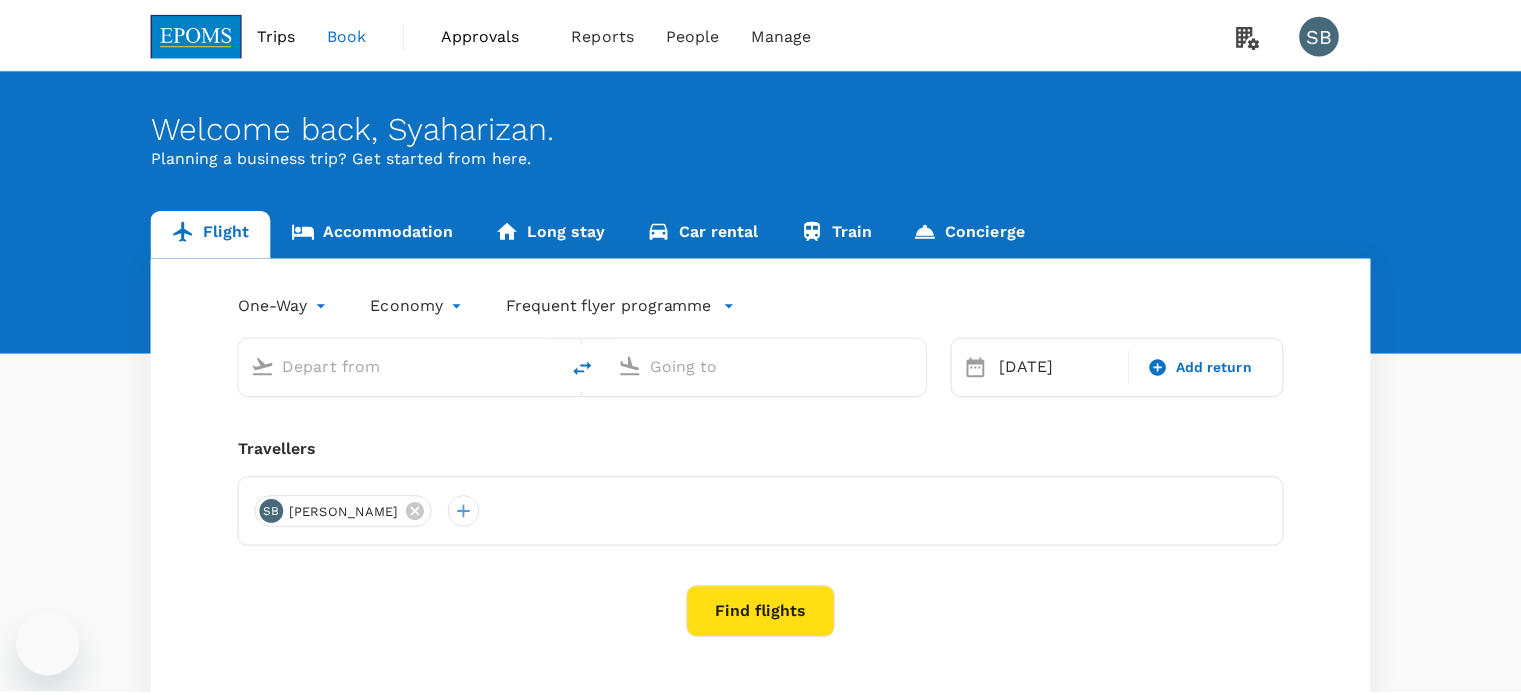 scroll, scrollTop: 0, scrollLeft: 0, axis: both 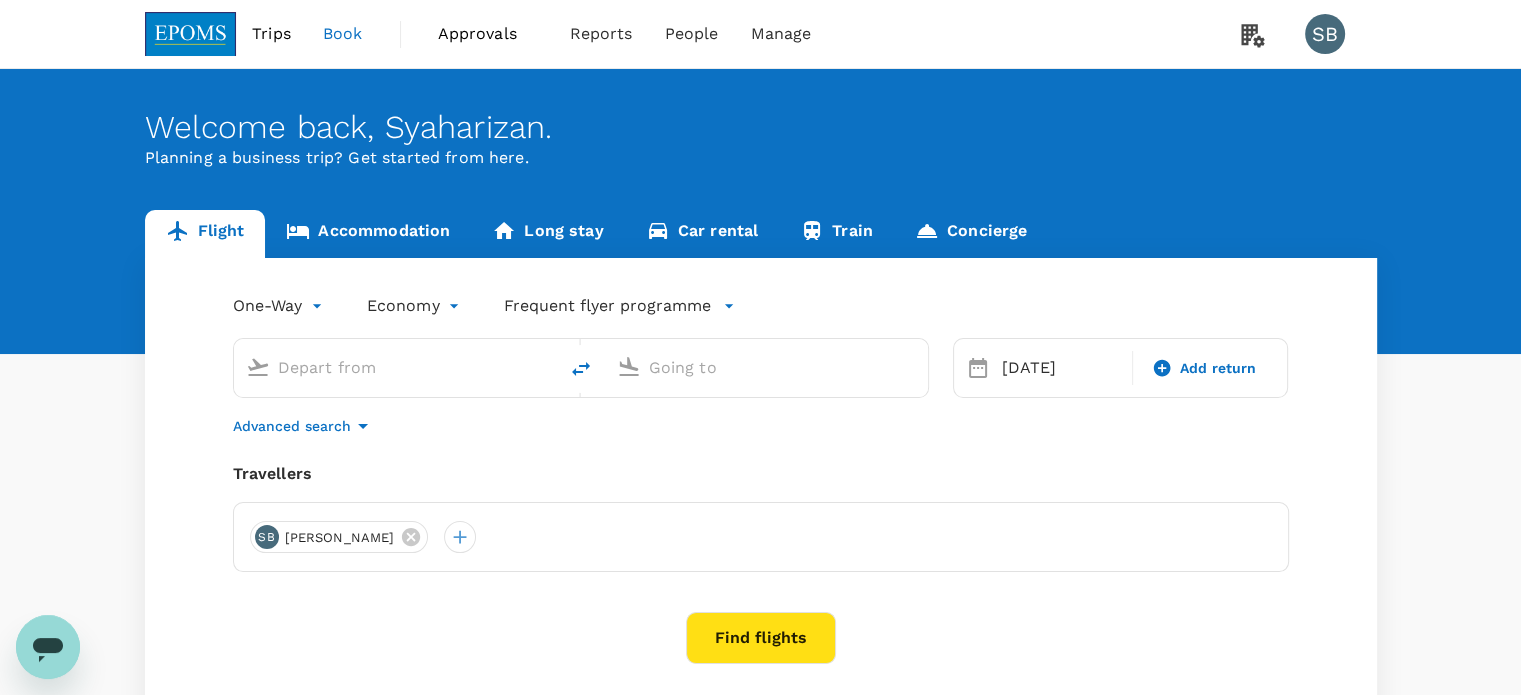 type on "Miri Intl (MYY)" 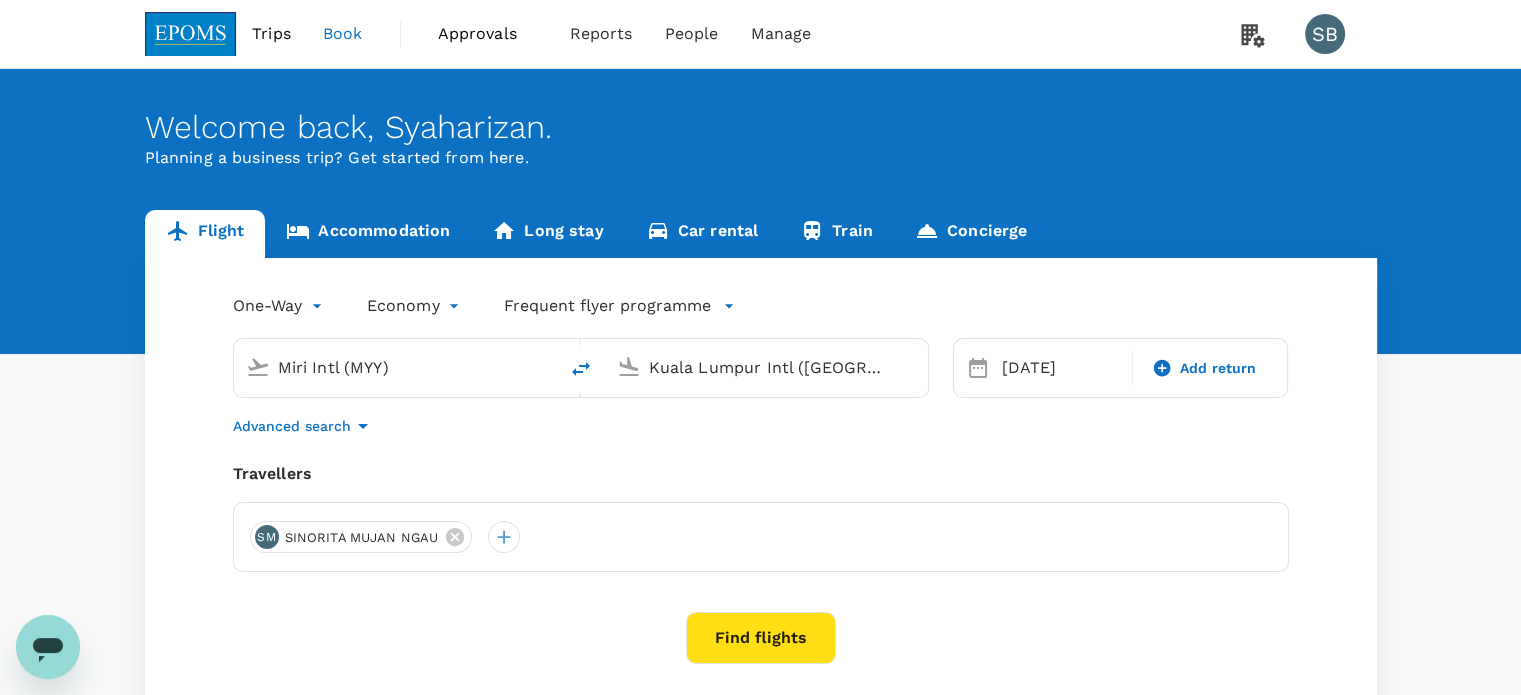 click on "Find flights" at bounding box center (761, 638) 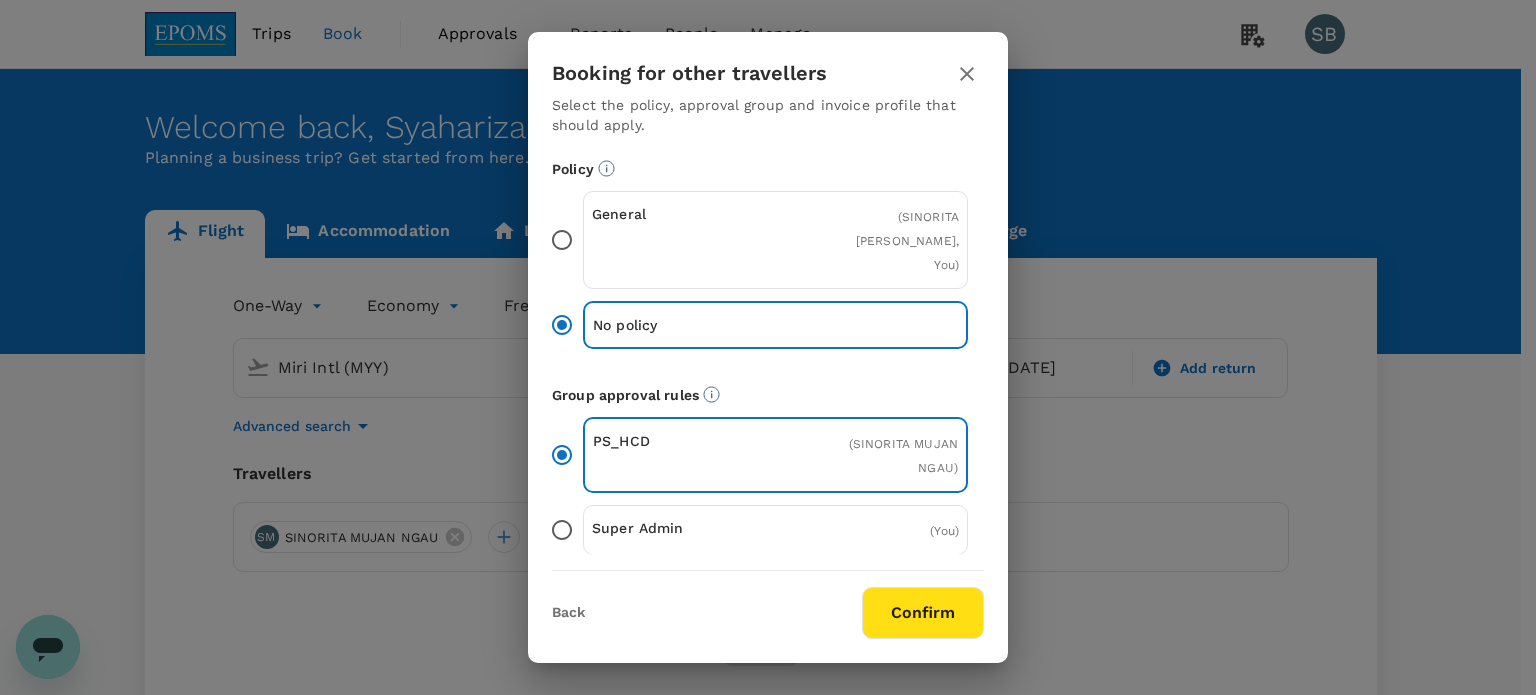 click on "Confirm" at bounding box center [923, 613] 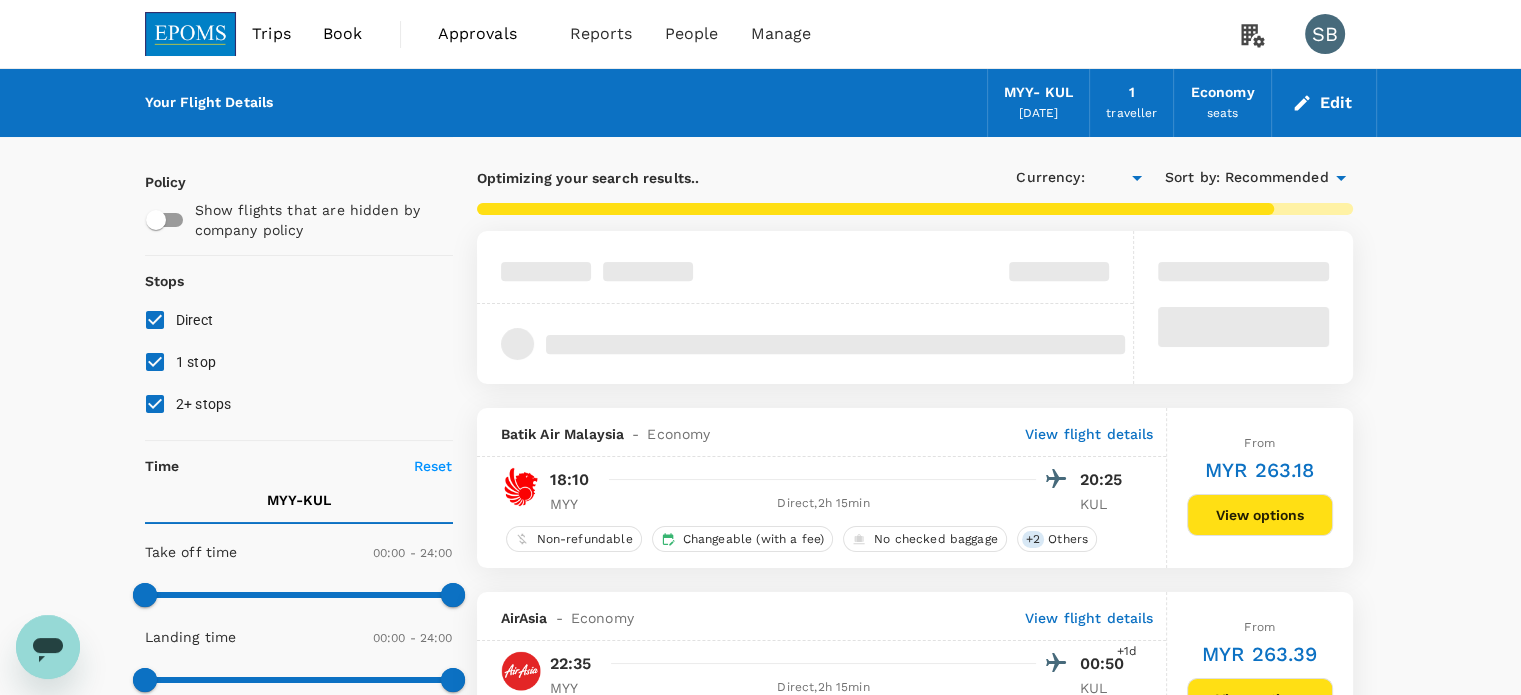 type on "MYR" 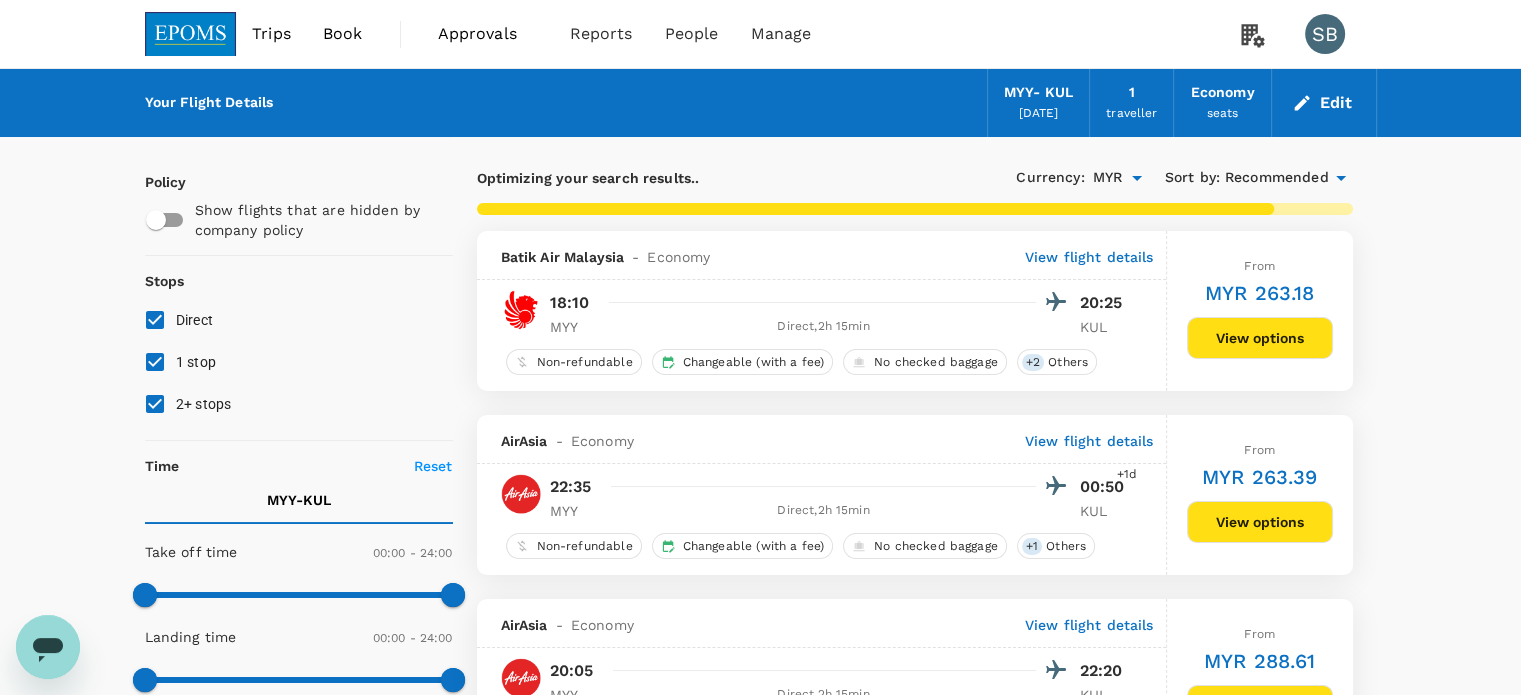 type on "1020" 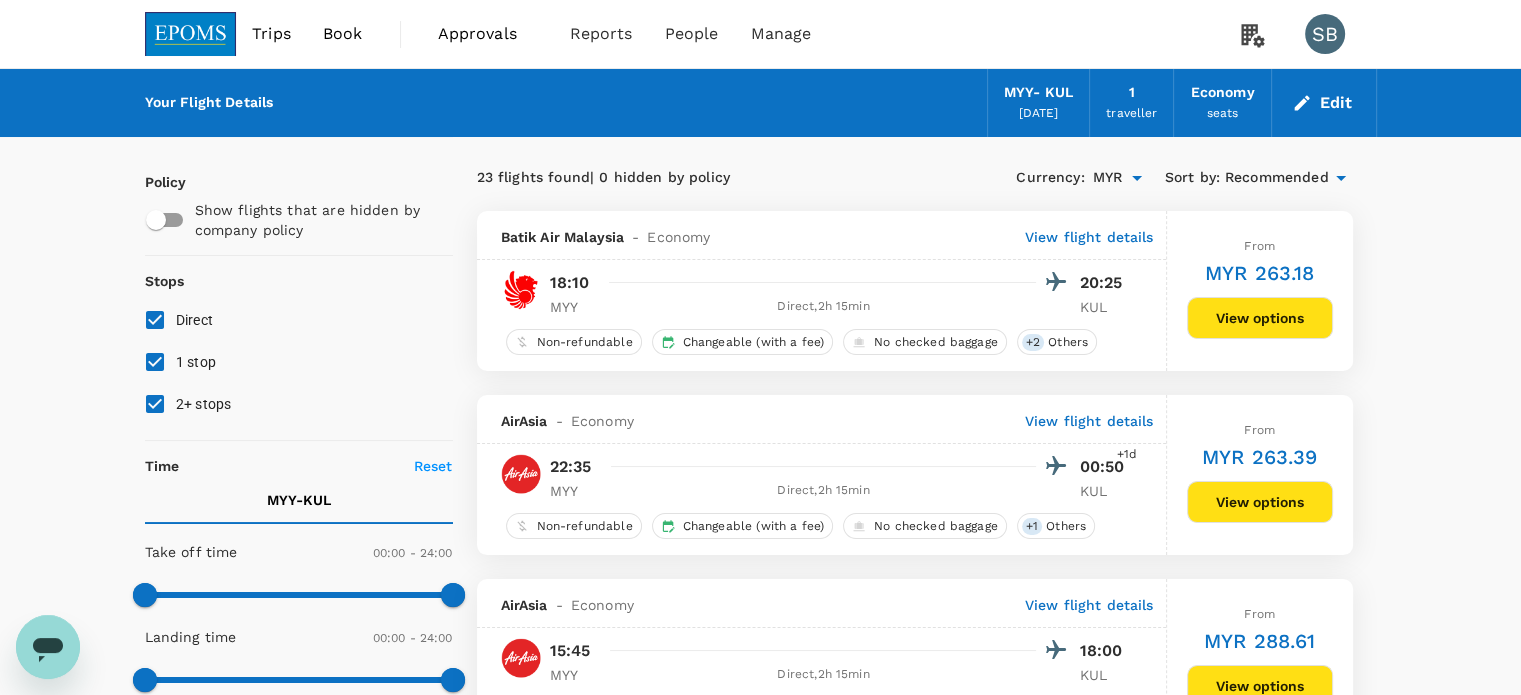 click on "2+ stops" at bounding box center [155, 404] 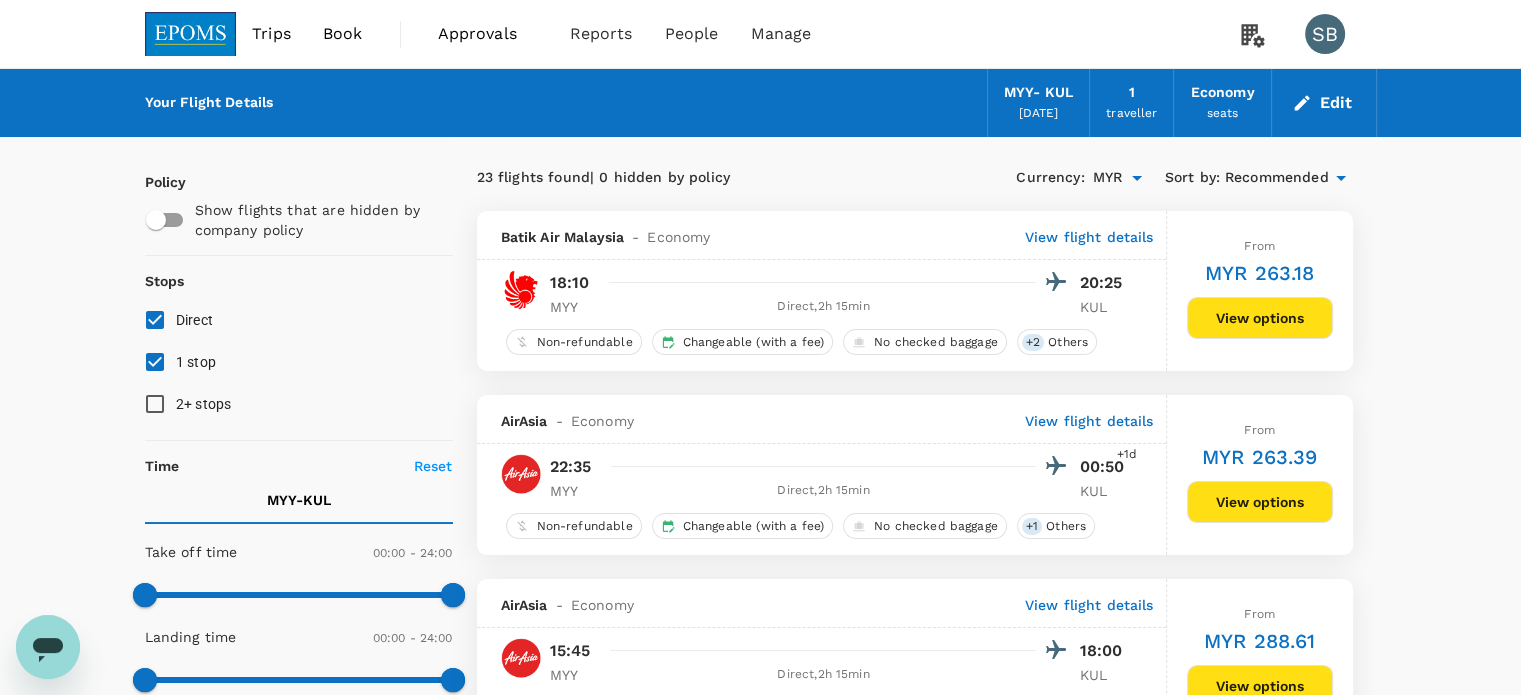 click on "1 stop" at bounding box center (155, 362) 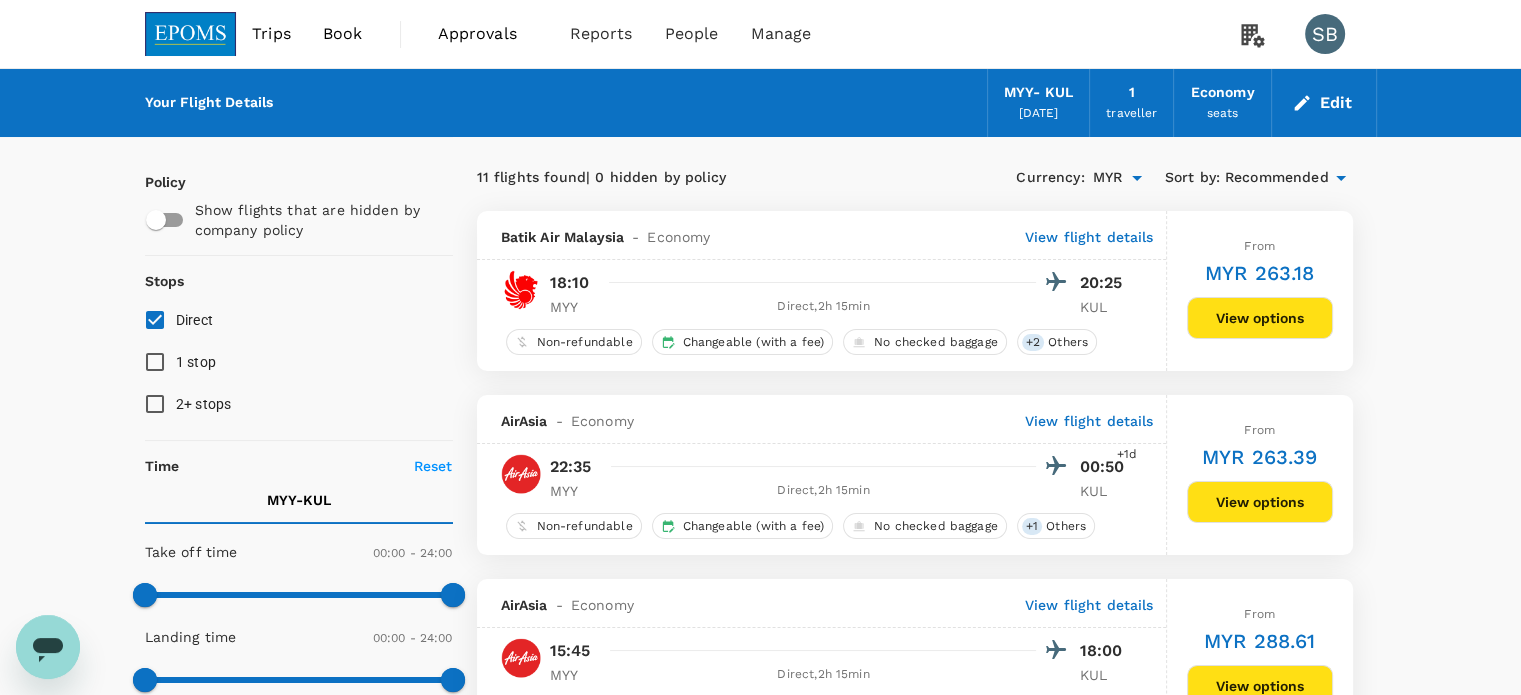 click on "Recommended" at bounding box center [1277, 178] 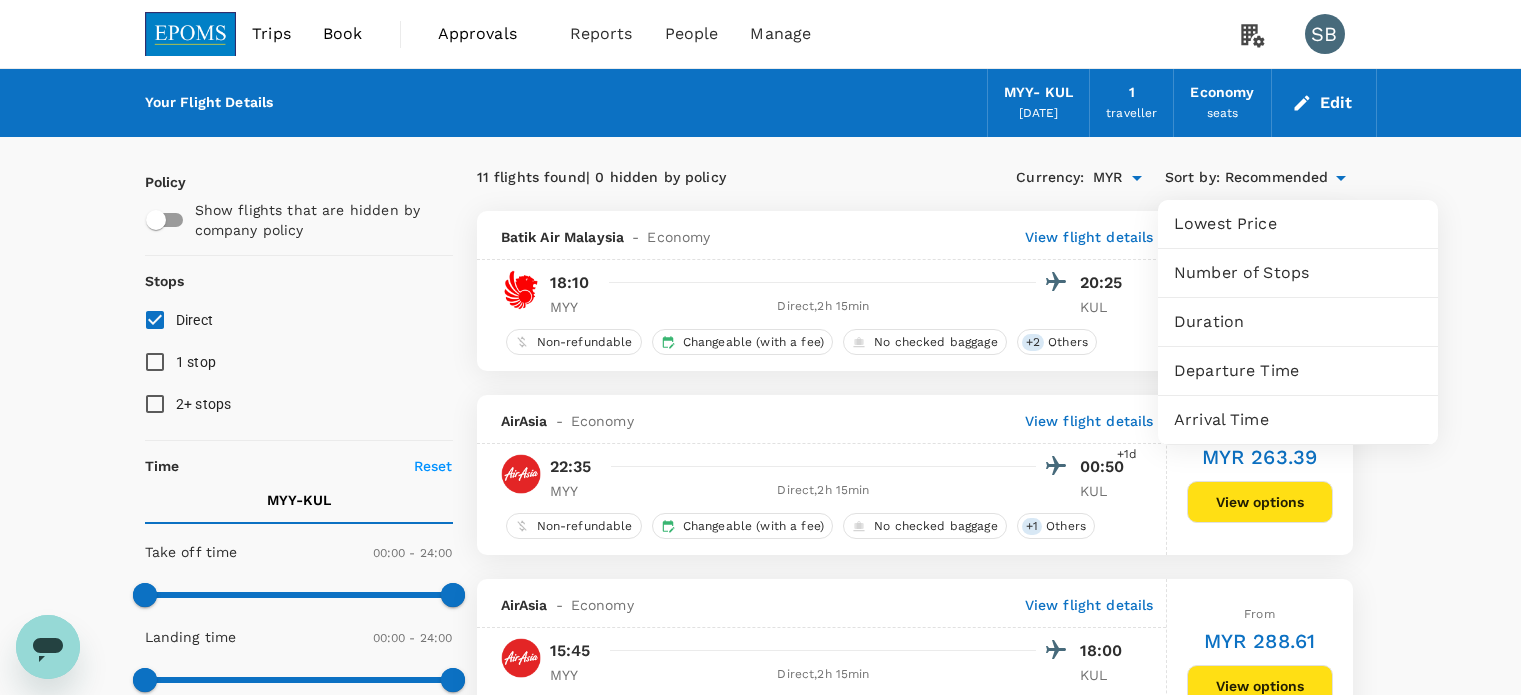 click on "Departure Time" at bounding box center [1298, 371] 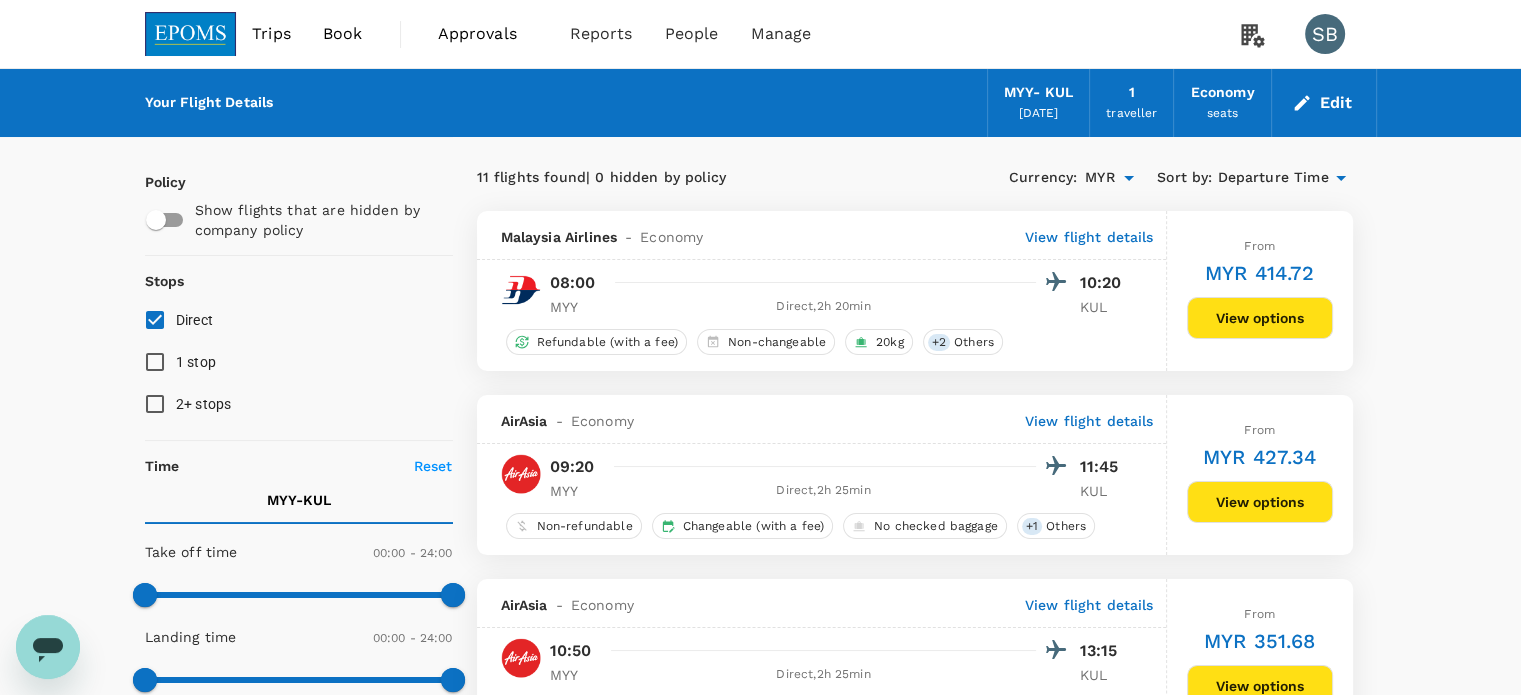 click on "View flight details" at bounding box center [1089, 237] 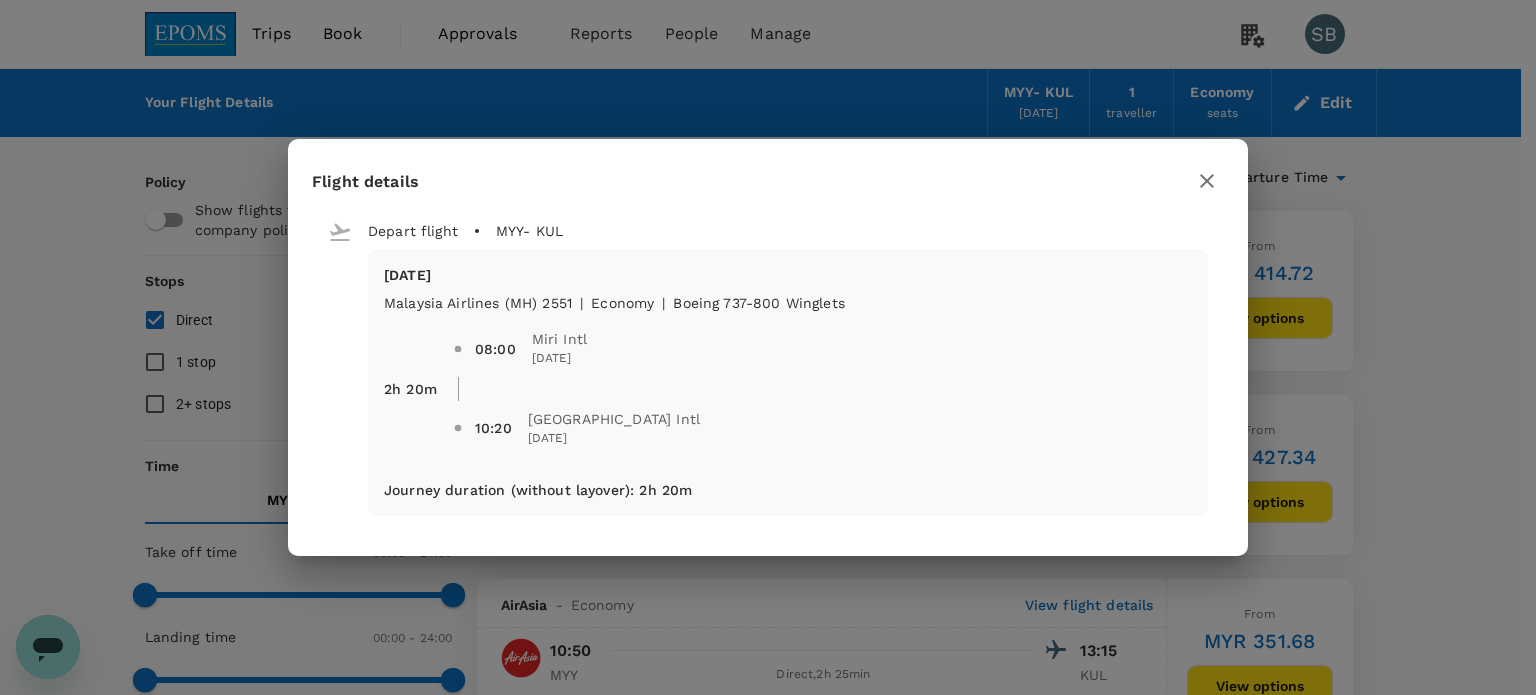 click 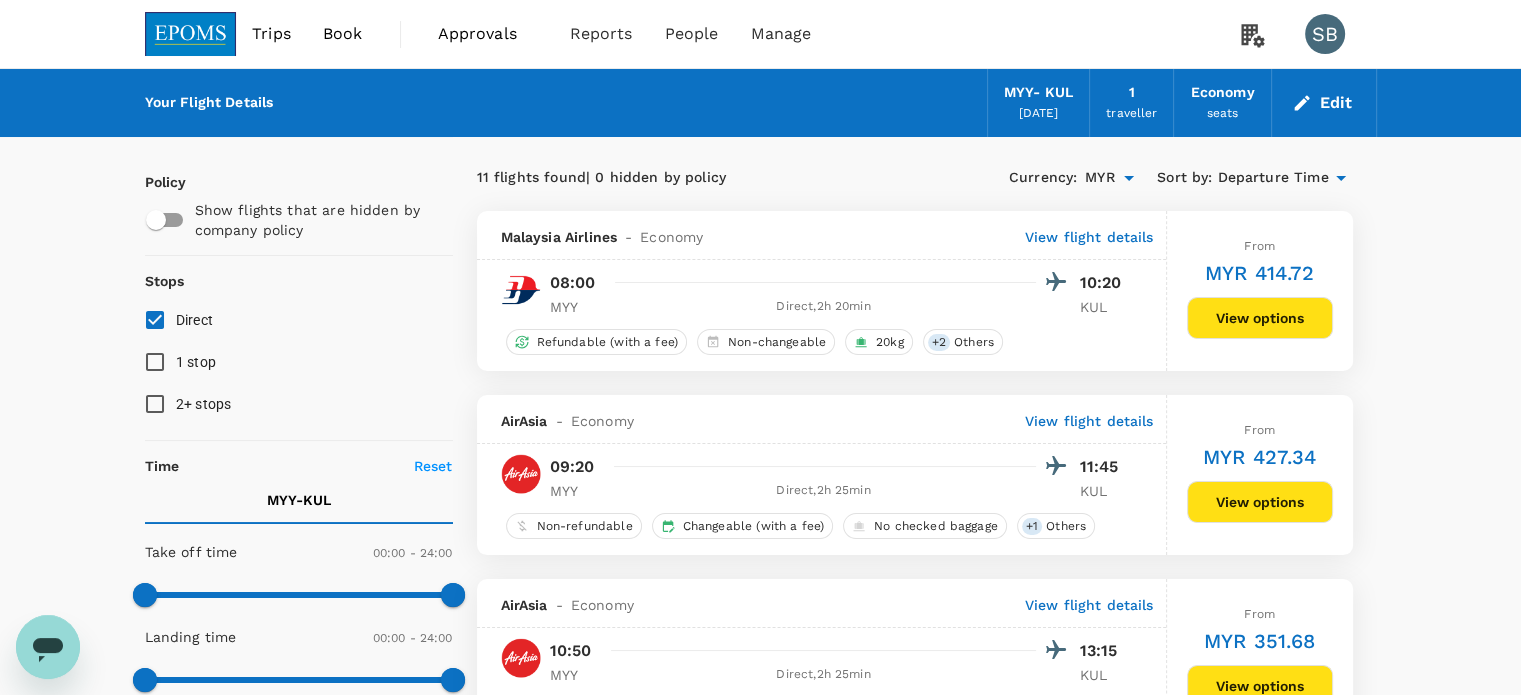 click on "Edit" at bounding box center [1324, 103] 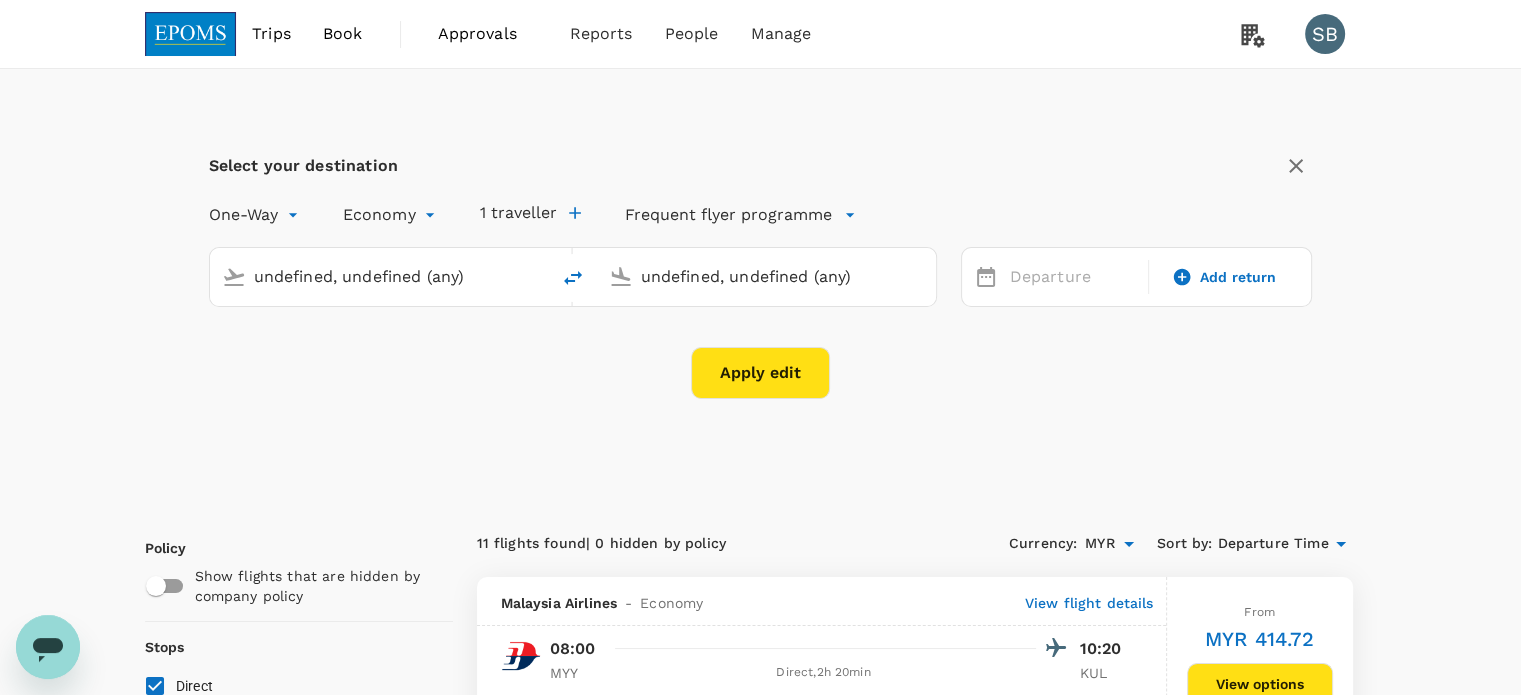 type 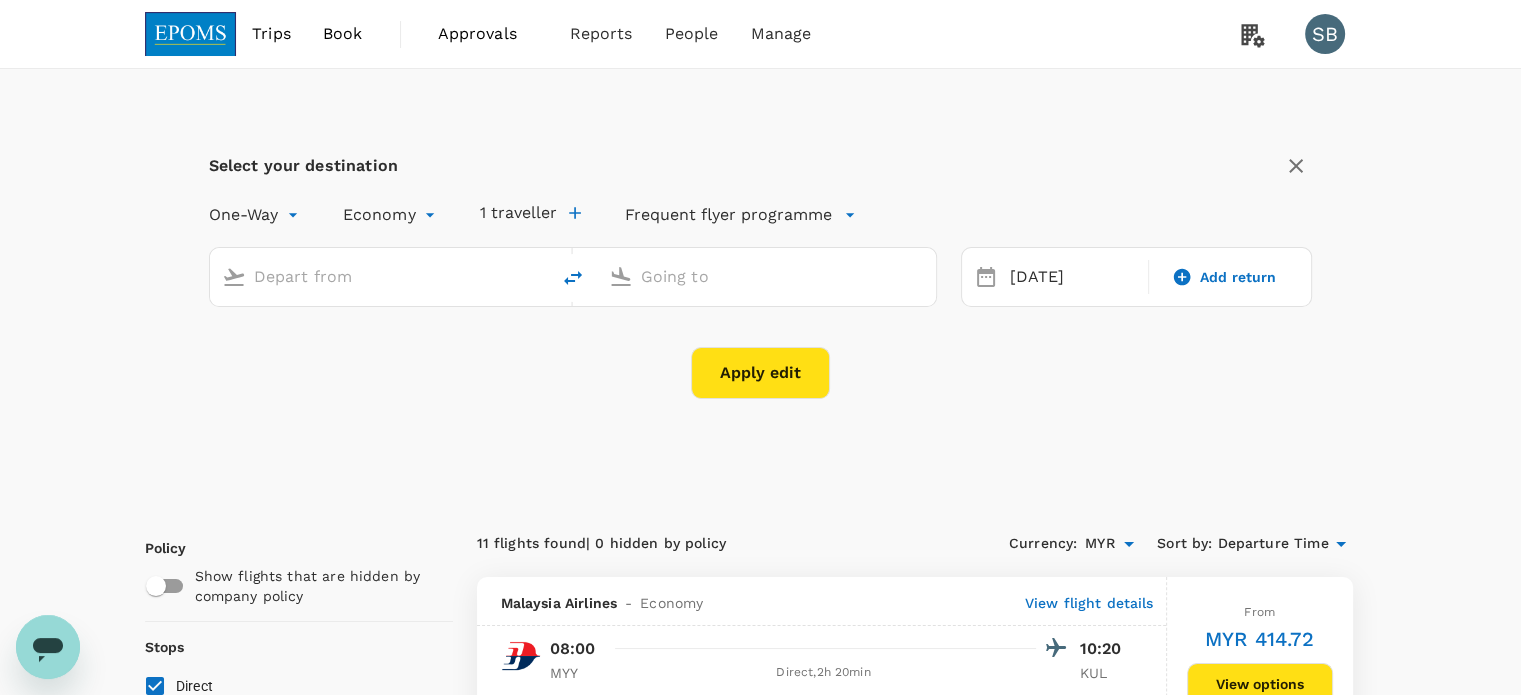 type on "Miri Intl (MYY)" 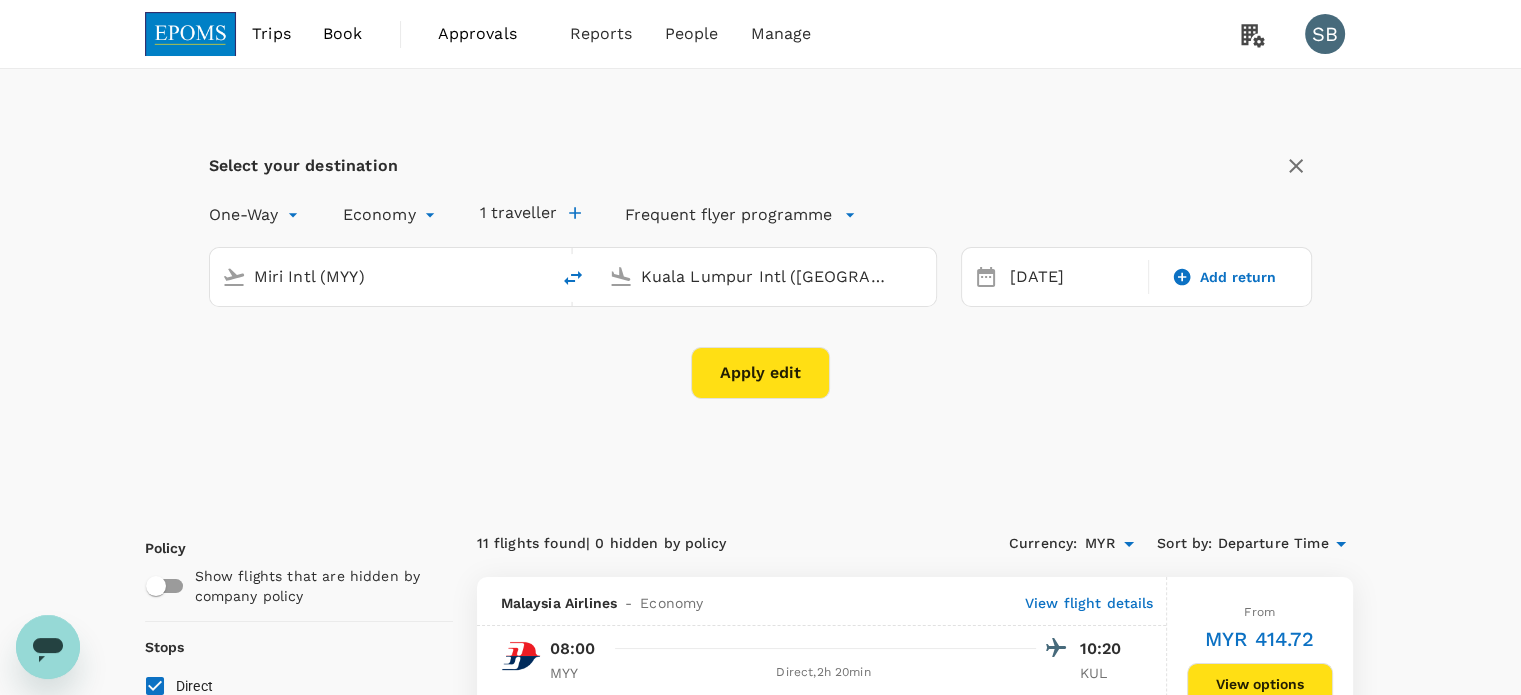click on "Miri Intl (MYY)" at bounding box center (380, 276) 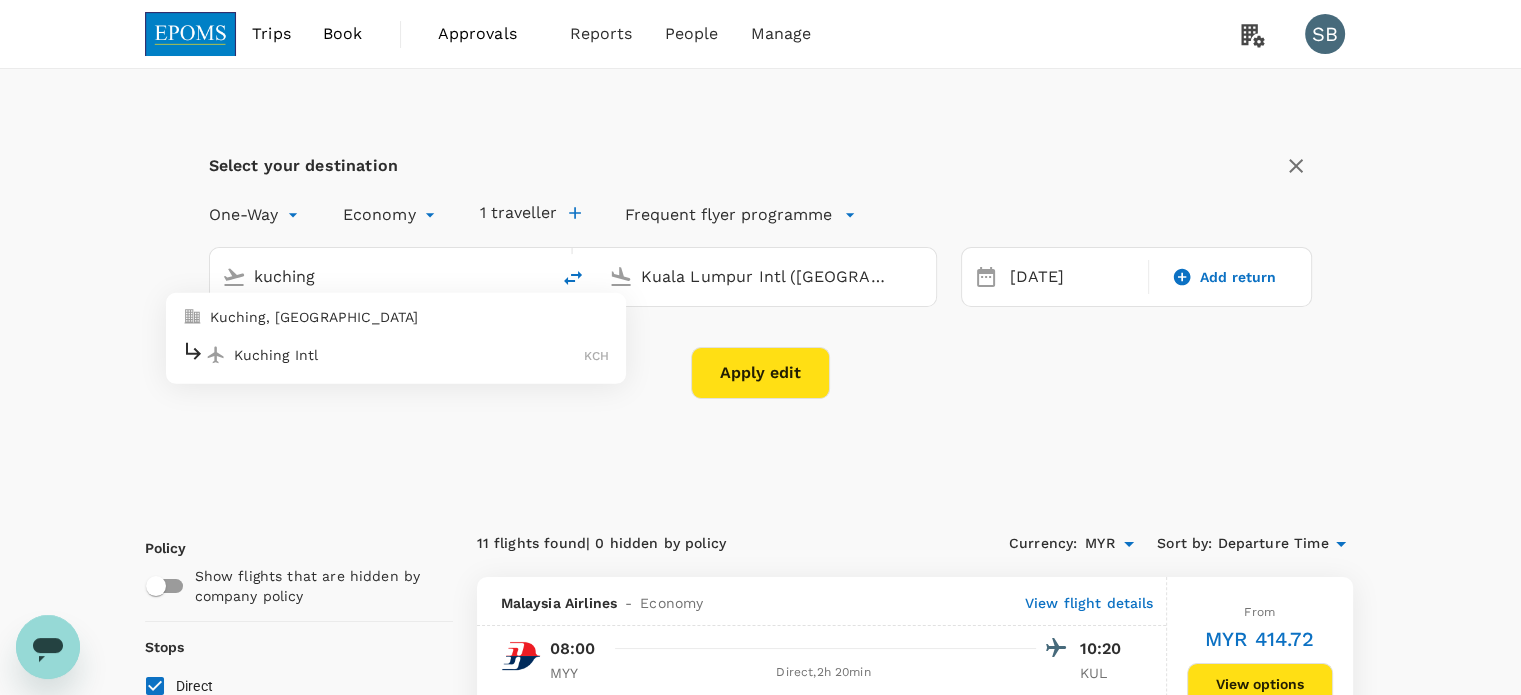 click on "Kuching Intl KCH" at bounding box center [396, 354] 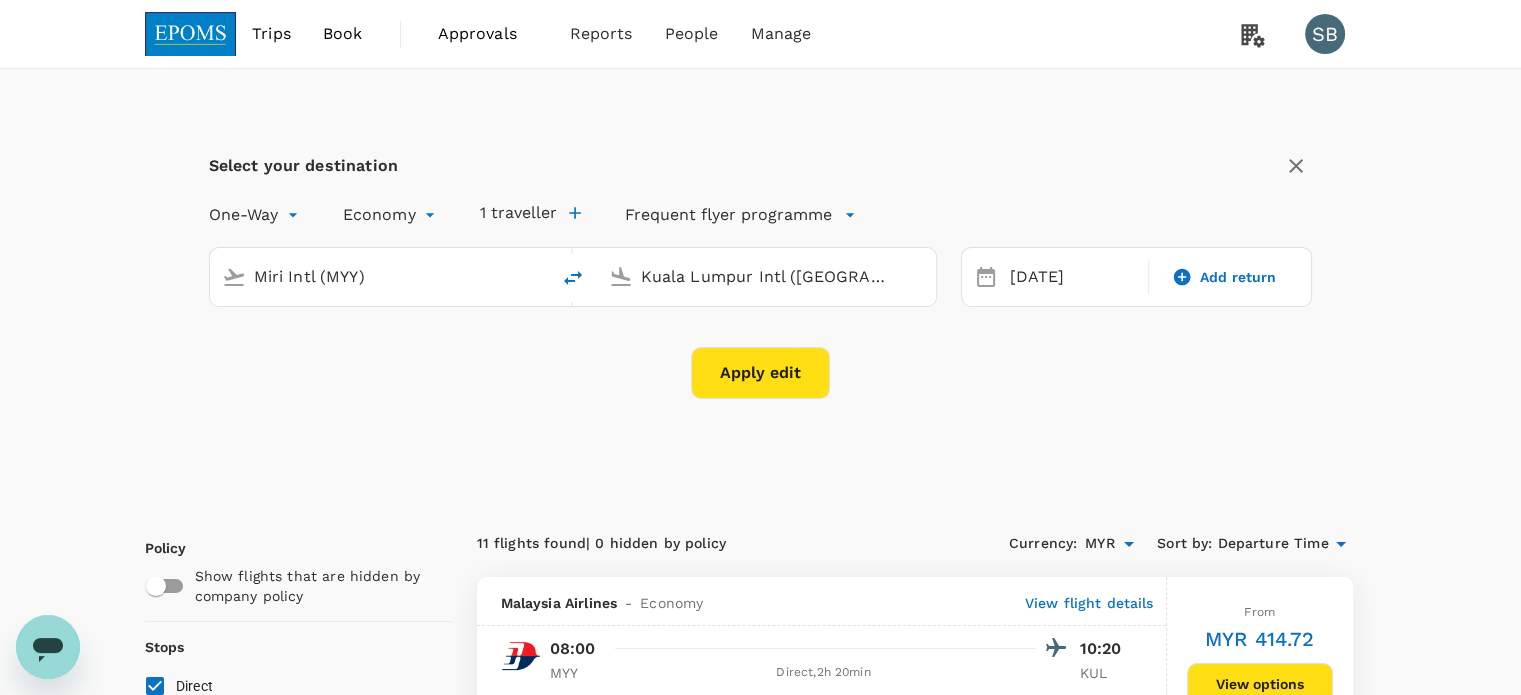 type on "Kuching Intl (KCH)" 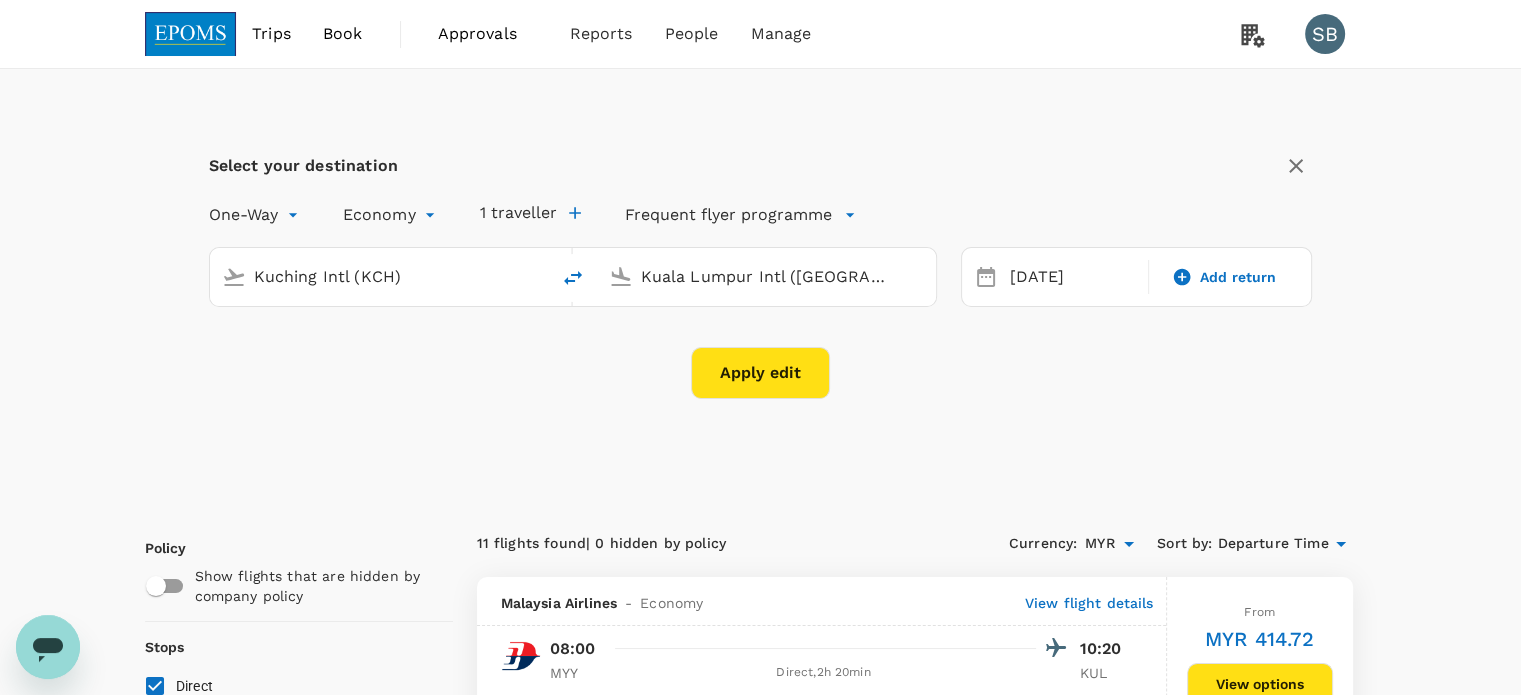 click on "Apply edit" at bounding box center (760, 373) 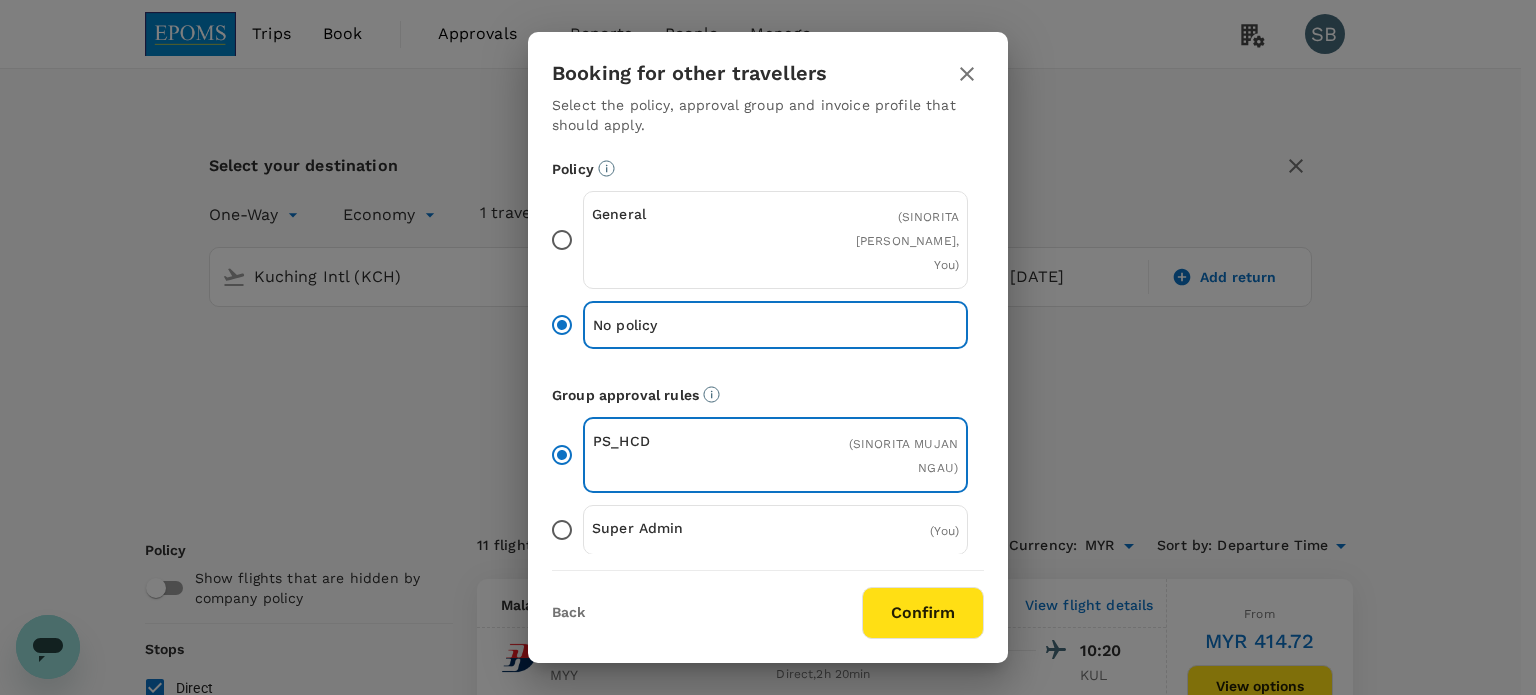 click on "Confirm" at bounding box center [923, 613] 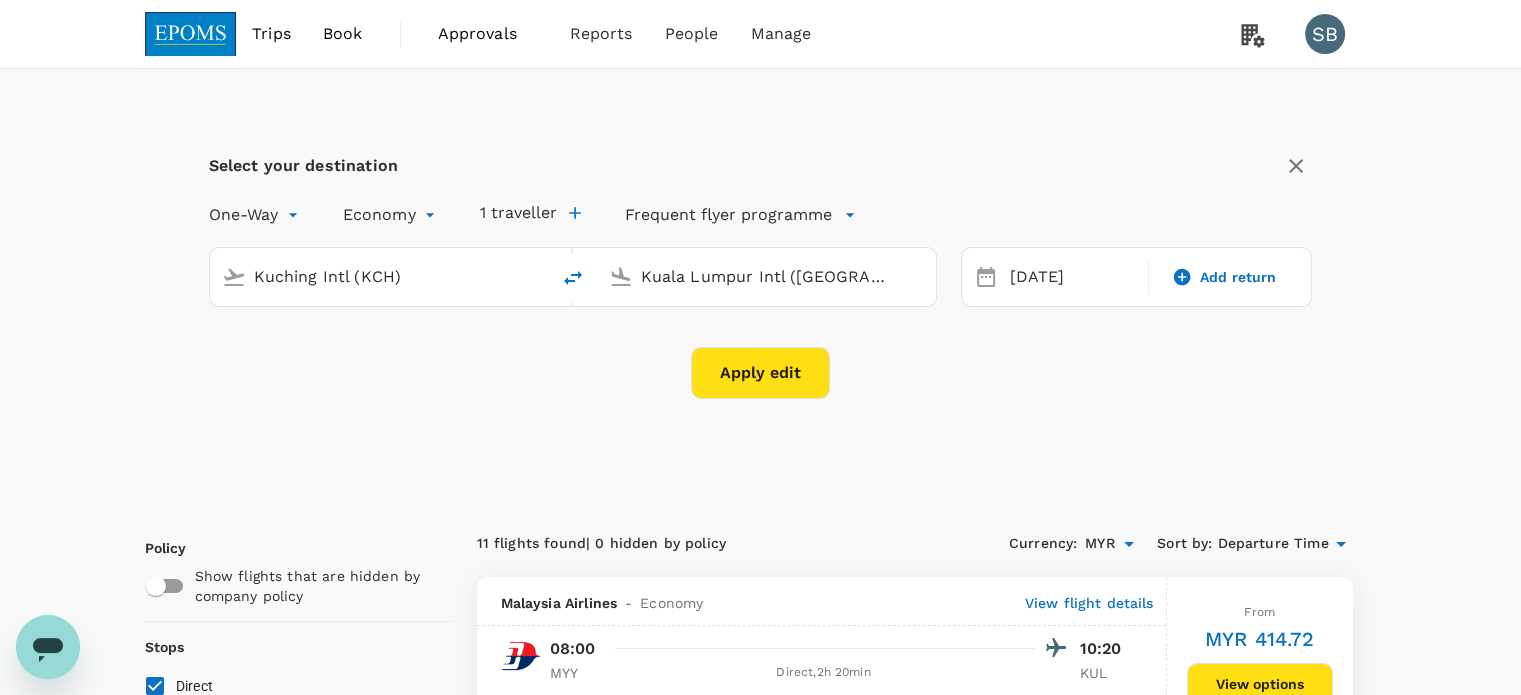 checkbox on "false" 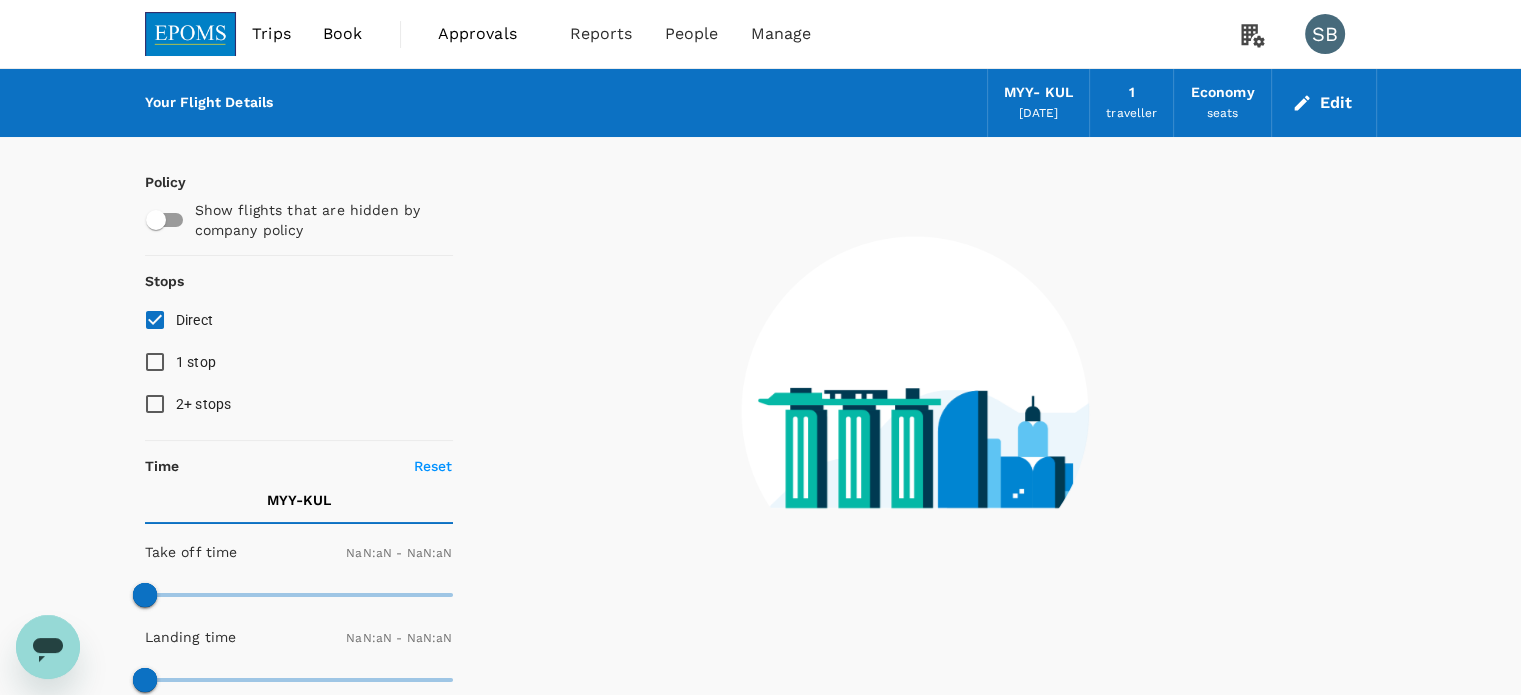 type on "1440" 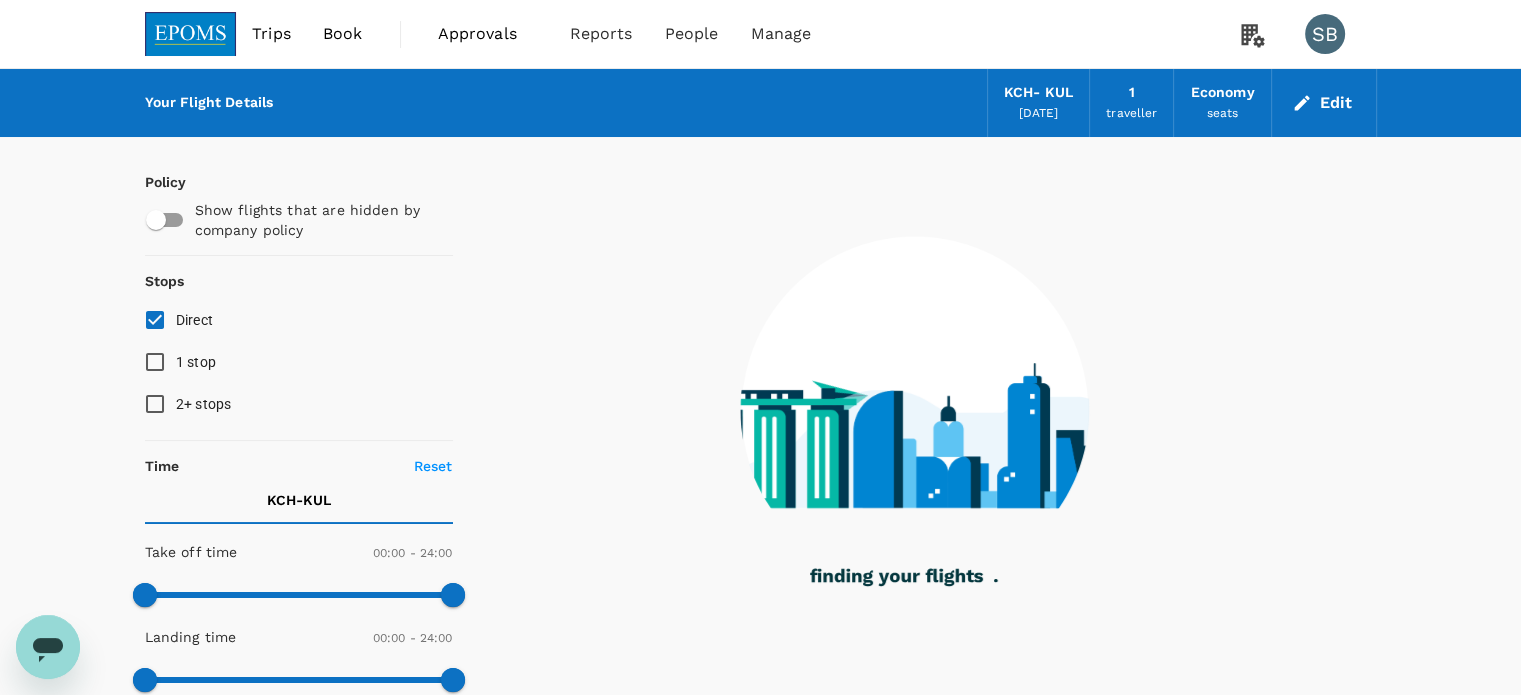 type on "1015" 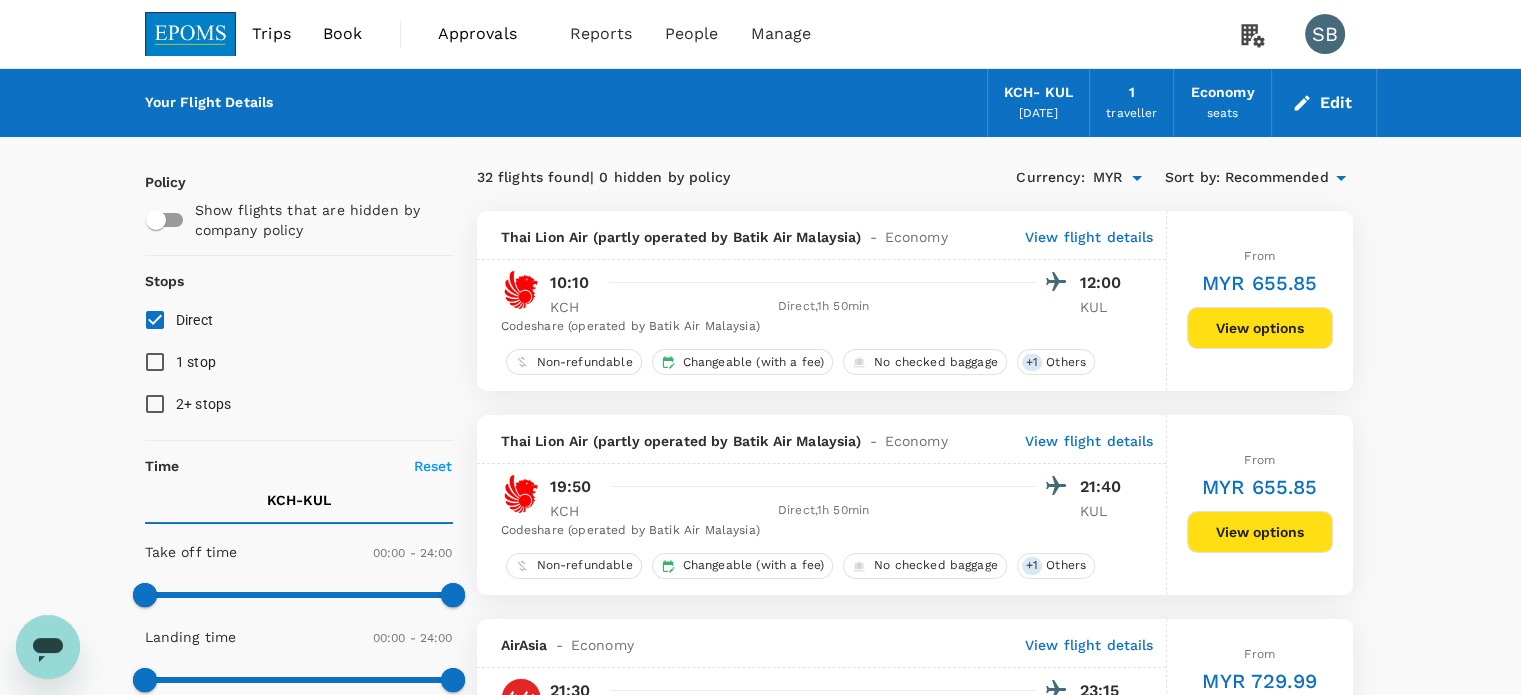 click on "Recommended" at bounding box center (1277, 178) 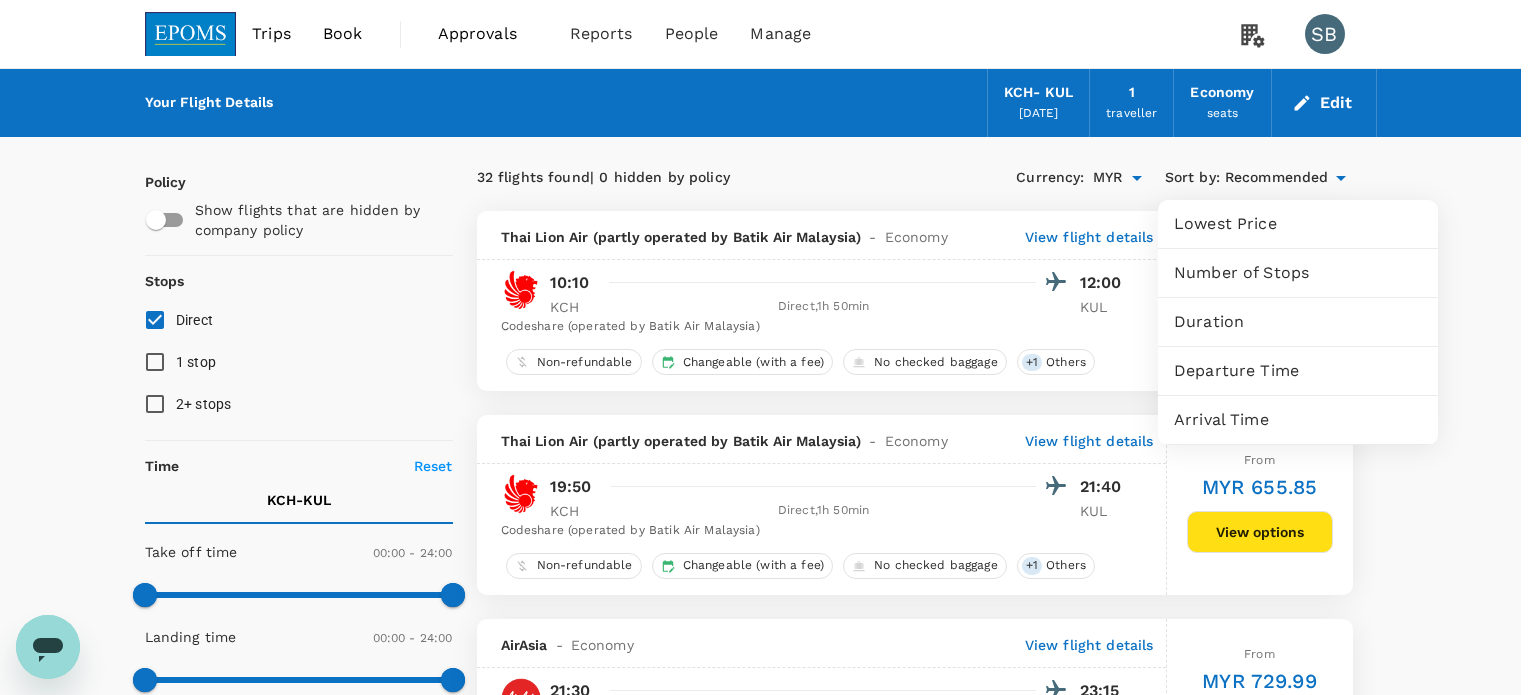 drag, startPoint x: 1267, startPoint y: 368, endPoint x: 1268, endPoint y: 357, distance: 11.045361 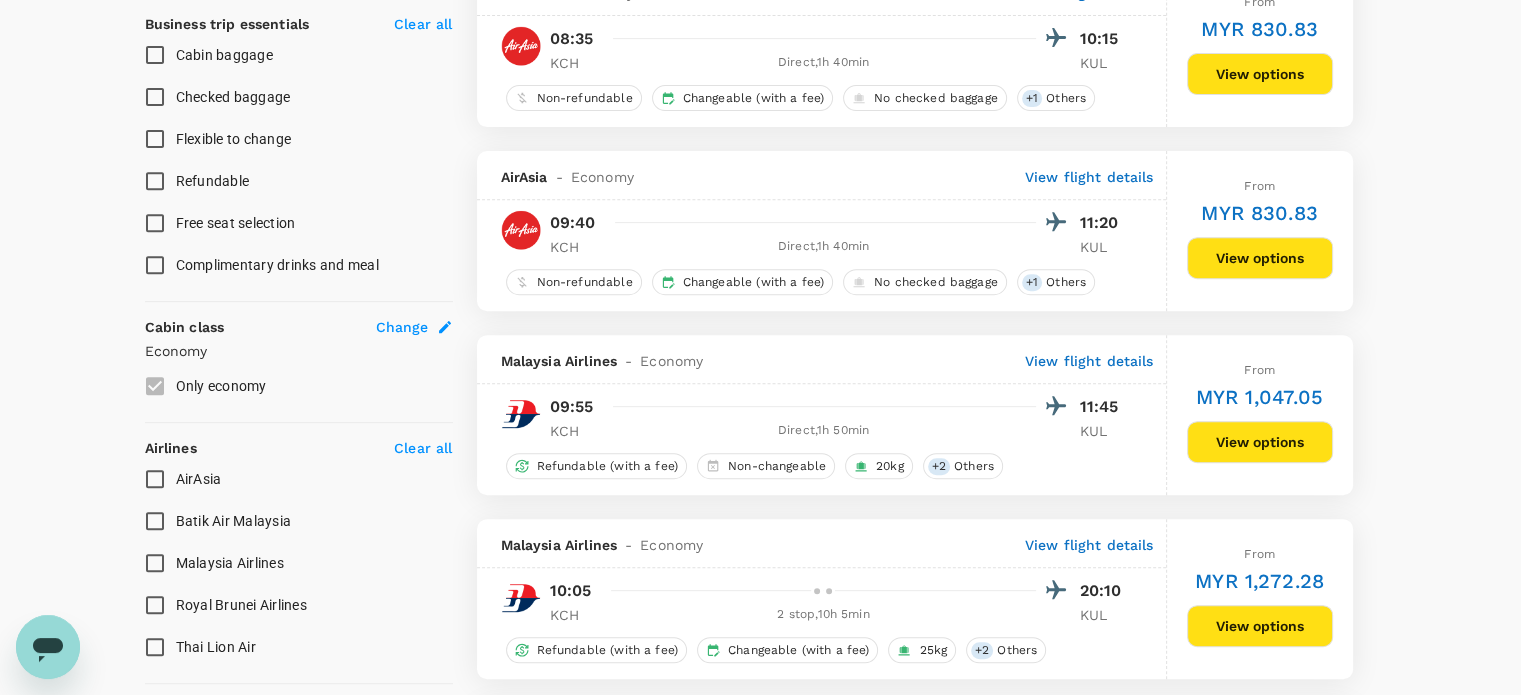 scroll, scrollTop: 800, scrollLeft: 0, axis: vertical 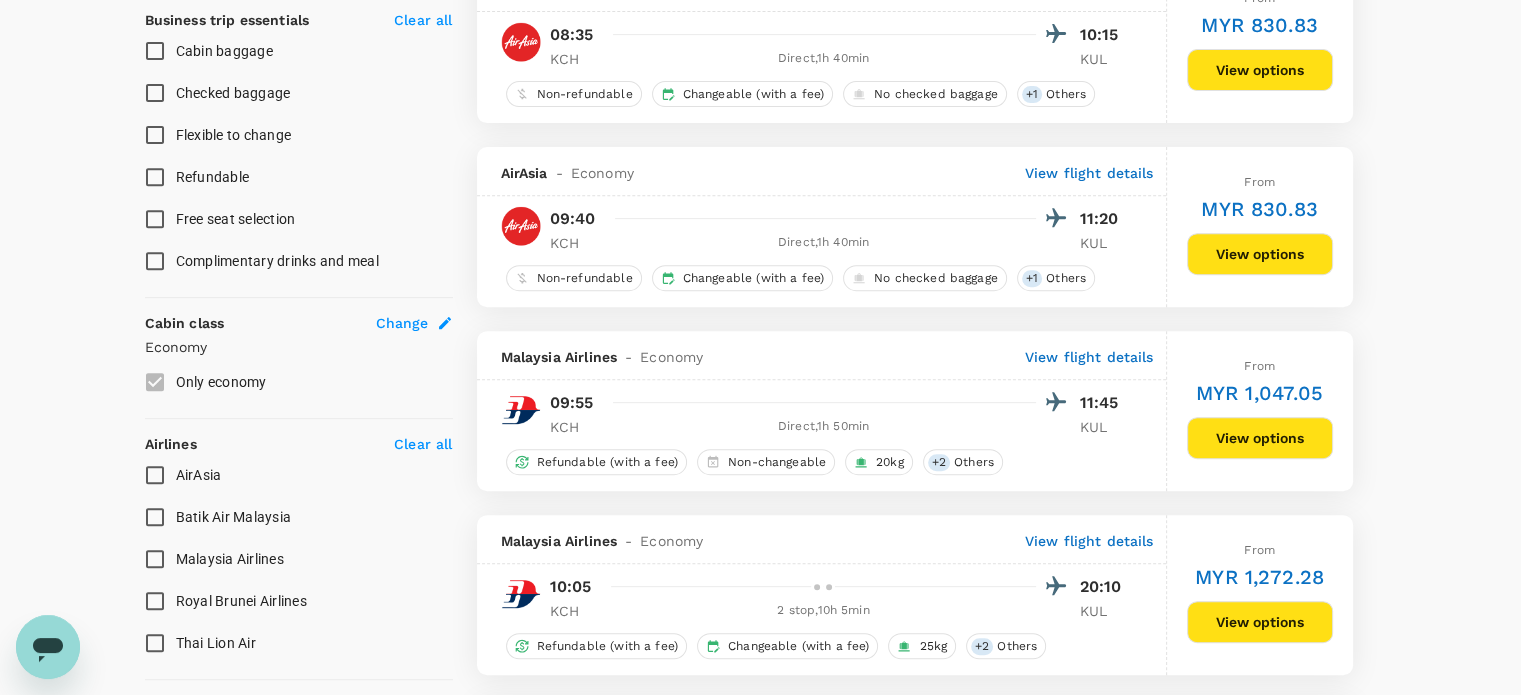 drag, startPoint x: 1213, startPoint y: 240, endPoint x: 1200, endPoint y: 239, distance: 13.038404 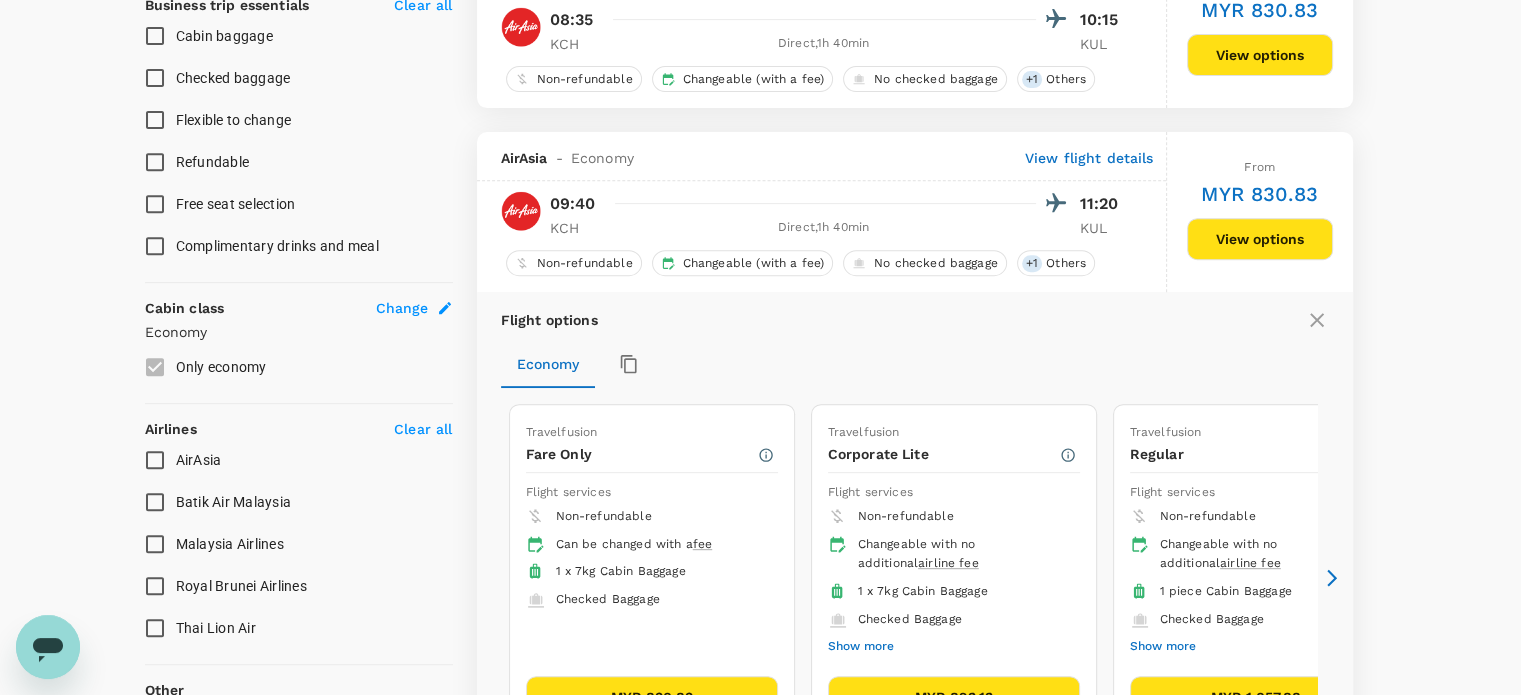 scroll, scrollTop: 947, scrollLeft: 0, axis: vertical 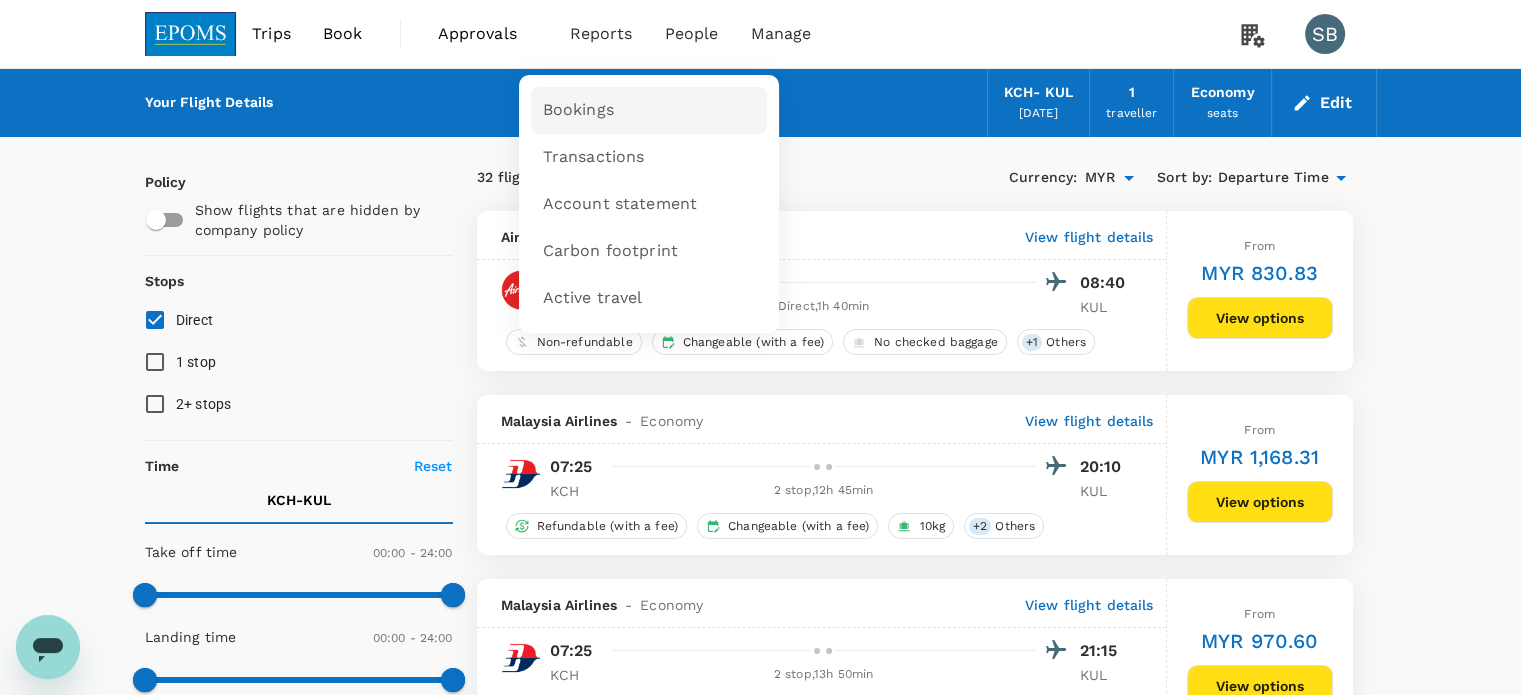 click on "Bookings" at bounding box center [578, 110] 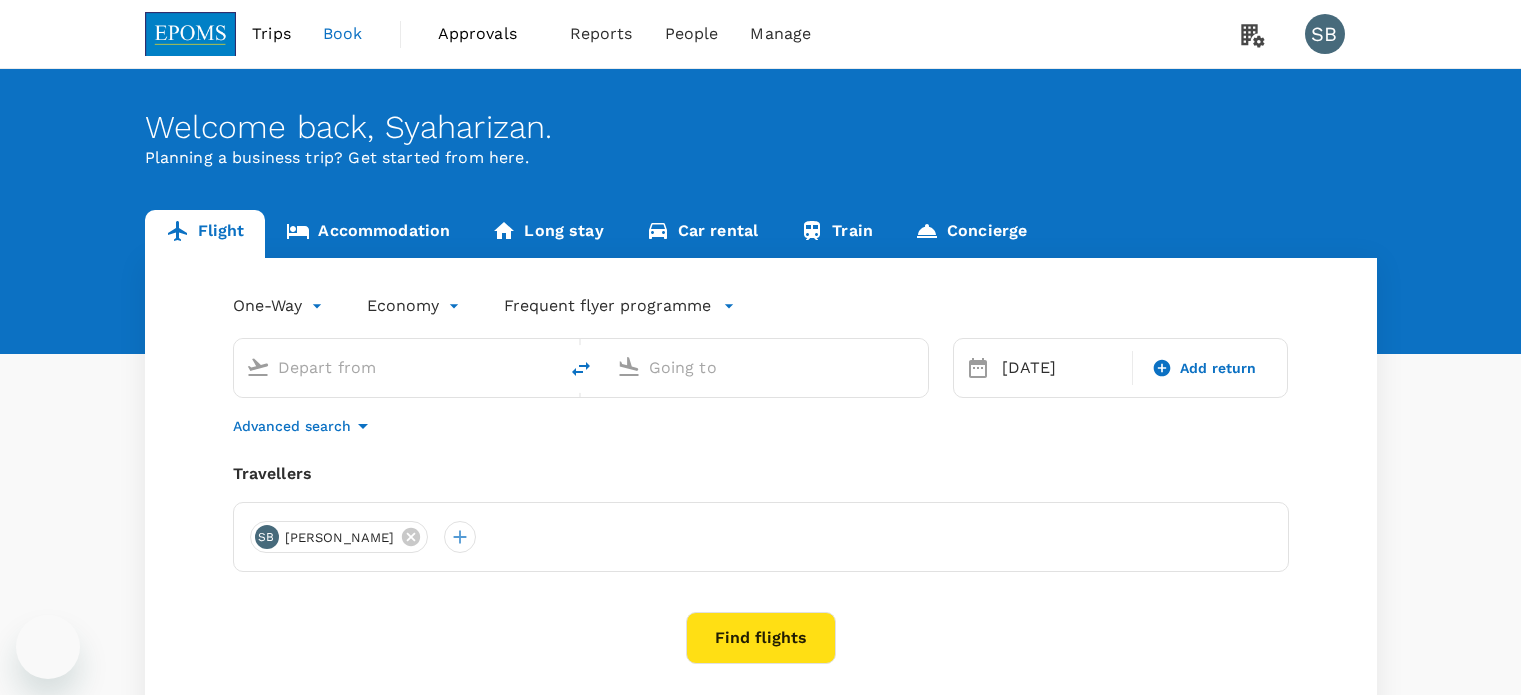 type on "Kuching Intl (KCH)" 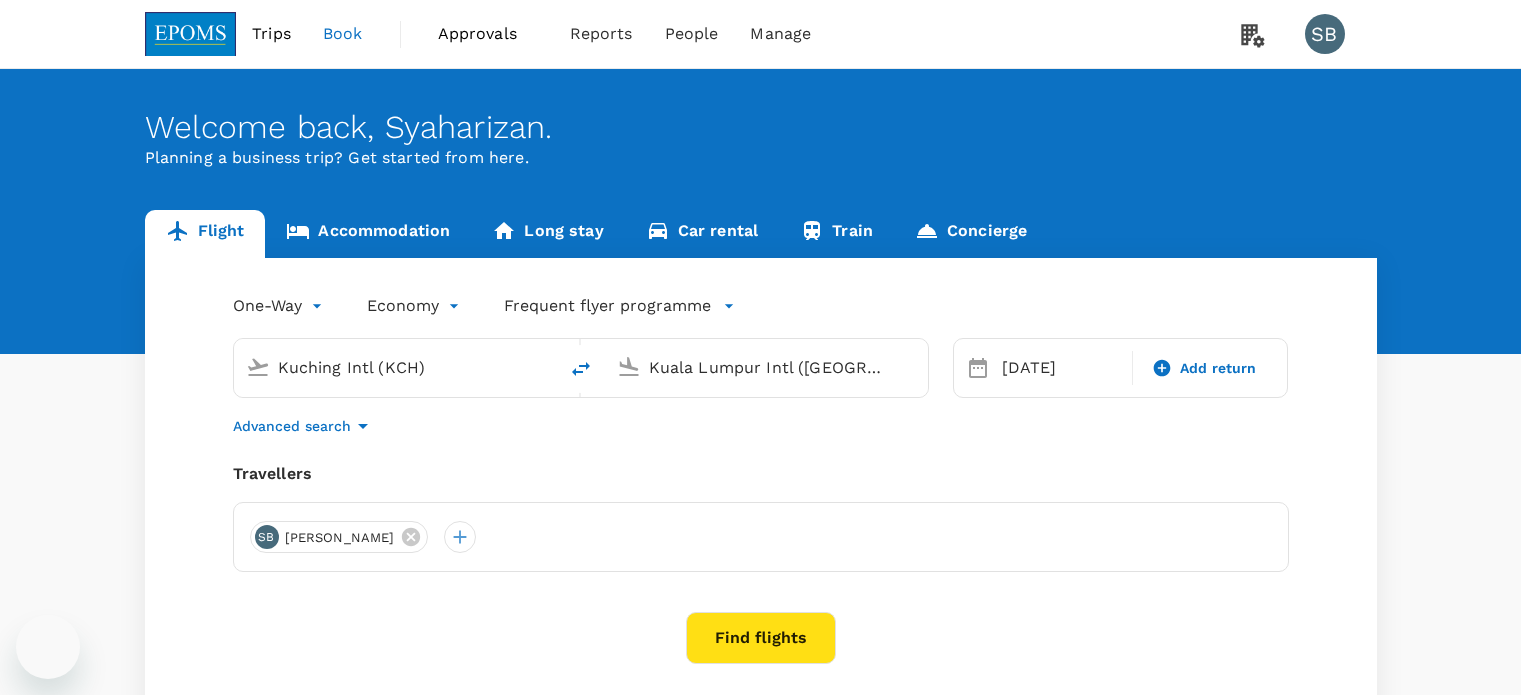 scroll, scrollTop: 0, scrollLeft: 0, axis: both 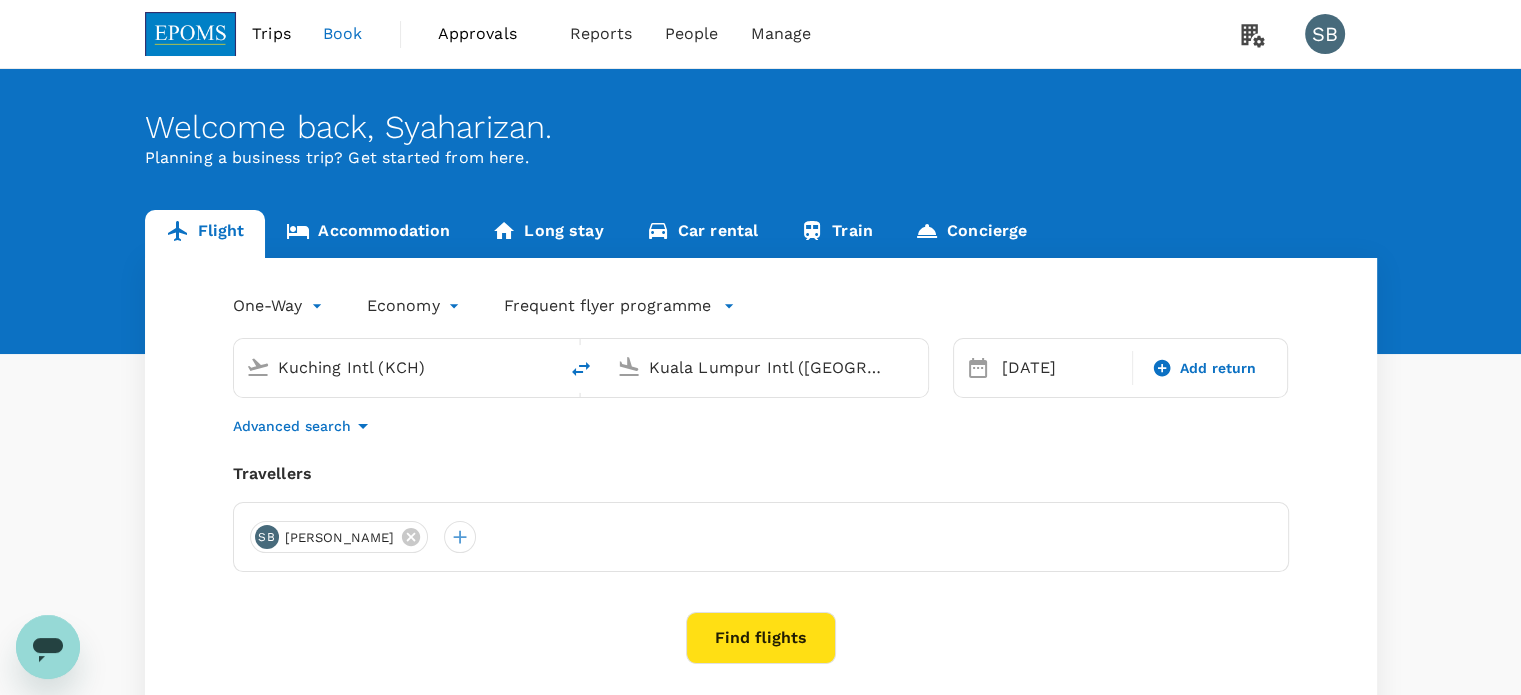 type 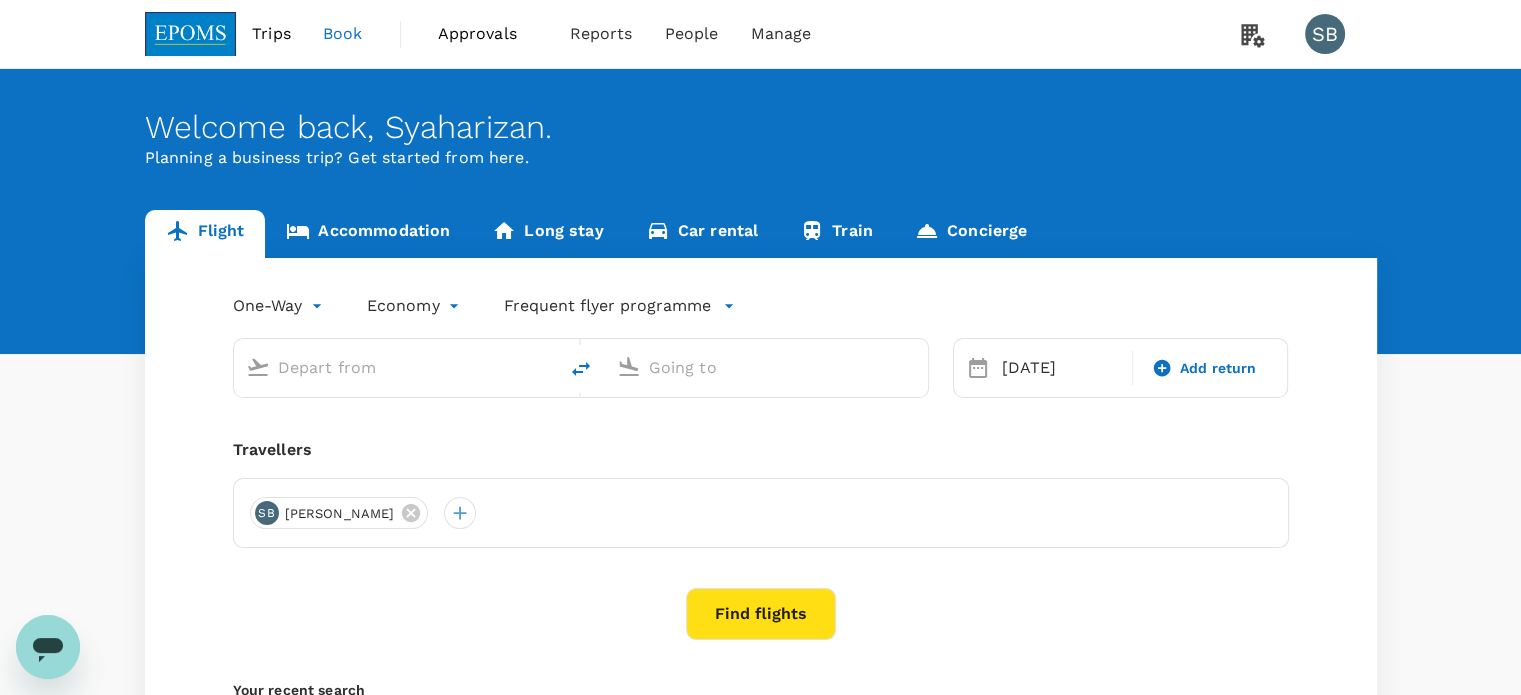 type on "Kuching Intl (KCH)" 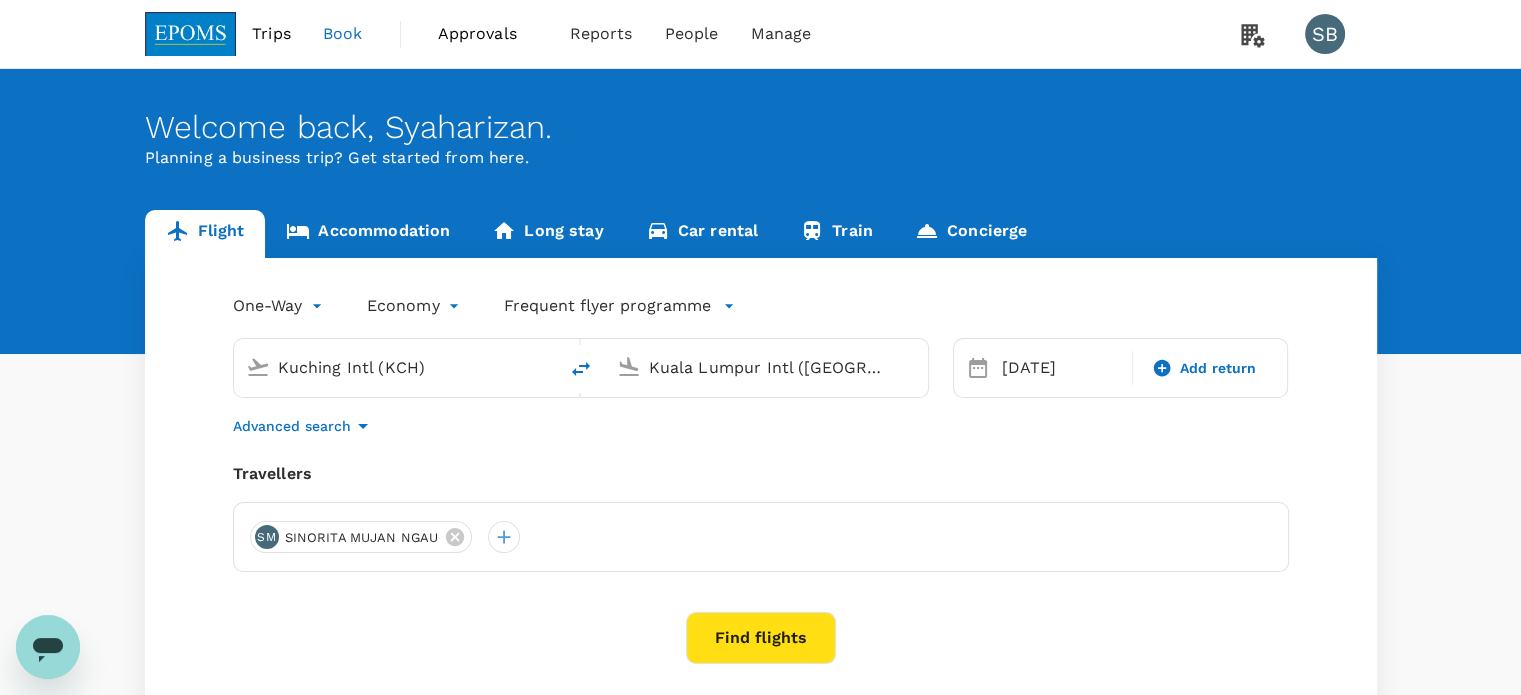 click on "Find flights" at bounding box center [761, 638] 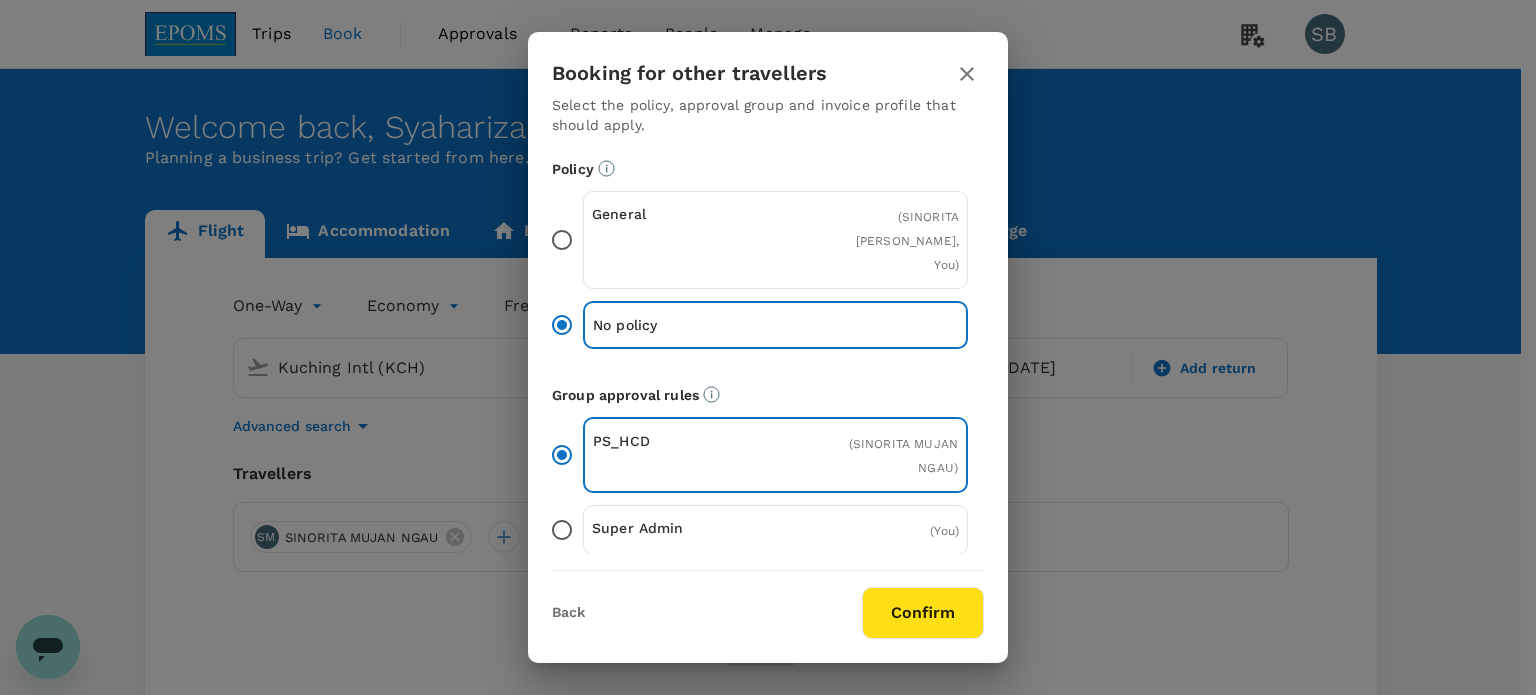 click on "Confirm" at bounding box center (923, 613) 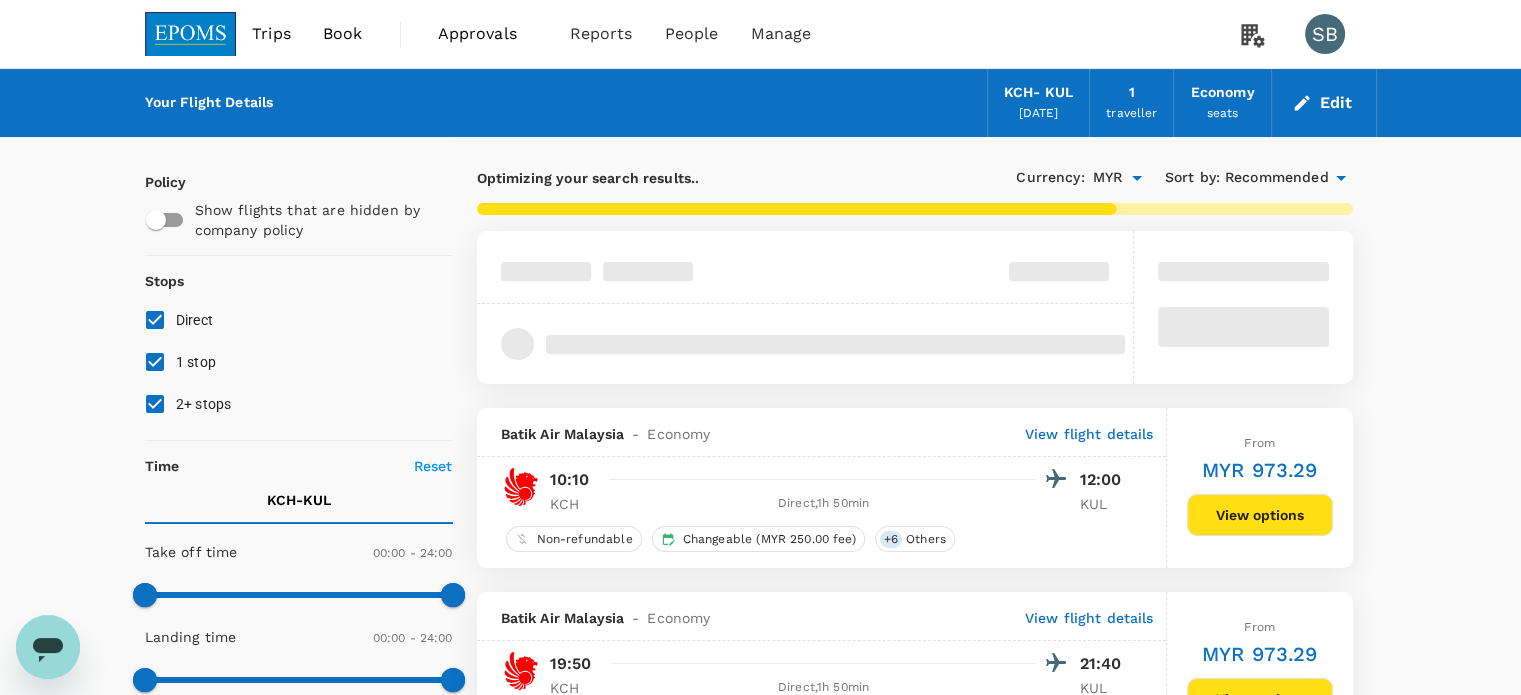 click on "2+ stops" at bounding box center (155, 404) 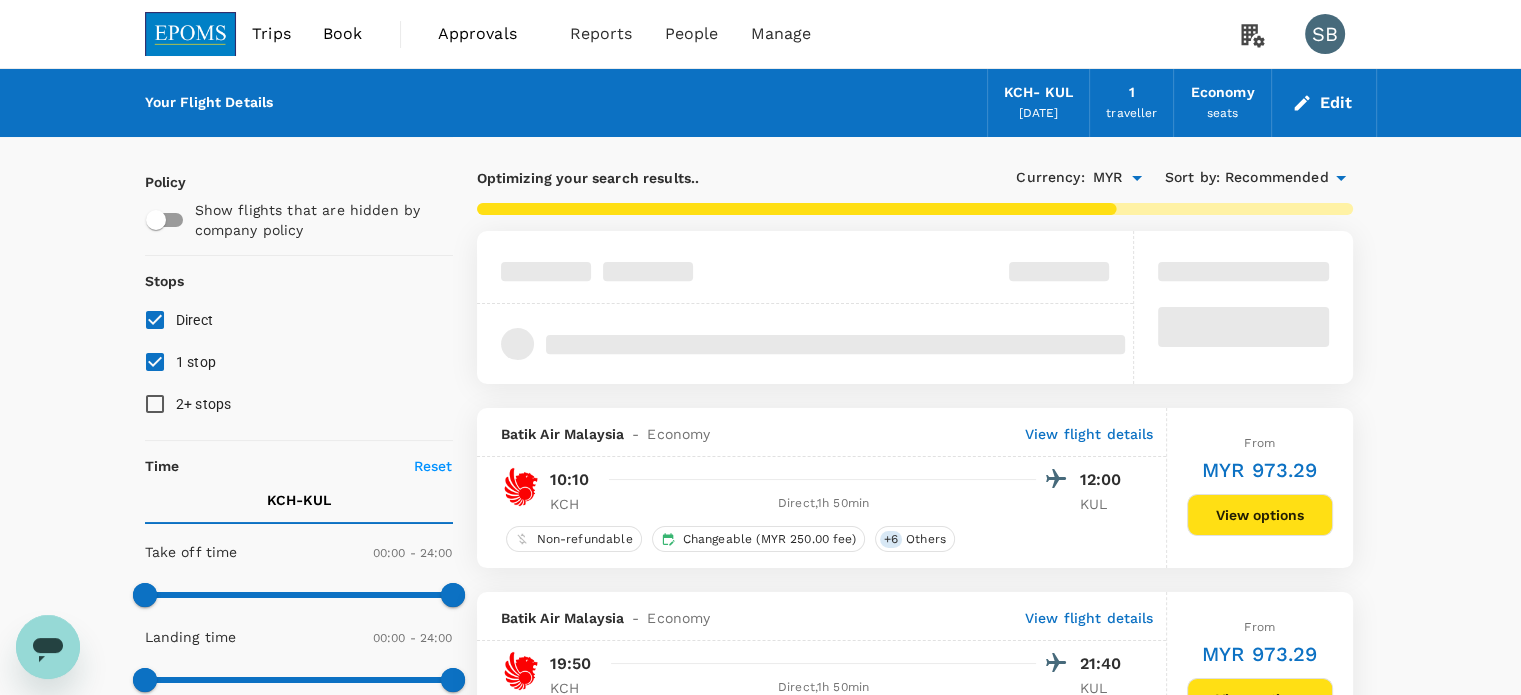 click on "1 stop" at bounding box center [155, 362] 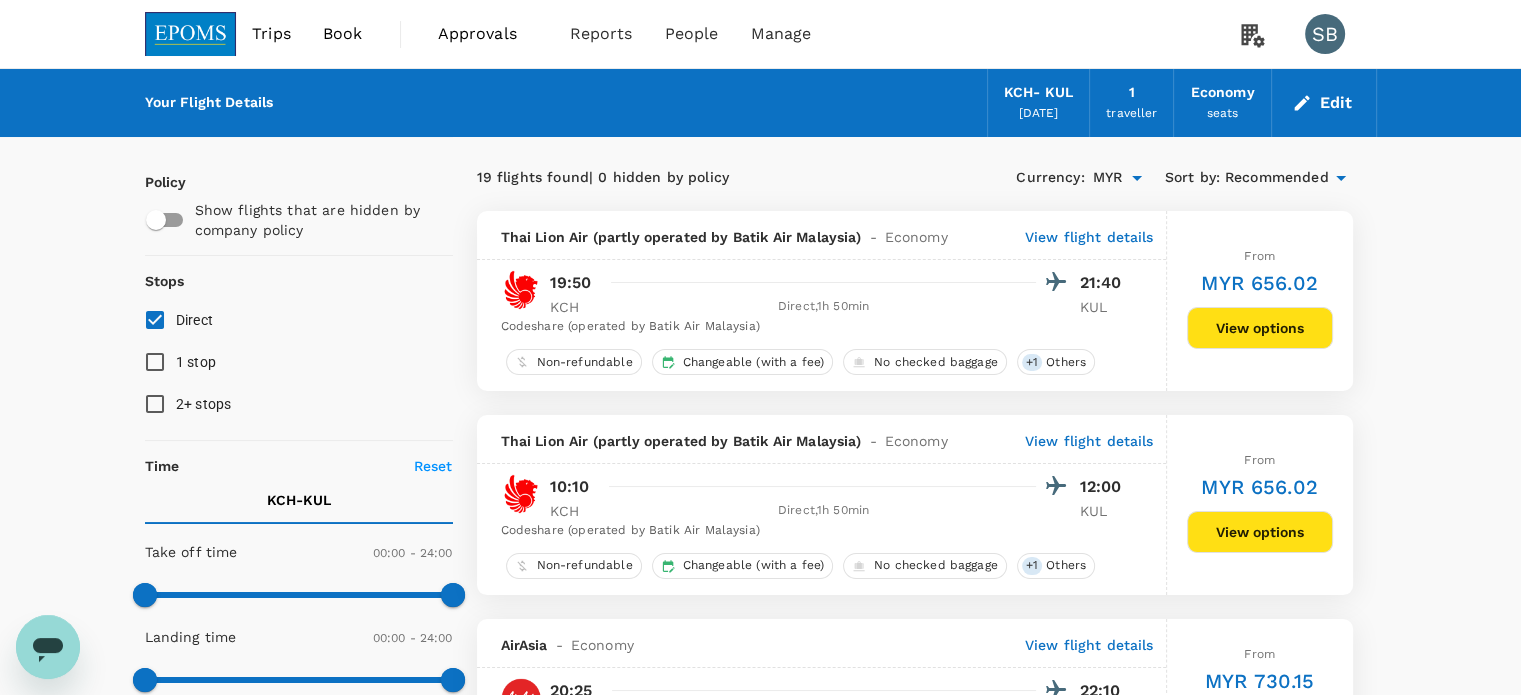 click on "Currency :  MYR Sort by :  Recommended" at bounding box center [1134, 178] 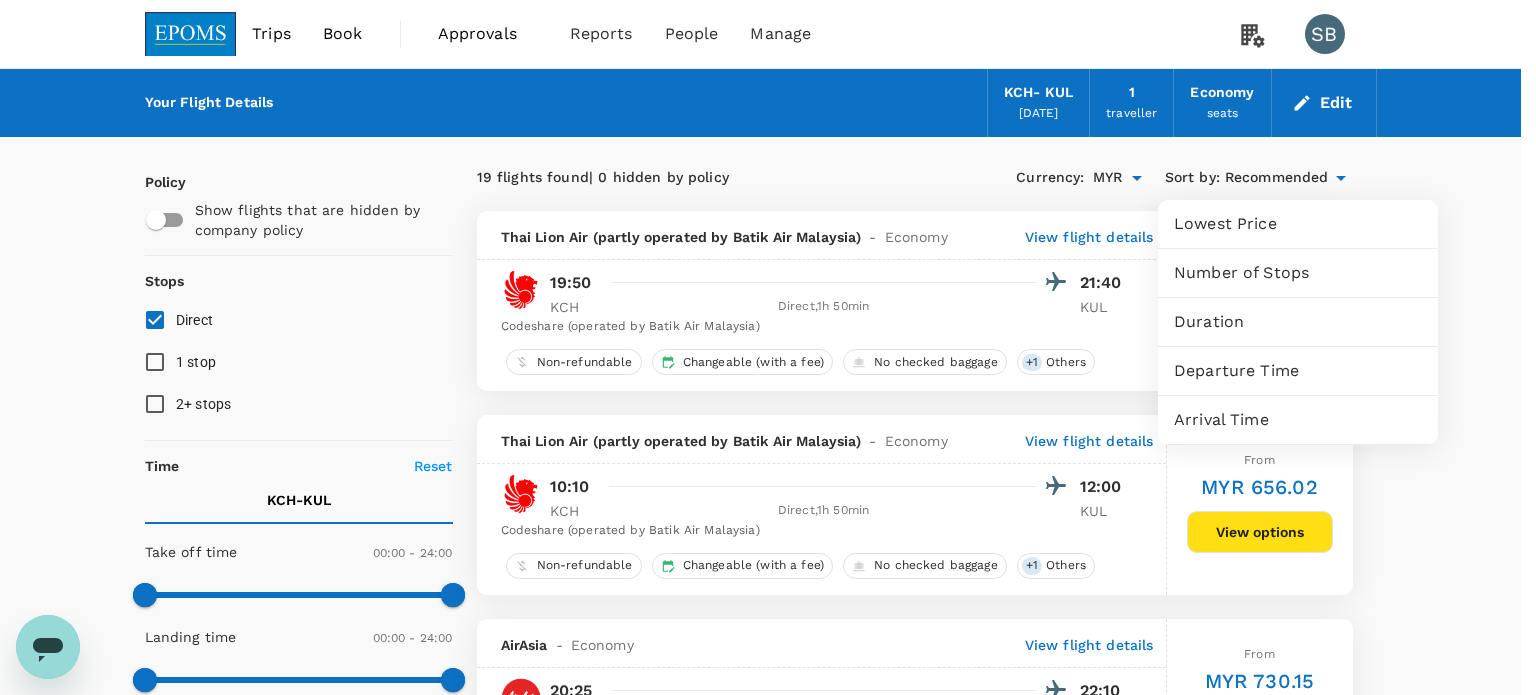 click on "Departure Time" at bounding box center (1298, 371) 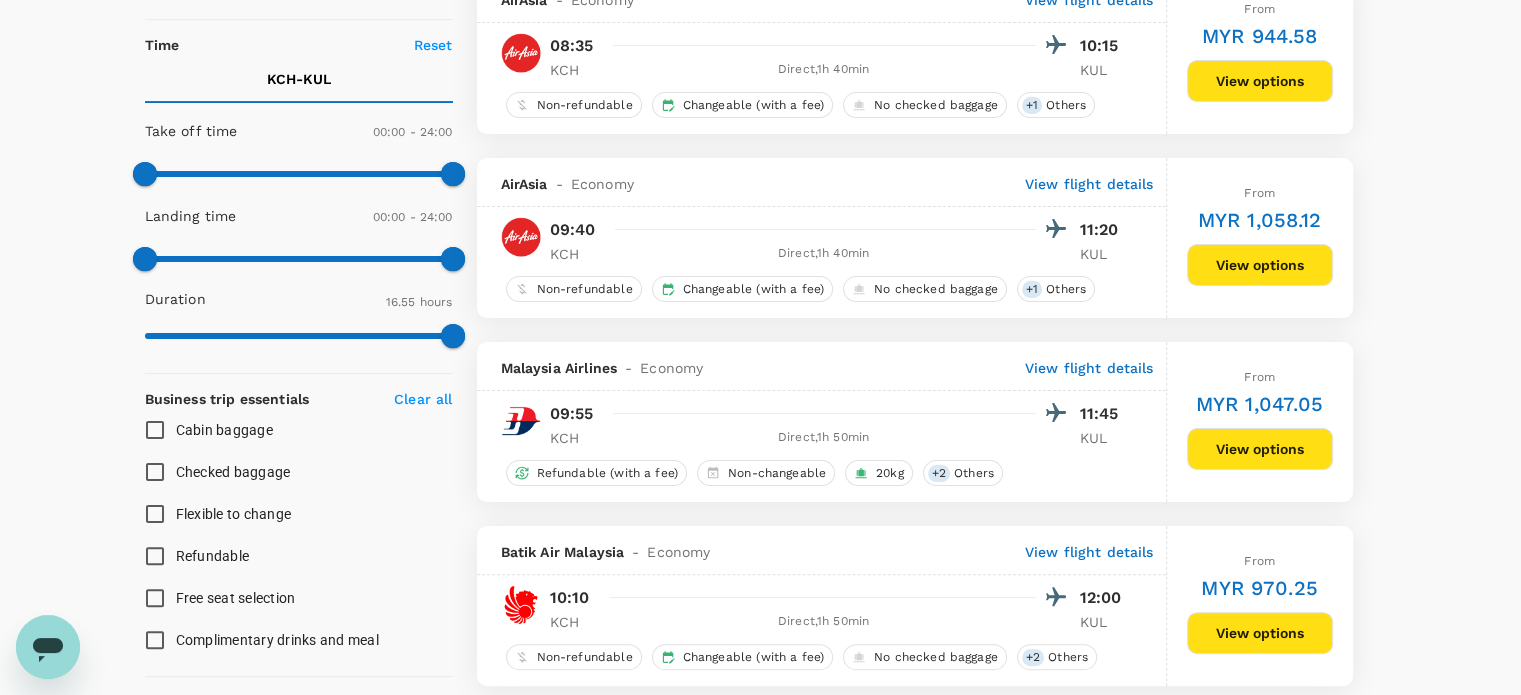 scroll, scrollTop: 300, scrollLeft: 0, axis: vertical 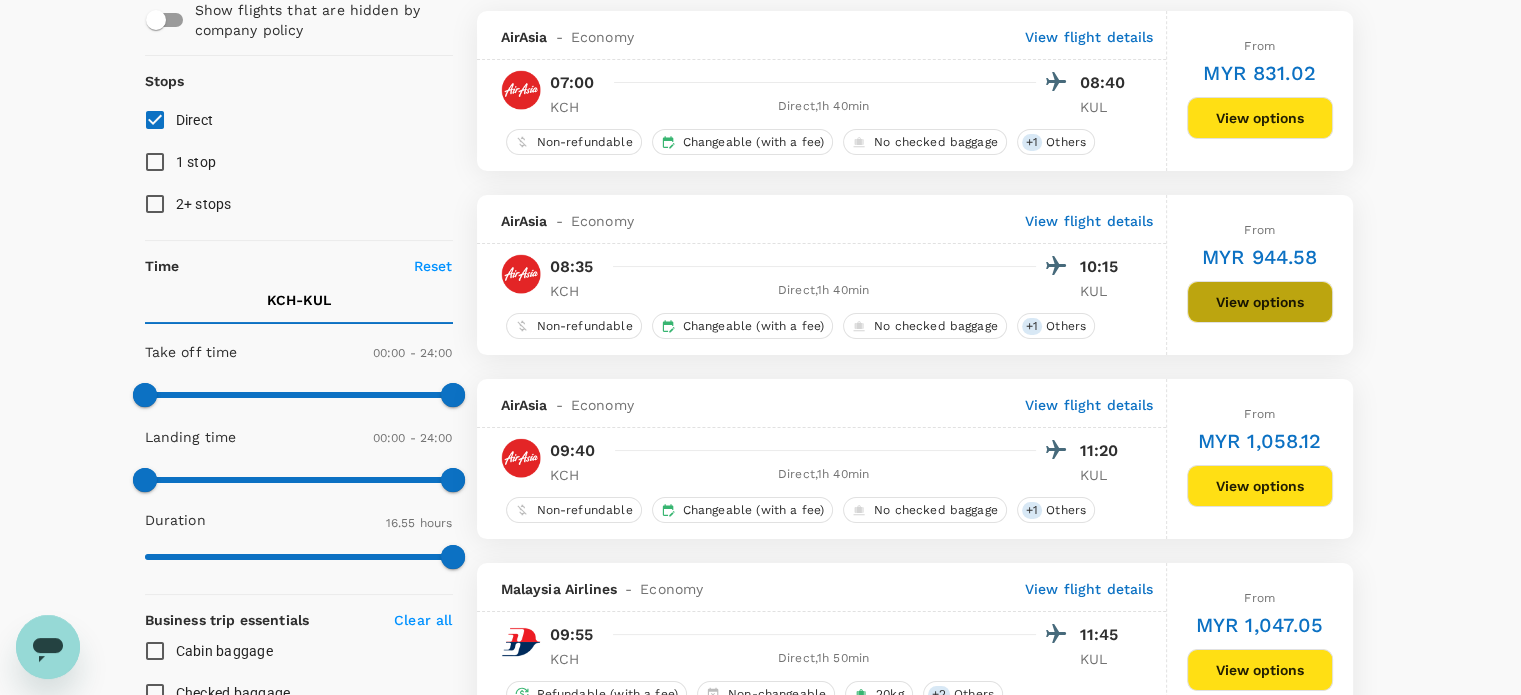 click on "View options" at bounding box center [1260, 302] 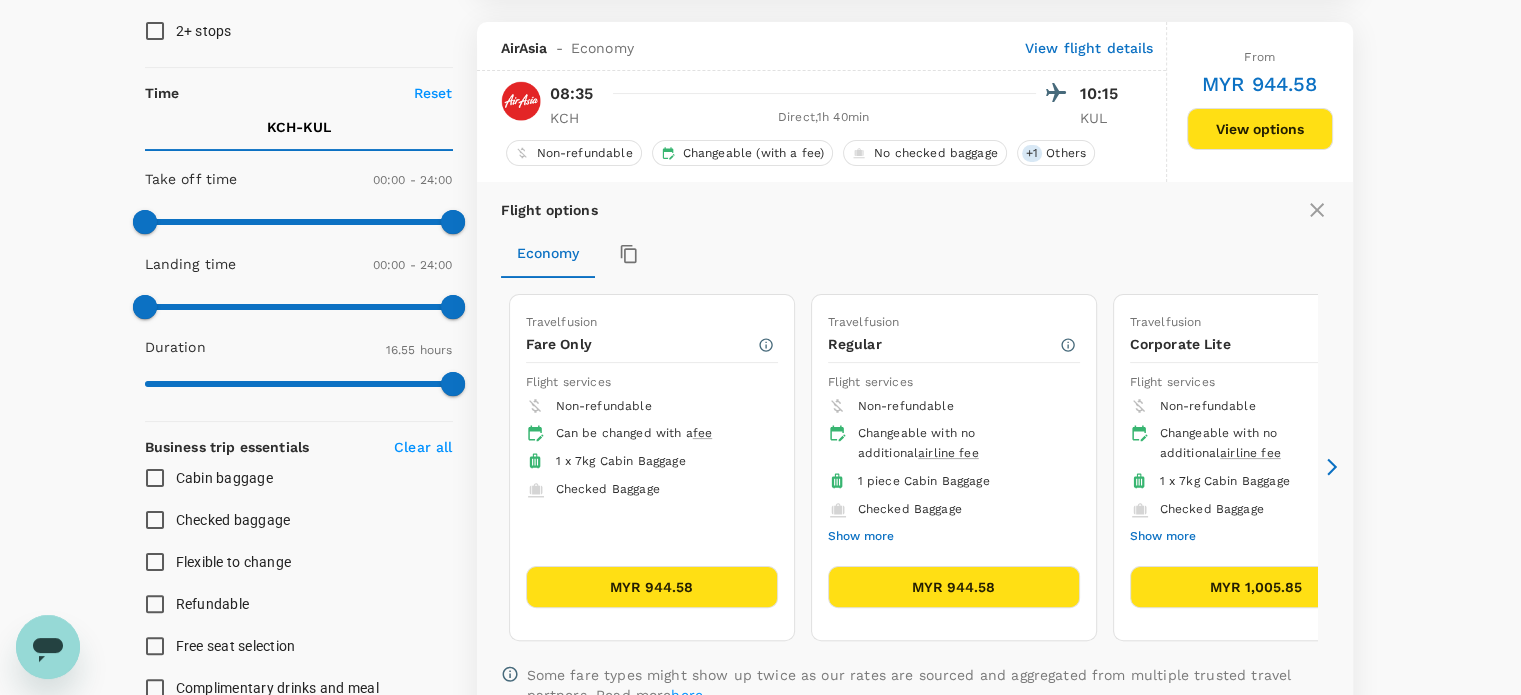 scroll, scrollTop: 395, scrollLeft: 0, axis: vertical 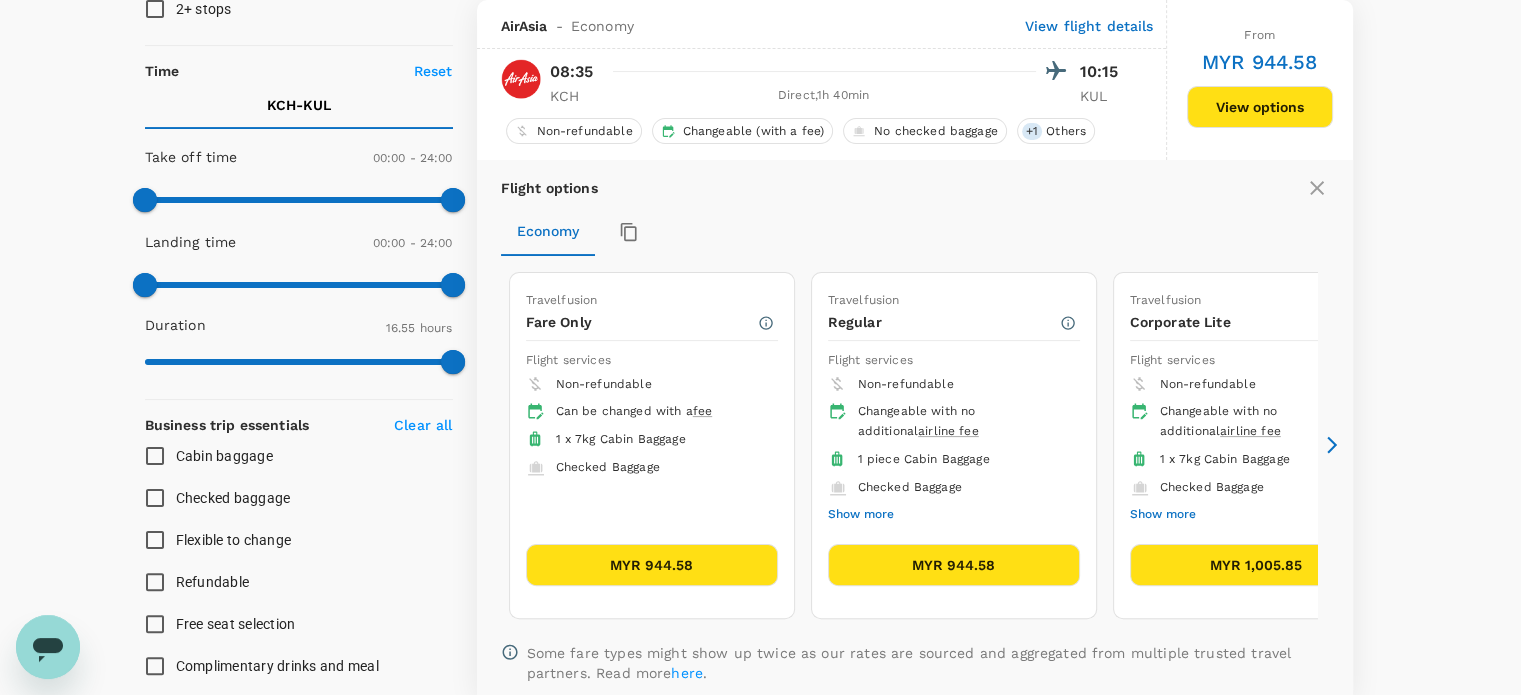click on "MYR 944.58" at bounding box center [954, 565] 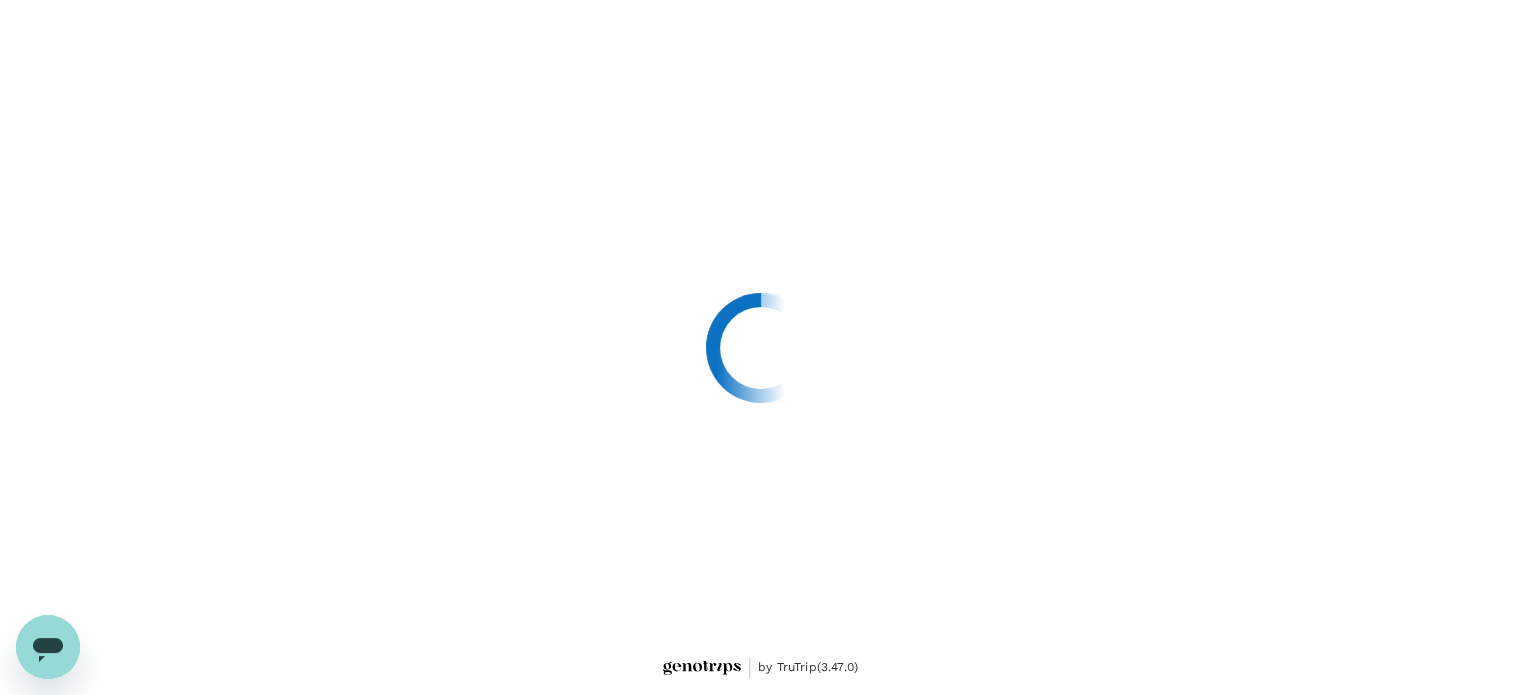 scroll, scrollTop: 0, scrollLeft: 0, axis: both 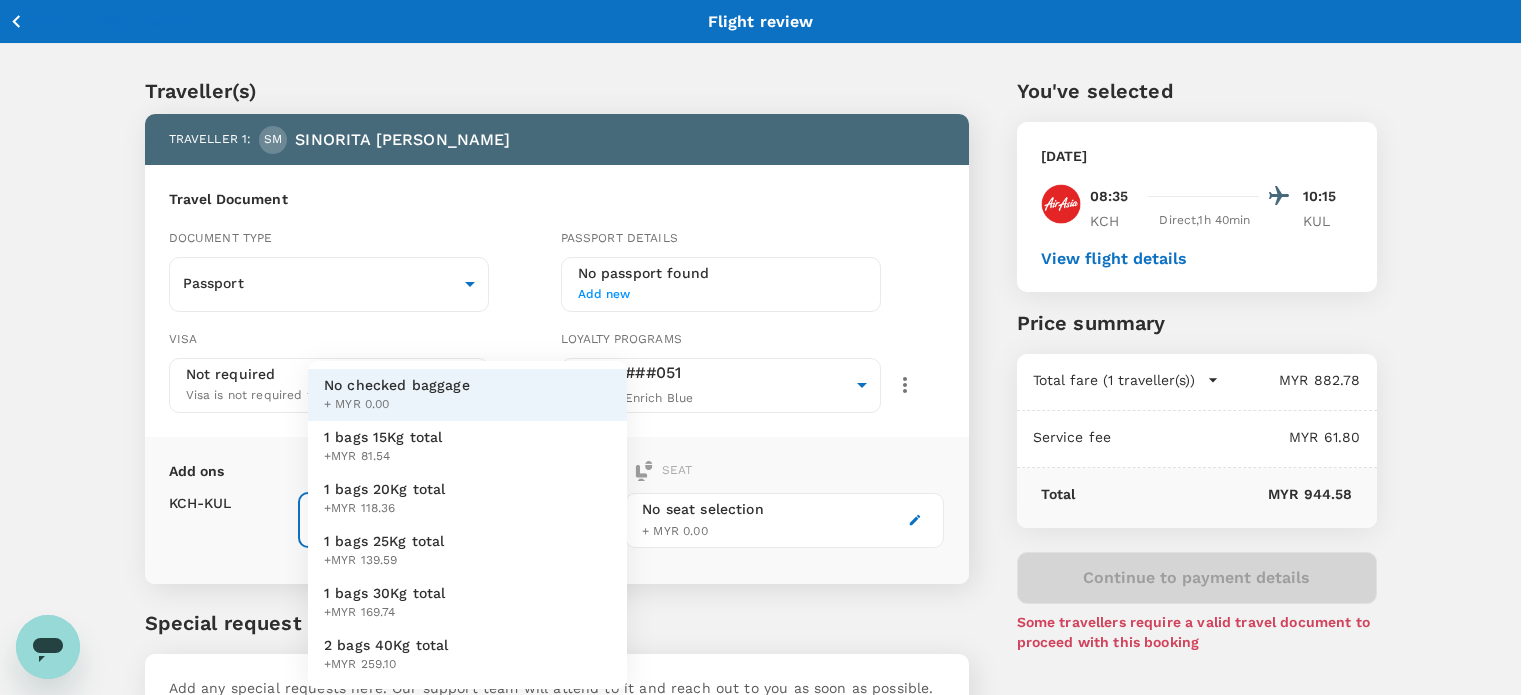 click on "Back to flight results Flight review Traveller(s) Traveller   1 : SM SINORITA   MUJAN NGAU Travel Document Document type Passport Passport ​ Passport details No passport found Add new Visa Not required Visa is not required to enter this destination Loyalty programs ########051 ENRICH |  Enrich Blue f9334b02-b01b-4d16-adb6-68dbdd3a160f ​ Add ons Baggage Seat KCH  -  KUL No checked baggage + MYR 0.00 ​ No seat selection + MYR 0.00 Special request Add any special requests here. Our support team will attend to it and reach out to you as soon as possible. Add request You've selected Thursday, 17 Jul 2025 08:35 10:15 KCH Direct ,  1h 40min KUL View flight details Price summary Total fare (1 traveller(s)) MYR 882.78 Air fare MYR 882.78 Baggage fee MYR 0.00 Seat fee MYR 0.00 Service fee MYR 61.80 Total MYR 944.58 Continue to payment details Some travellers require a valid travel document to proceed with this booking by TruTrip  ( 3.47.0   ) View details Edit Add new No checked baggage + MYR 0.00 +MYR 81.54" at bounding box center [768, 419] 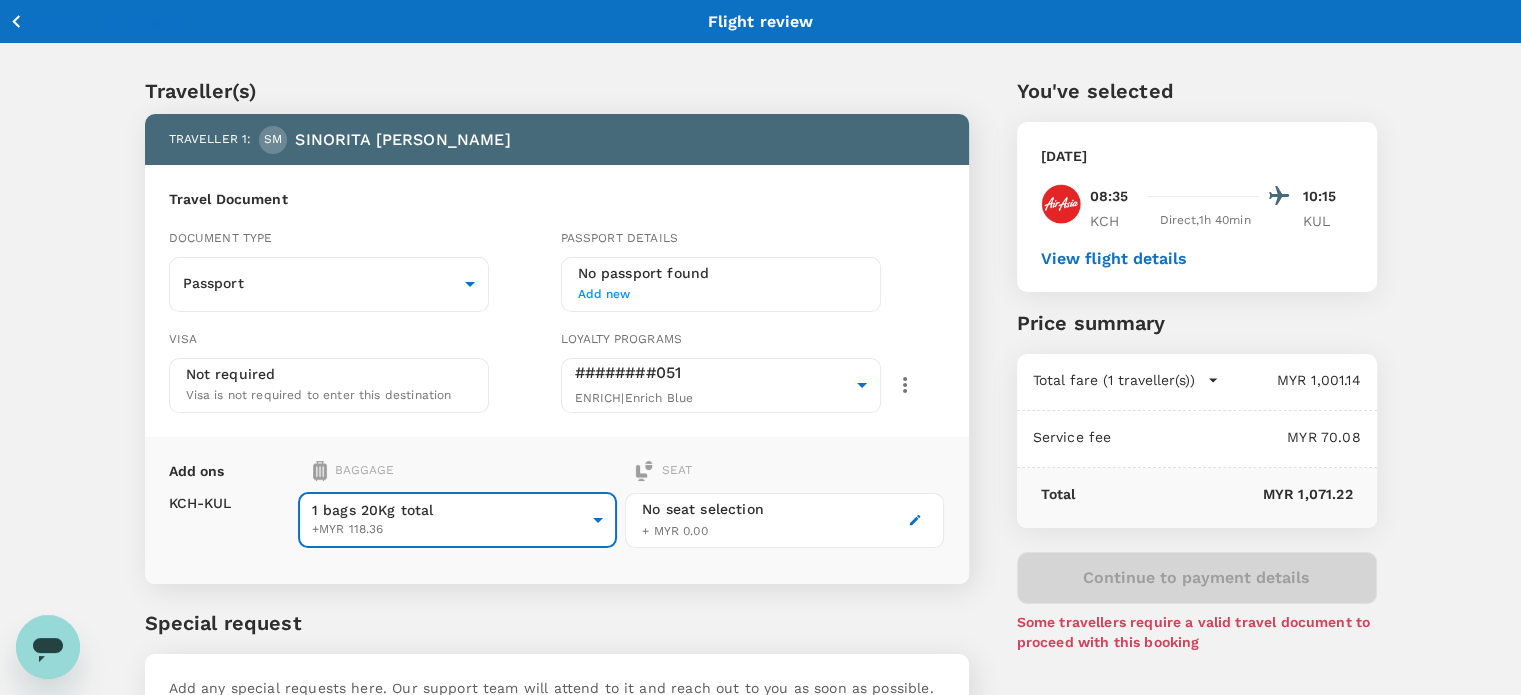 click 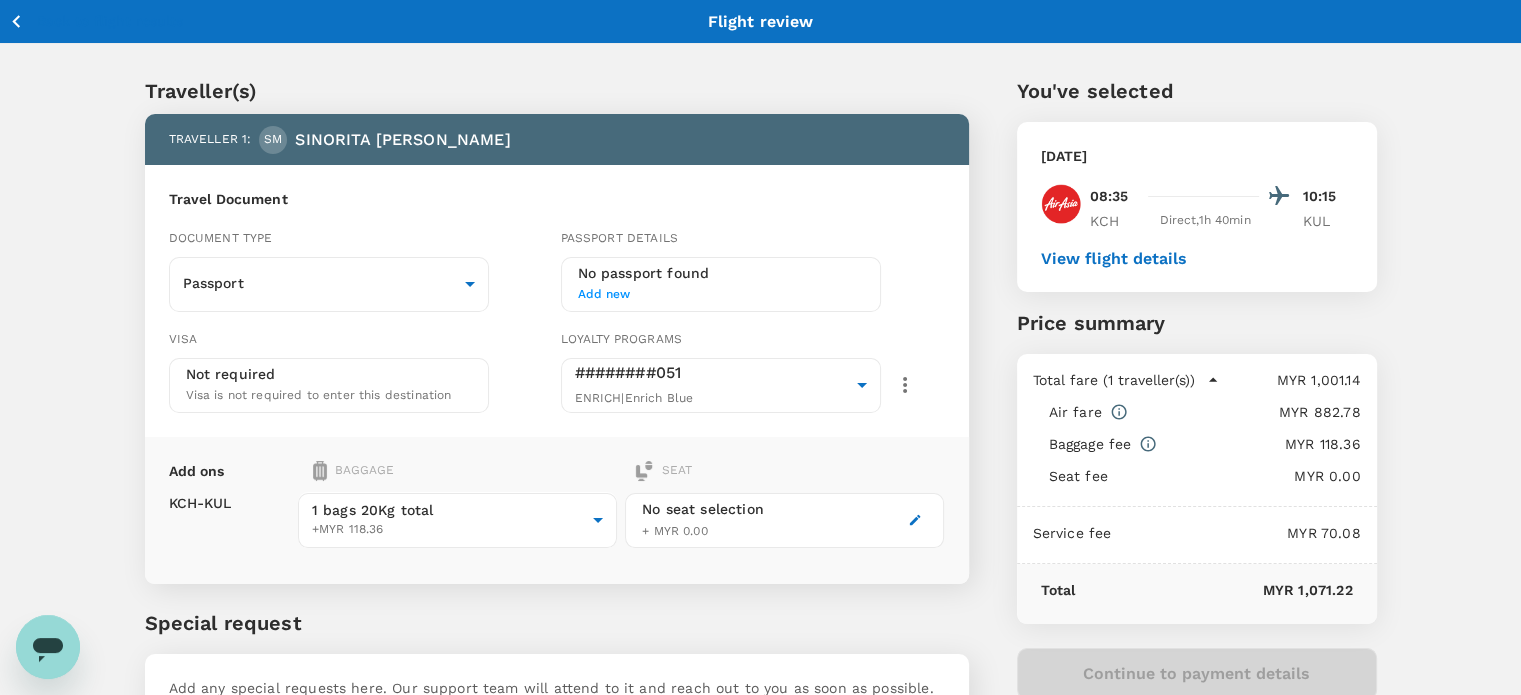 type 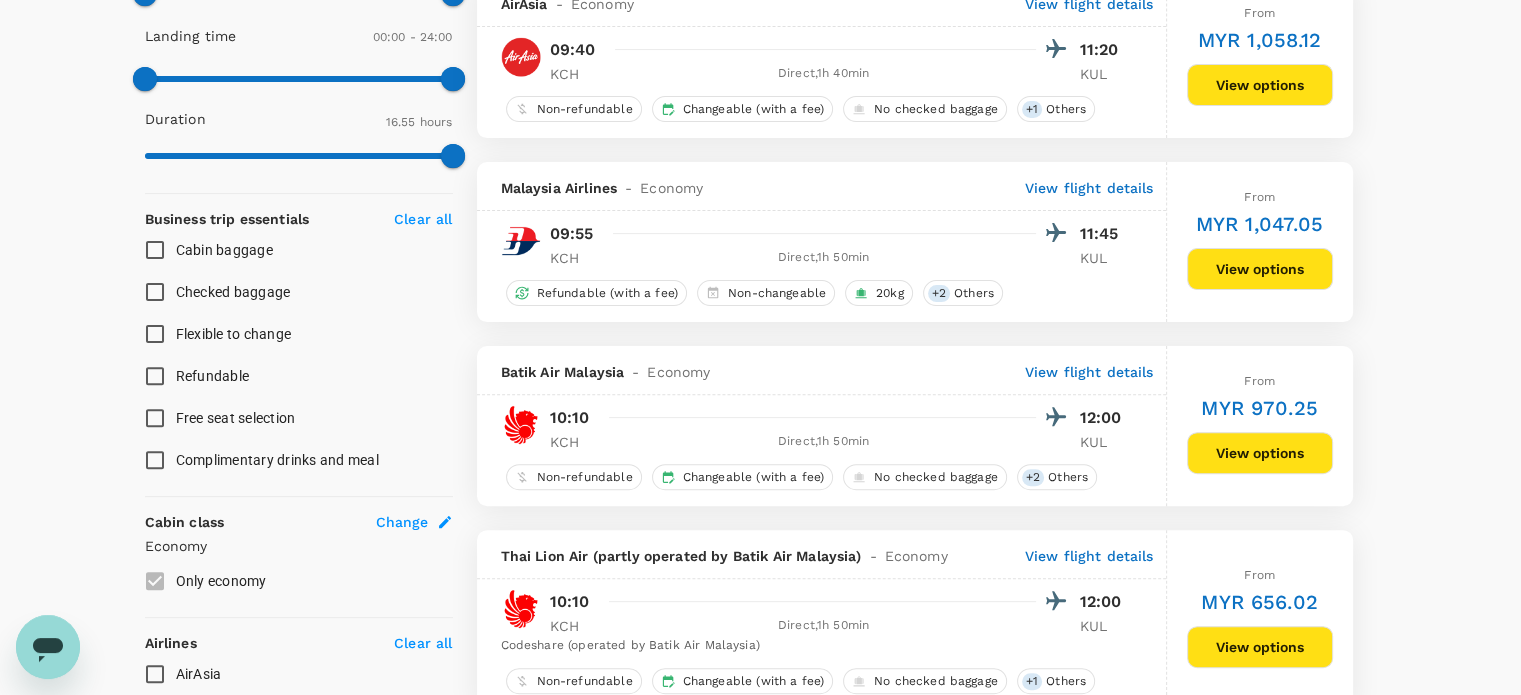 scroll, scrollTop: 648, scrollLeft: 0, axis: vertical 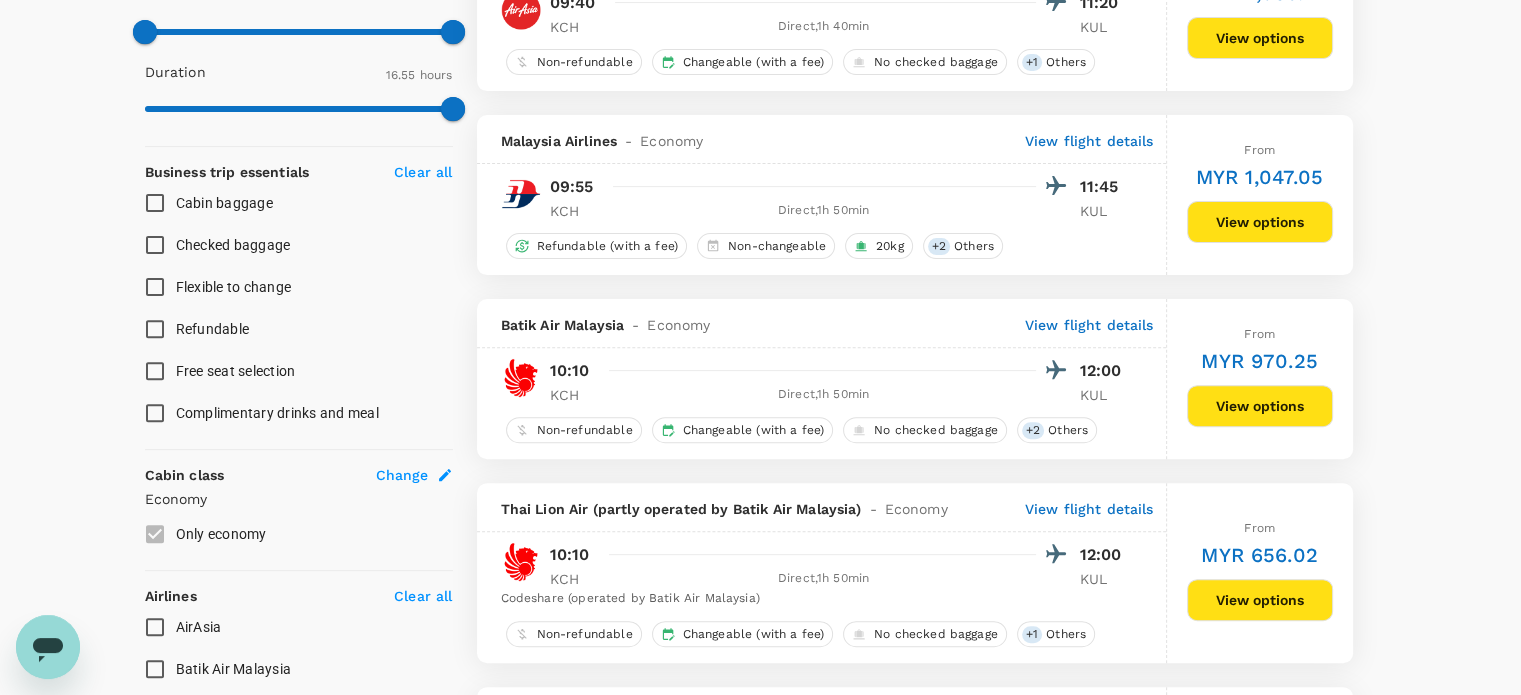 click on "View options" at bounding box center [1260, 406] 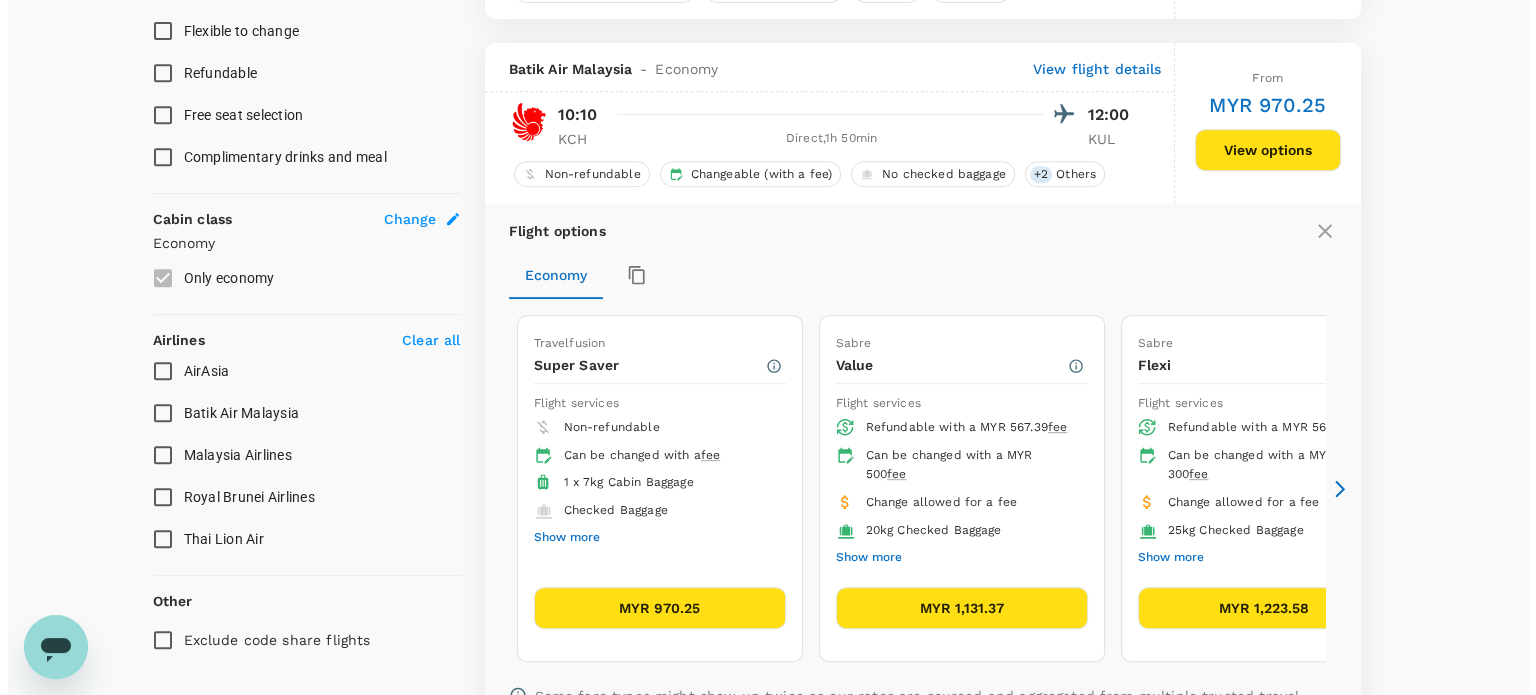 scroll, scrollTop: 947, scrollLeft: 0, axis: vertical 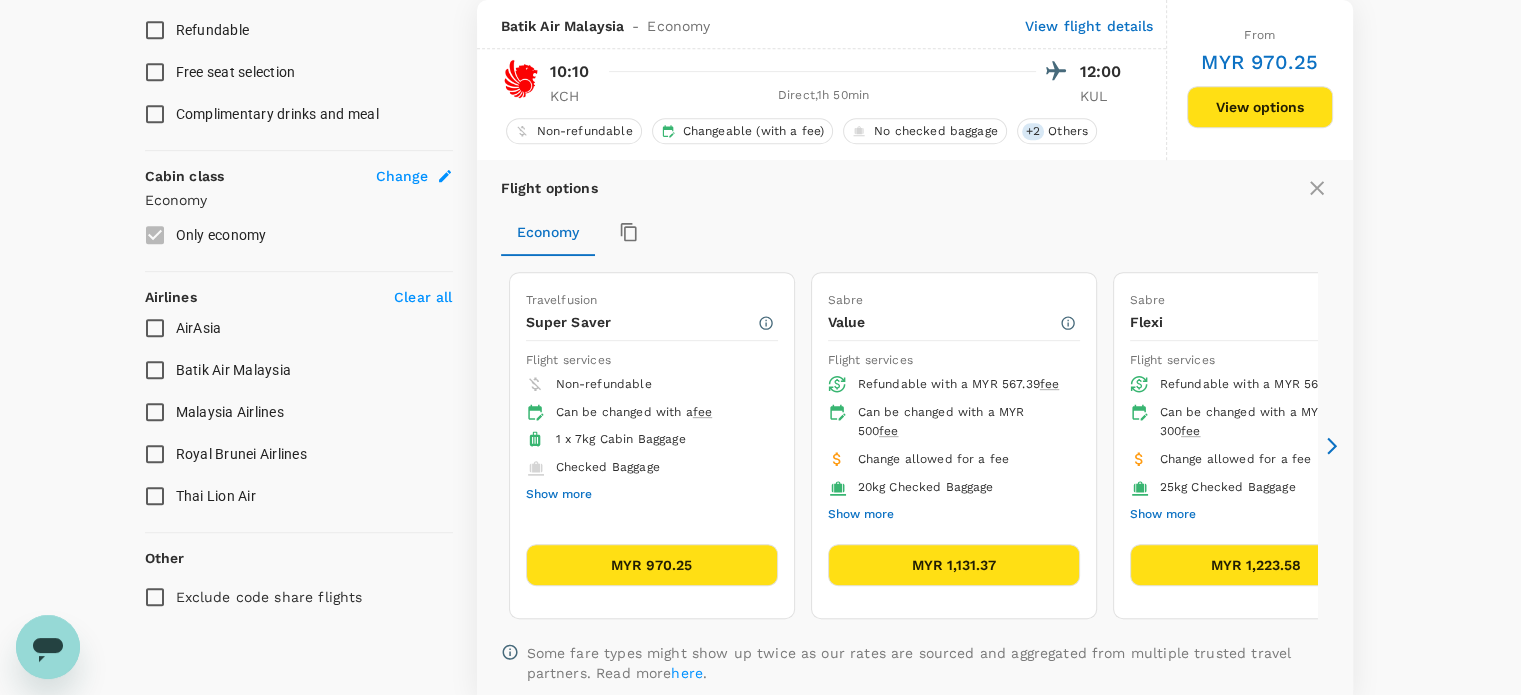 type 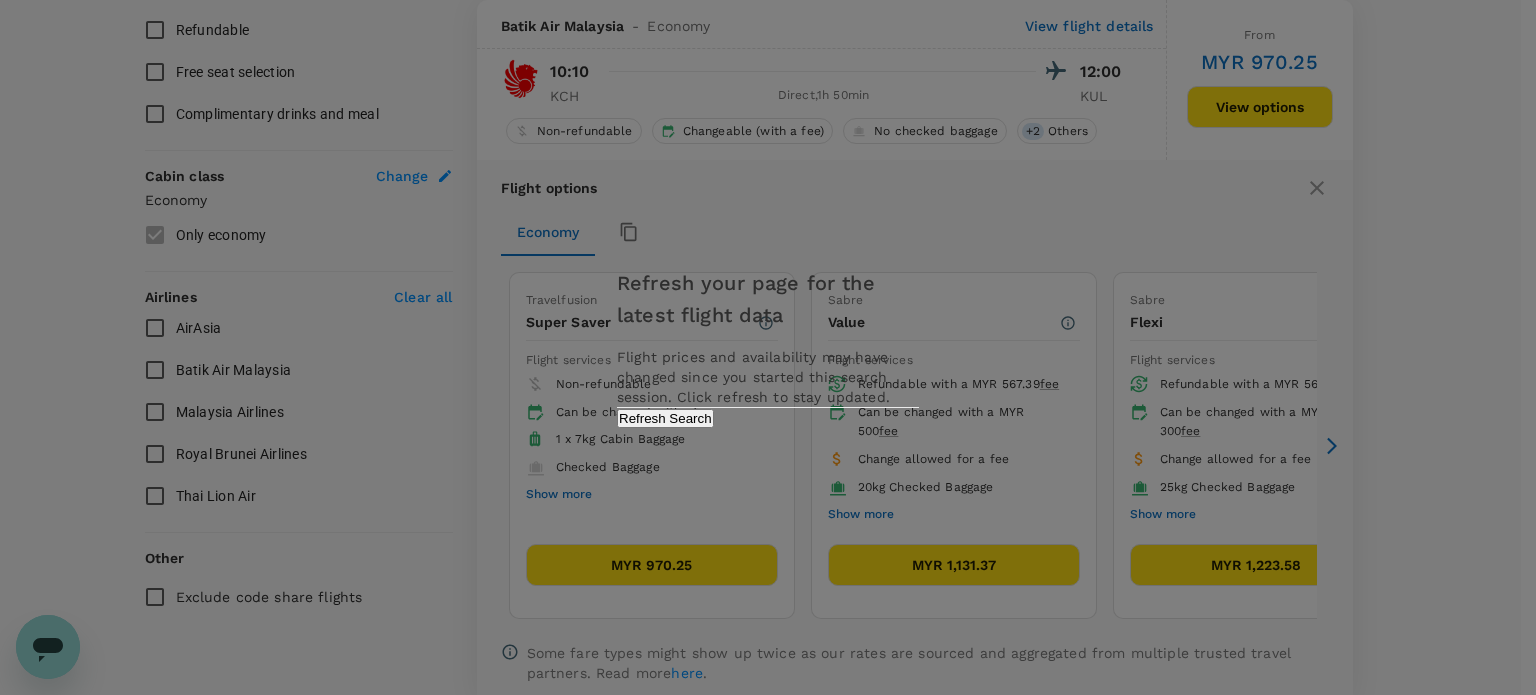 click on "Refresh Search" at bounding box center (665, 418) 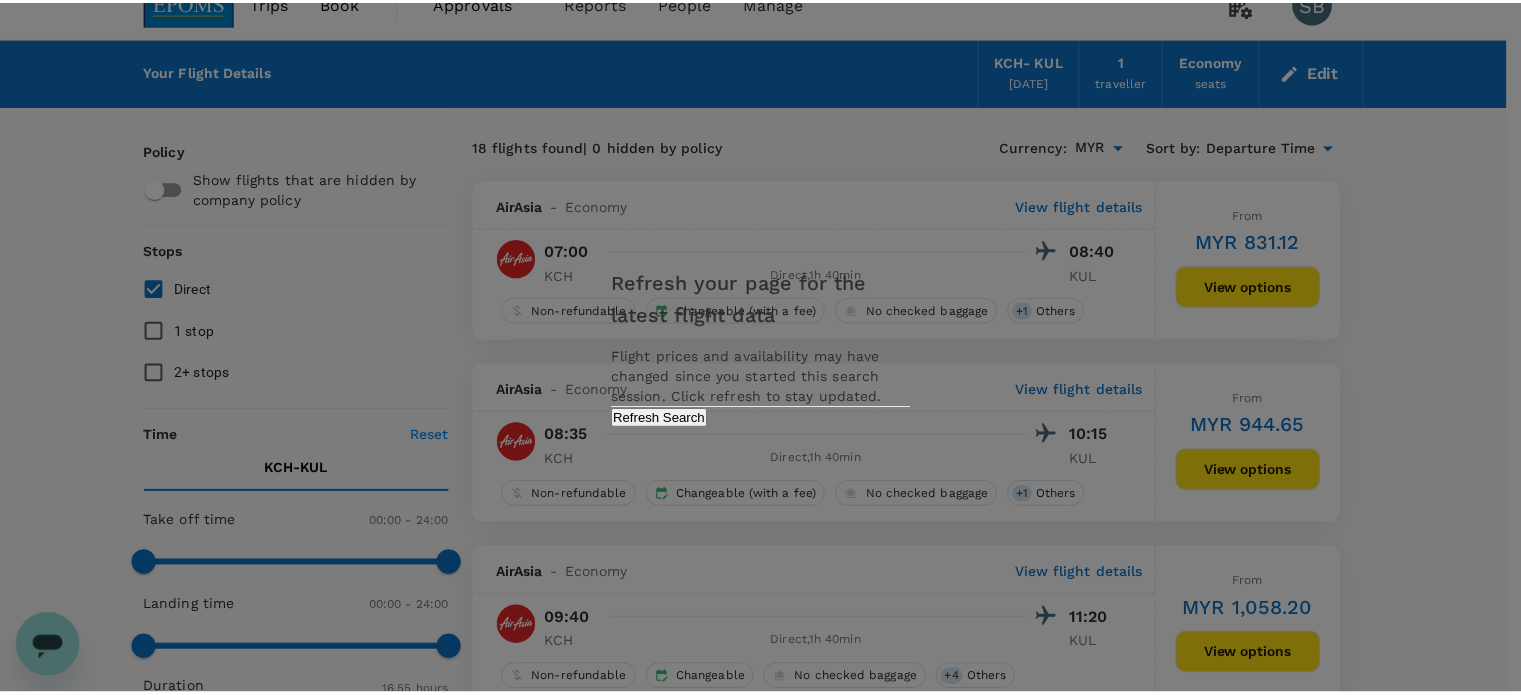 scroll, scrollTop: 0, scrollLeft: 0, axis: both 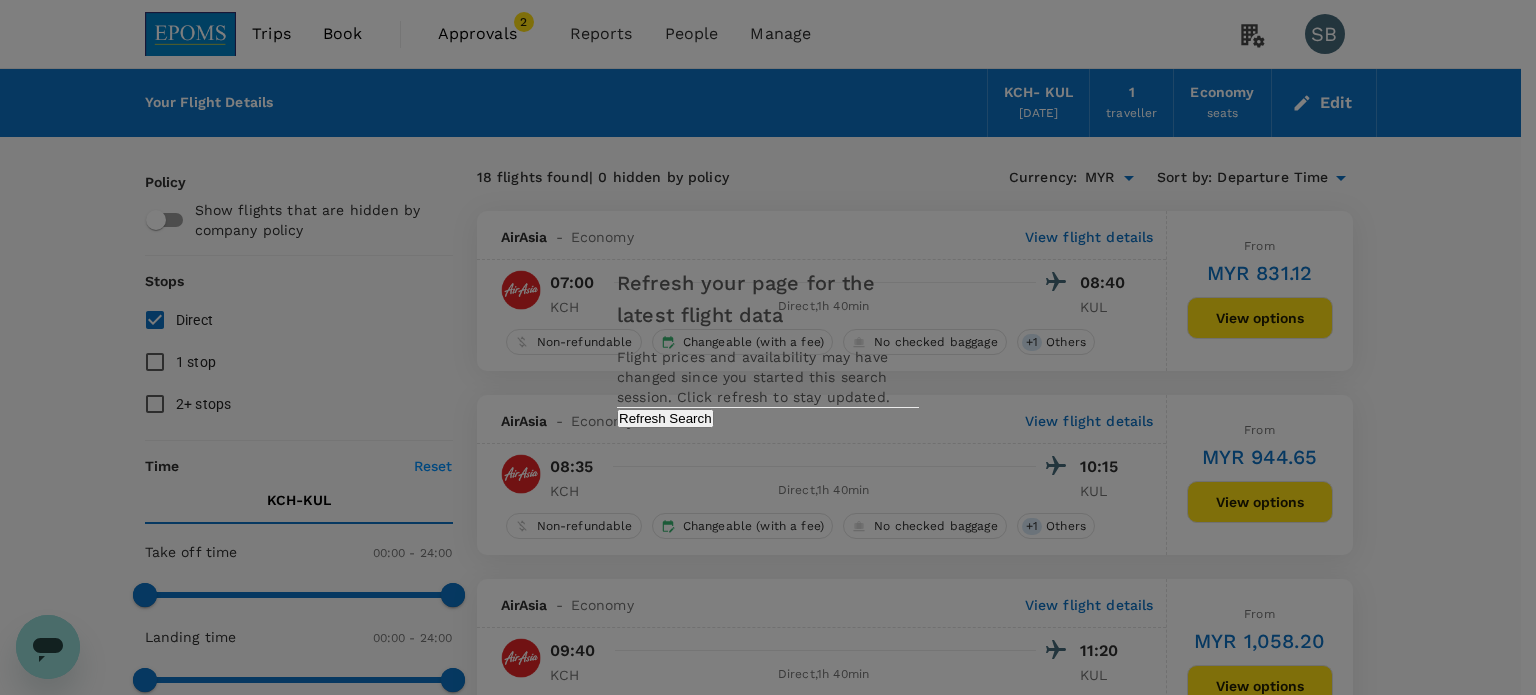 click on "Refresh Search" at bounding box center [665, 418] 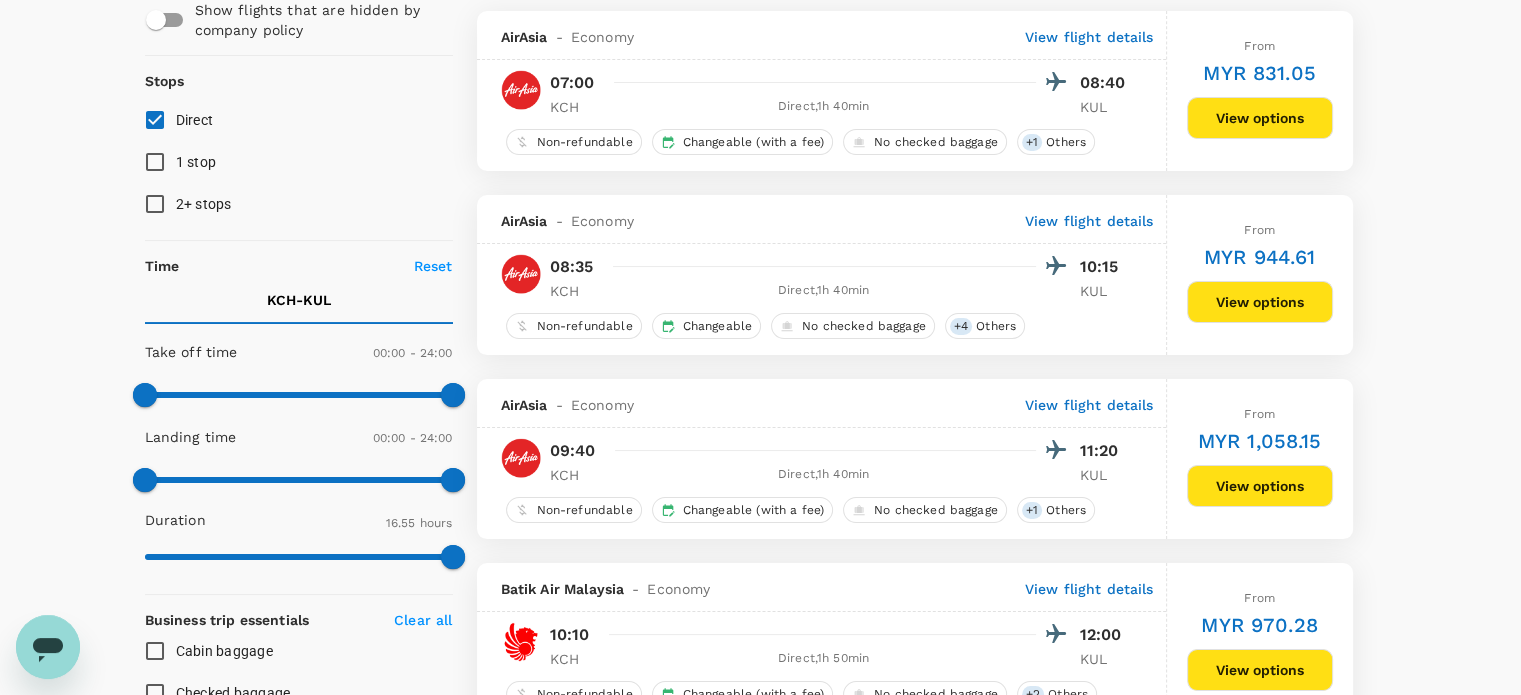 scroll, scrollTop: 300, scrollLeft: 0, axis: vertical 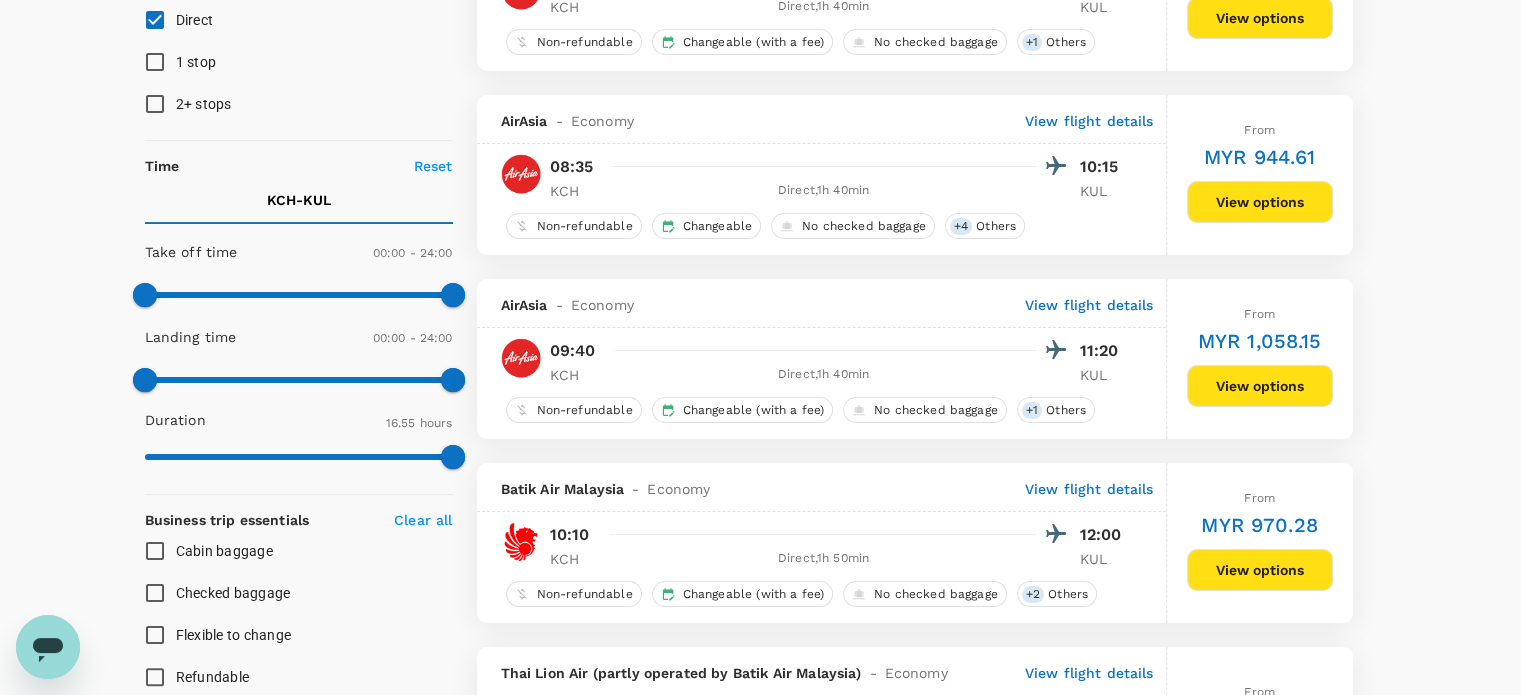 click on "View options" at bounding box center (1260, 202) 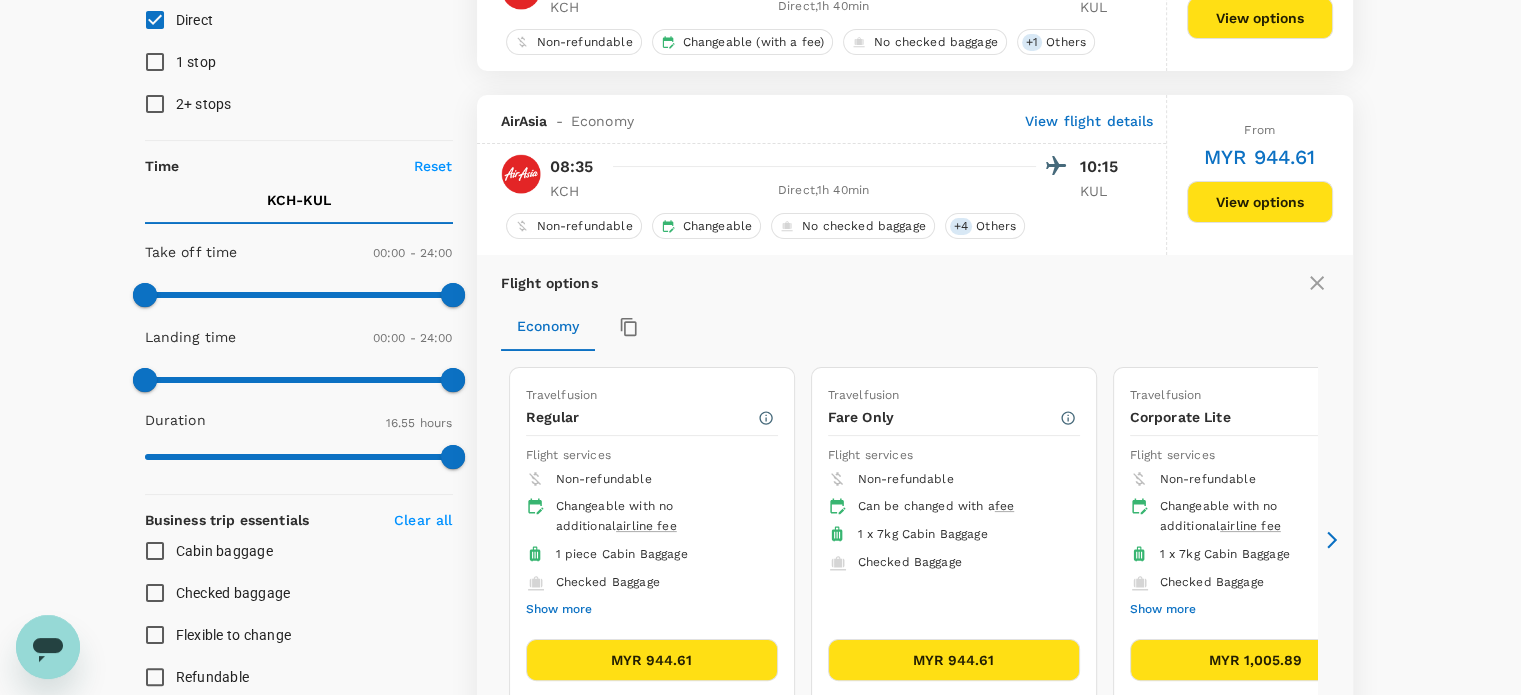 scroll, scrollTop: 395, scrollLeft: 0, axis: vertical 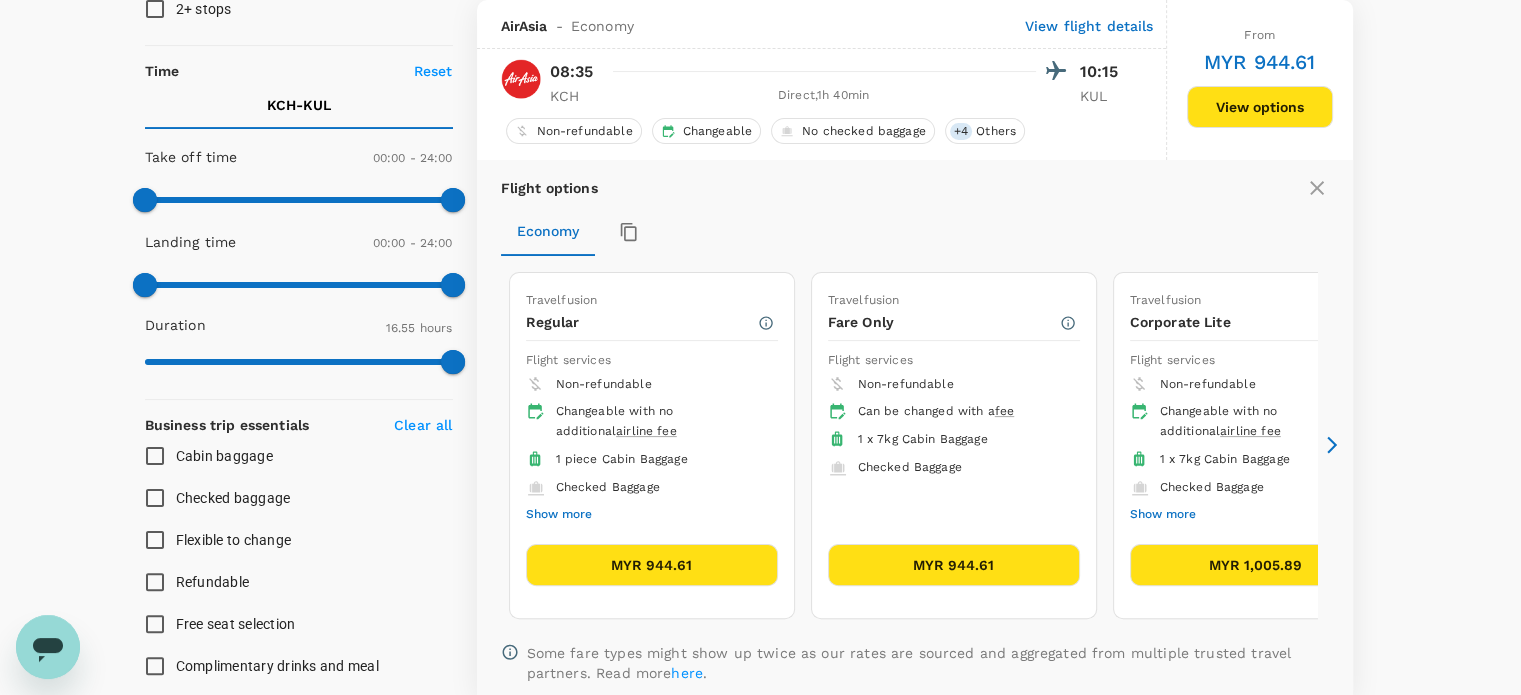 click on "MYR 944.61" at bounding box center [954, 565] 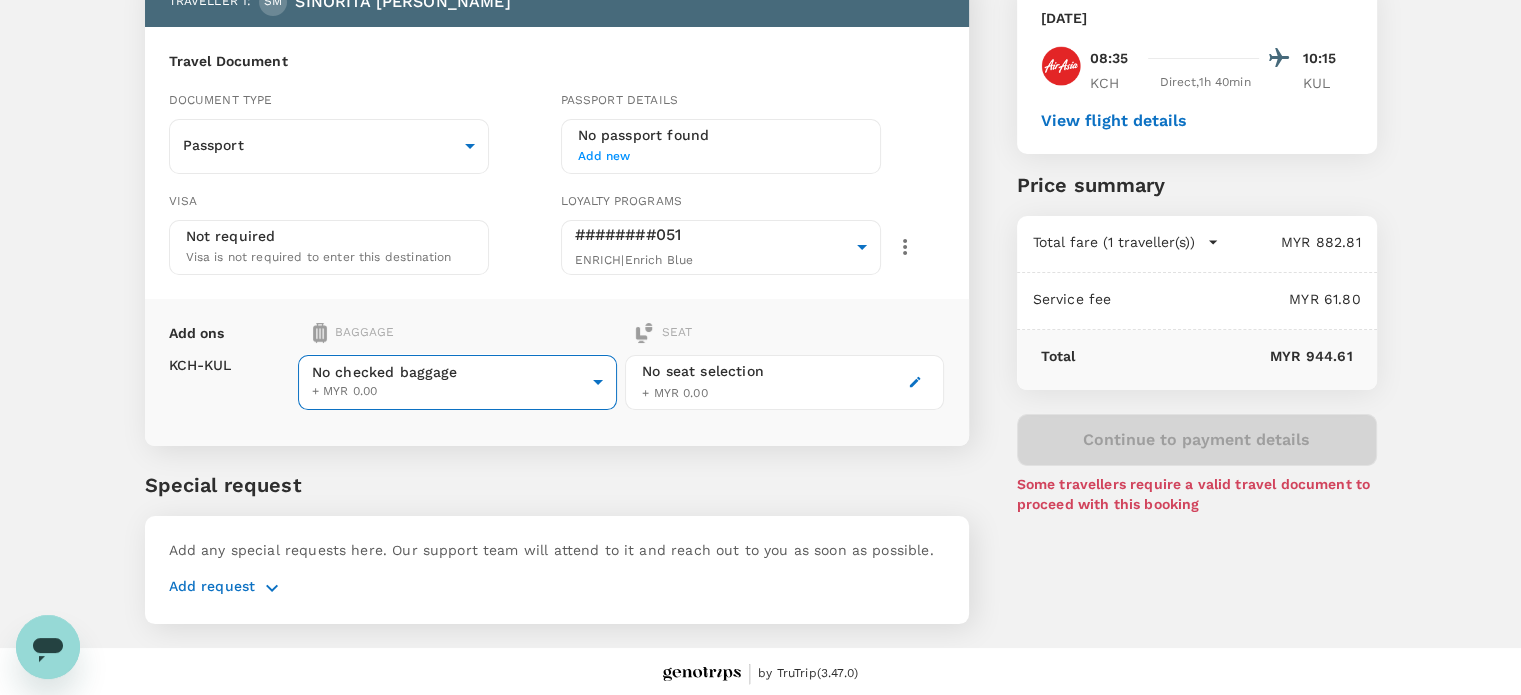 scroll, scrollTop: 140, scrollLeft: 0, axis: vertical 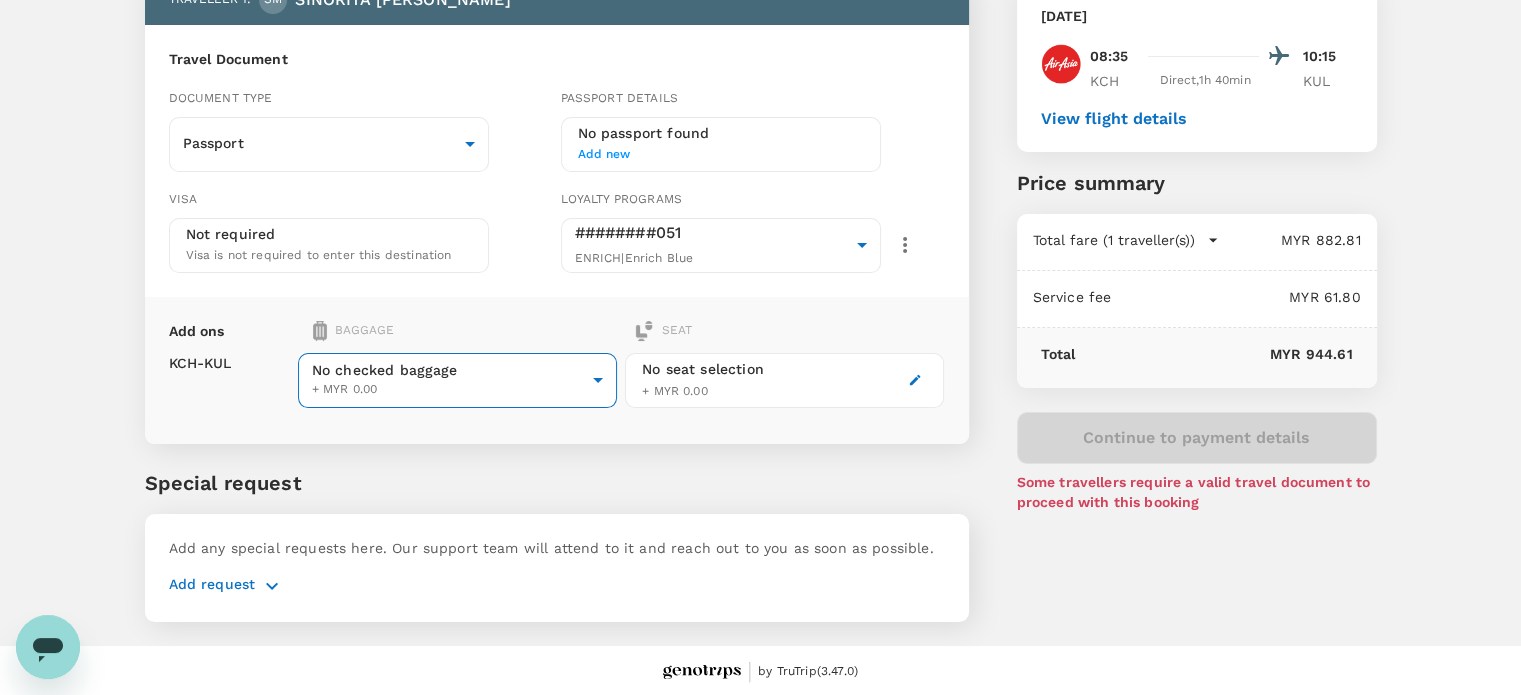 click on "Back to flight results Flight review Traveller(s) Traveller   1 : SM SINORITA   MUJAN NGAU Travel Document Document type Passport Passport ​ Passport details No passport found Add new Visa Not required Visa is not required to enter this destination Loyalty programs ########051 ENRICH |  Enrich Blue f9334b02-b01b-4d16-adb6-68dbdd3a160f ​ Add ons Baggage Seat KCH  -  KUL No checked baggage + MYR 0.00 ​ No seat selection + MYR 0.00 Special request Add any special requests here. Our support team will attend to it and reach out to you as soon as possible. Add request You've selected Thursday, 17 Jul 2025 08:35 10:15 KCH Direct ,  1h 40min KUL View flight details Price summary Total fare (1 traveller(s)) MYR 882.81 Air fare MYR 882.81 Baggage fee MYR 0.00 Seat fee MYR 0.00 Service fee MYR 61.80 Total MYR 944.61 Continue to payment details Some travellers require a valid travel document to proceed with this booking by TruTrip  ( 3.47.0   ) View details Edit Add new" at bounding box center [760, 279] 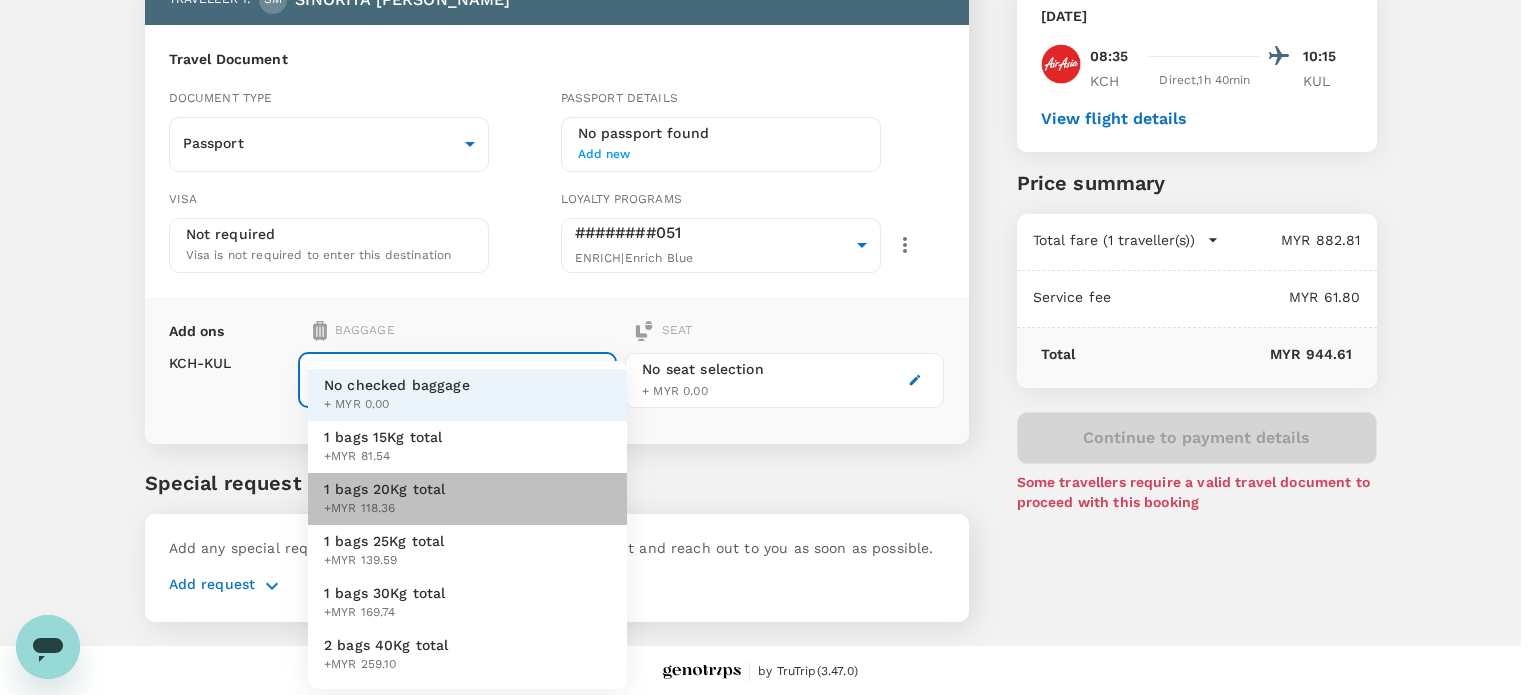 click on "1 bags 20Kg total +MYR 118.36" at bounding box center [467, 499] 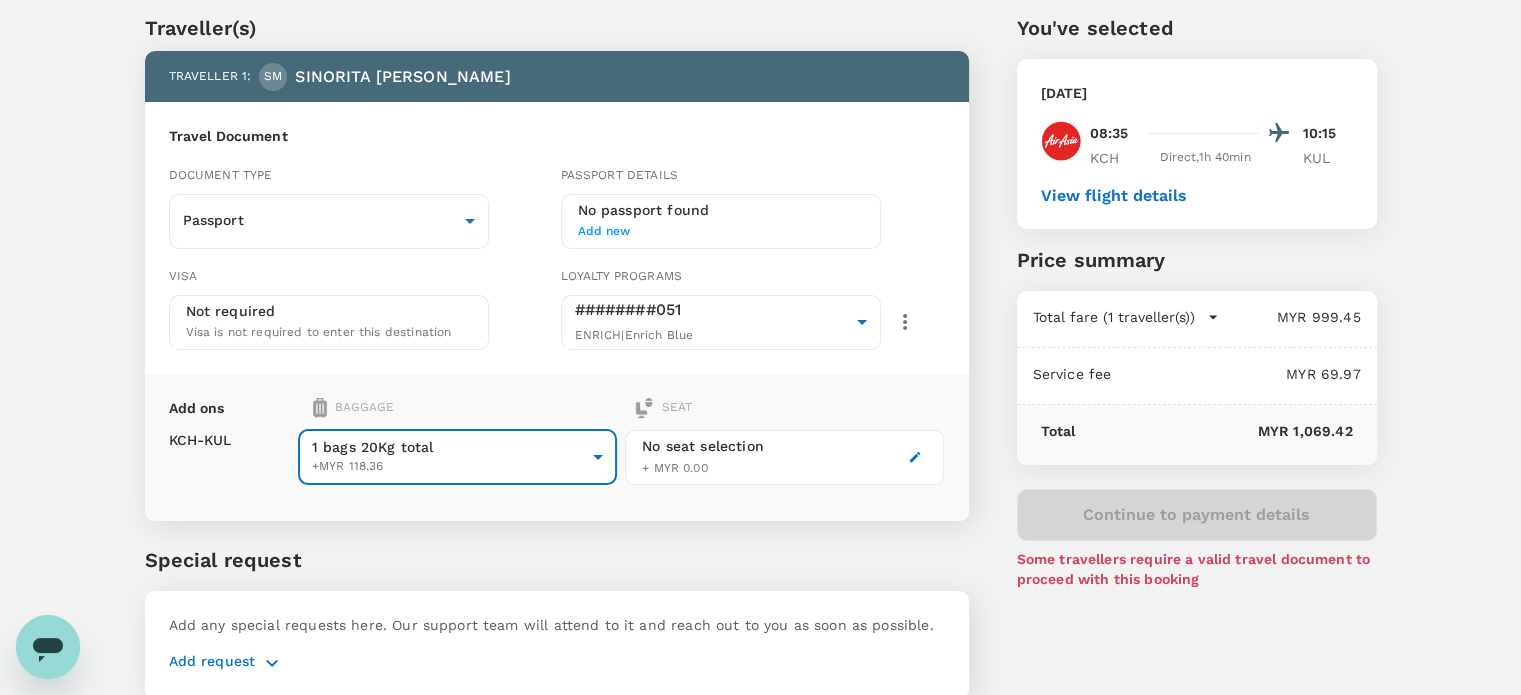 scroll, scrollTop: 0, scrollLeft: 0, axis: both 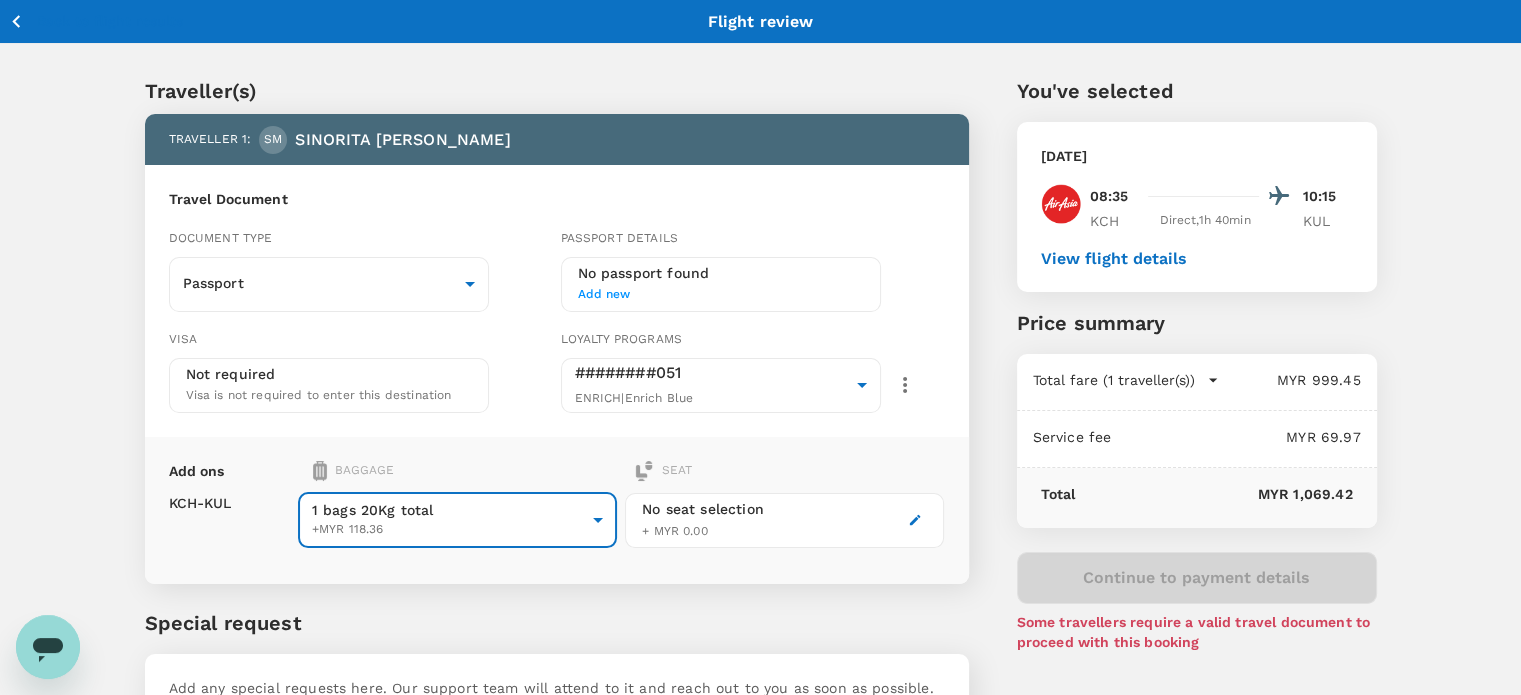 click on "Back to flight results" at bounding box center [110, 21] 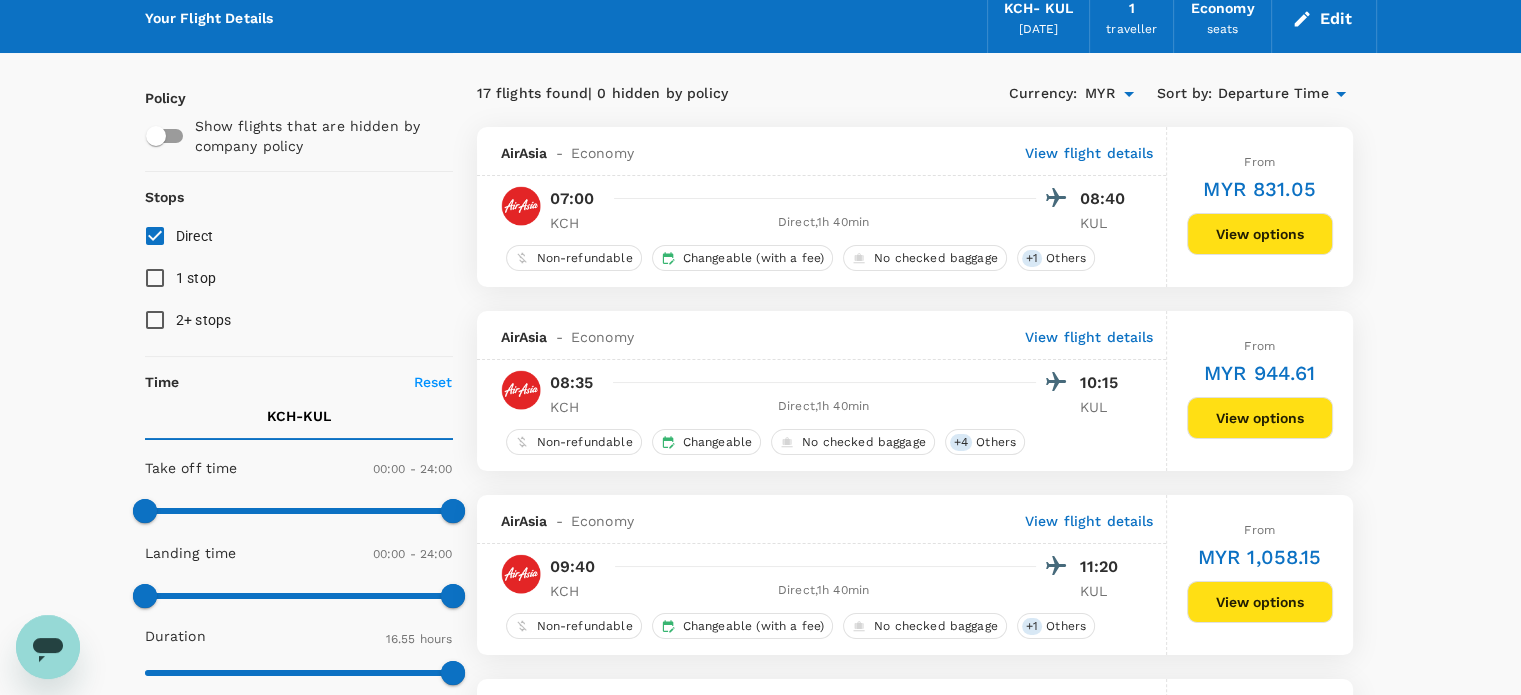 scroll, scrollTop: 148, scrollLeft: 0, axis: vertical 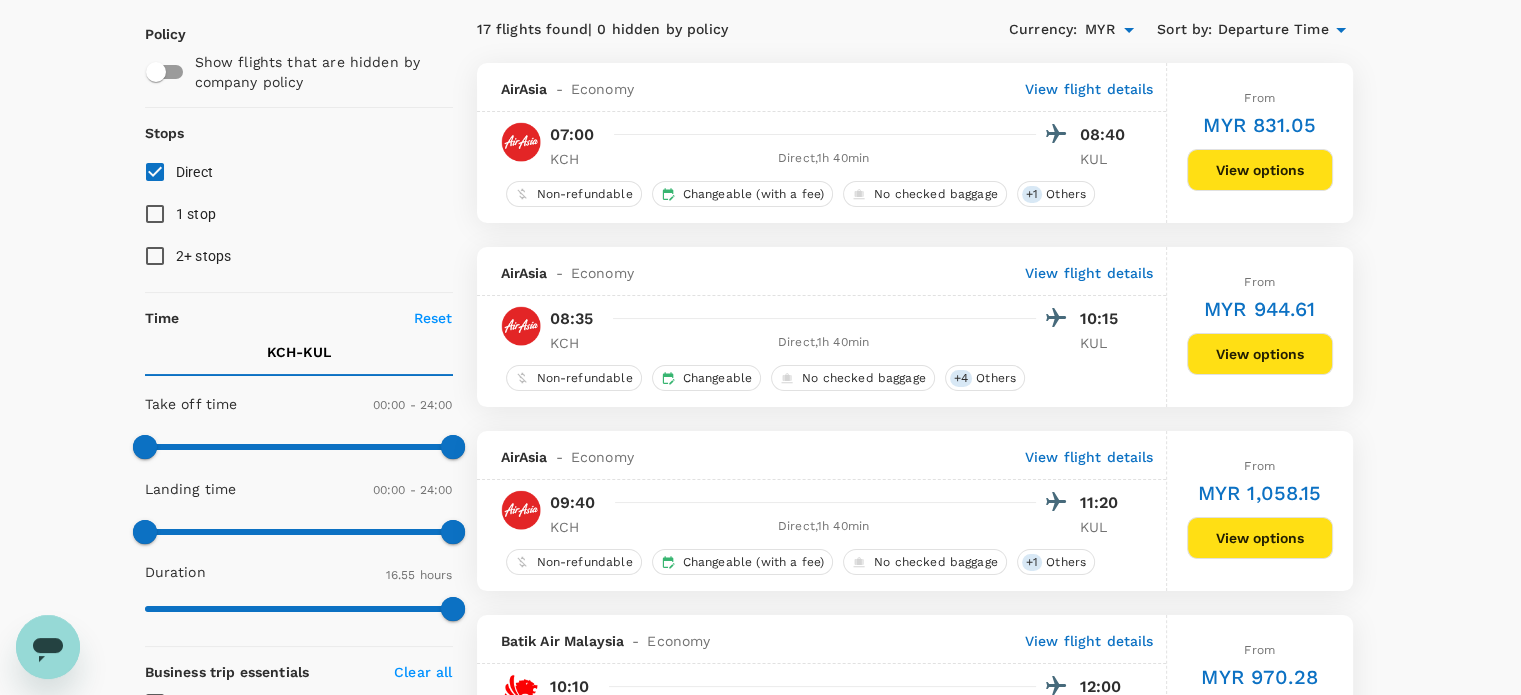drag, startPoint x: 1237, startPoint y: 360, endPoint x: 1235, endPoint y: 371, distance: 11.18034 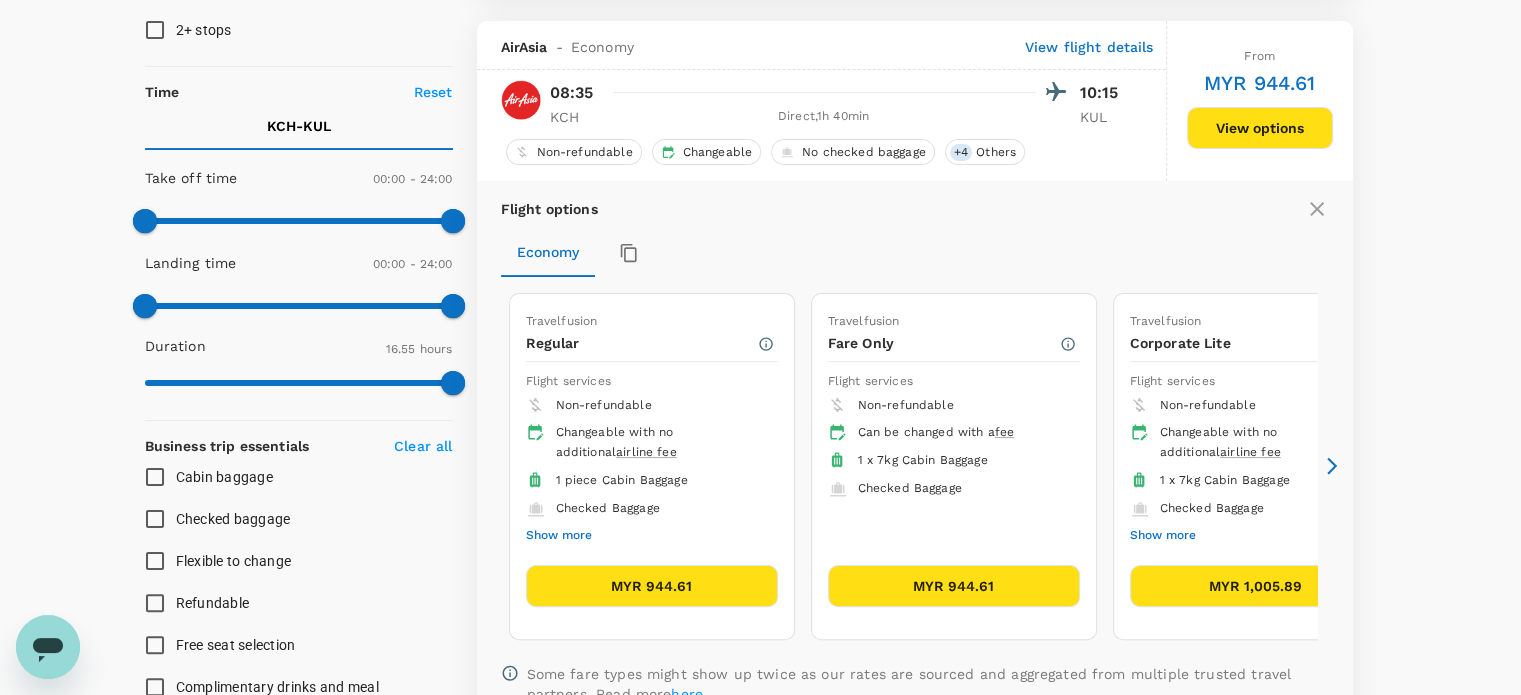 scroll, scrollTop: 395, scrollLeft: 0, axis: vertical 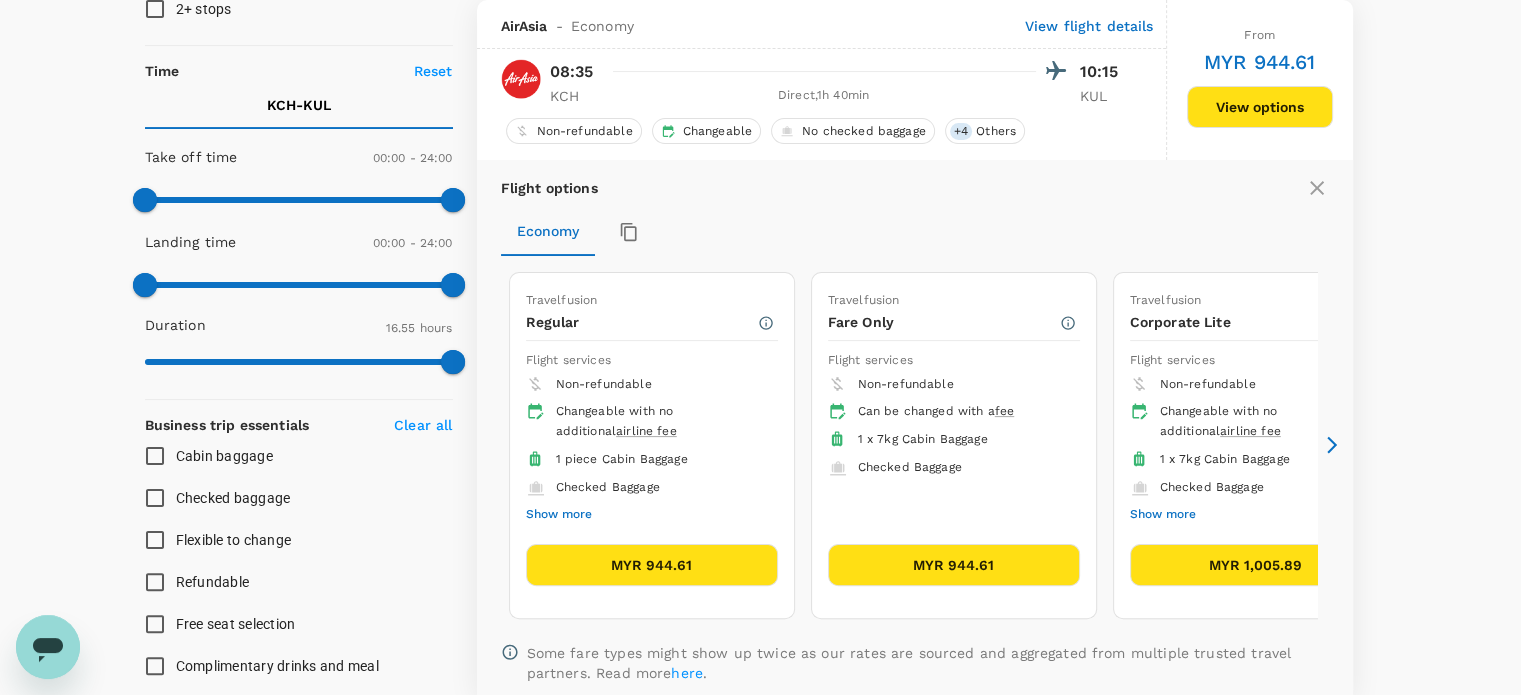 click on "MYR 1,005.89" at bounding box center [1256, 565] 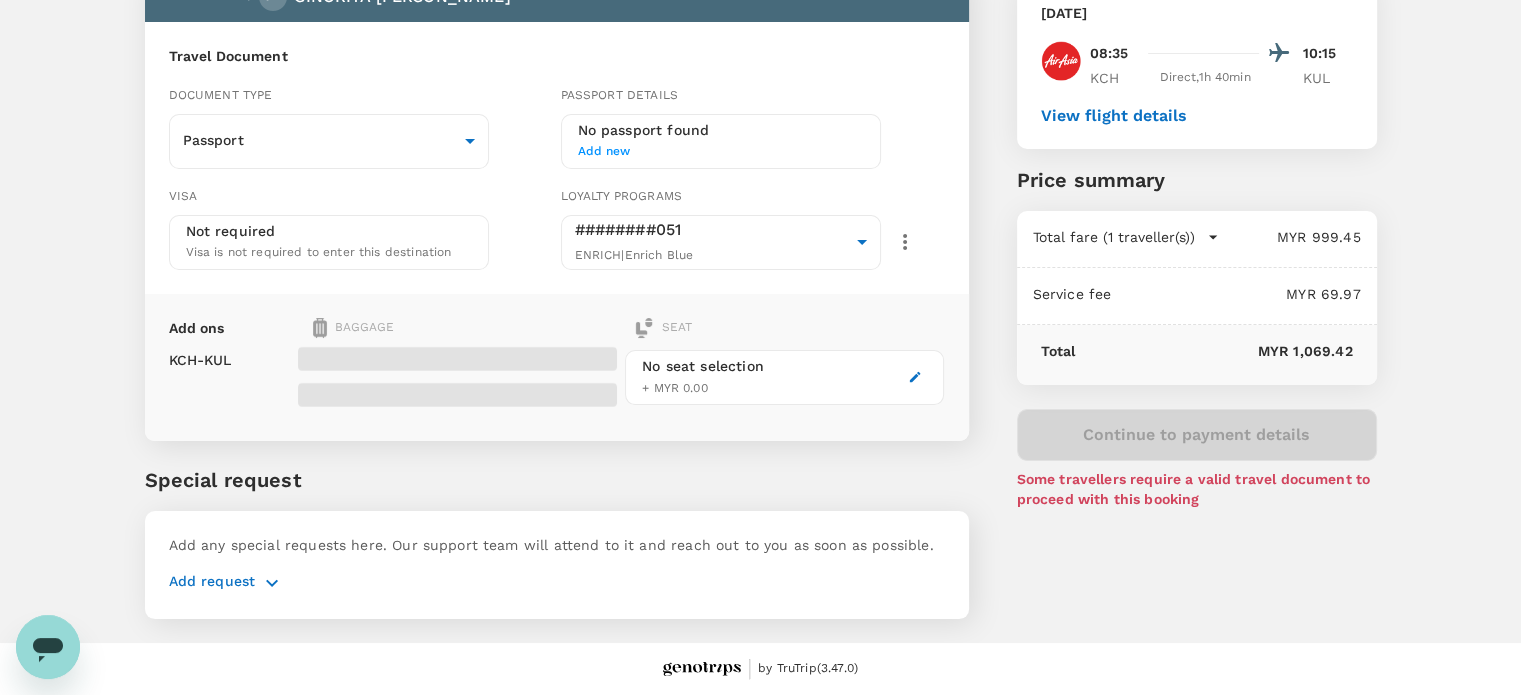 scroll, scrollTop: 0, scrollLeft: 0, axis: both 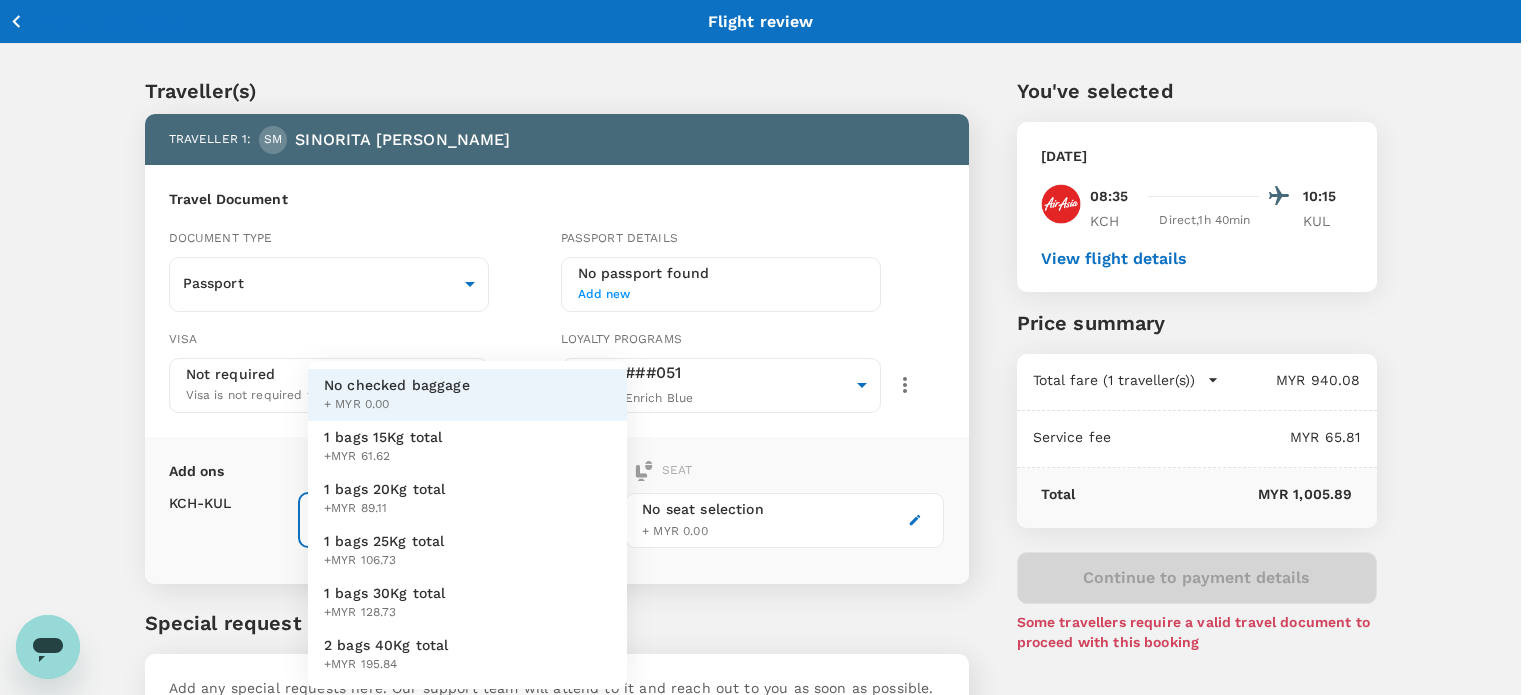 click on "Back to flight results Flight review Traveller(s) Traveller   1 : SM SINORITA   MUJAN NGAU Travel Document Document type Passport Passport ​ Passport details No passport found Add new Visa Not required Visa is not required to enter this destination Loyalty programs ########051 ENRICH |  Enrich Blue f9334b02-b01b-4d16-adb6-68dbdd3a160f ​ Add ons Baggage Seat KCH  -  KUL No checked baggage + MYR 0.00 ​ No seat selection + MYR 0.00 Special request Add any special requests here. Our support team will attend to it and reach out to you as soon as possible. Add request You've selected Thursday, 17 Jul 2025 08:35 10:15 KCH Direct ,  1h 40min KUL View flight details Price summary Total fare (1 traveller(s)) MYR 940.08 Air fare MYR 940.08 Baggage fee MYR 0.00 Seat fee MYR 0.00 Service fee MYR 65.81 Total MYR 1,005.89 Continue to payment details Some travellers require a valid travel document to proceed with this booking by TruTrip  ( 3.47.0   ) View details Edit Add new No checked baggage + MYR 0.00 +MYR 61.62" at bounding box center (768, 419) 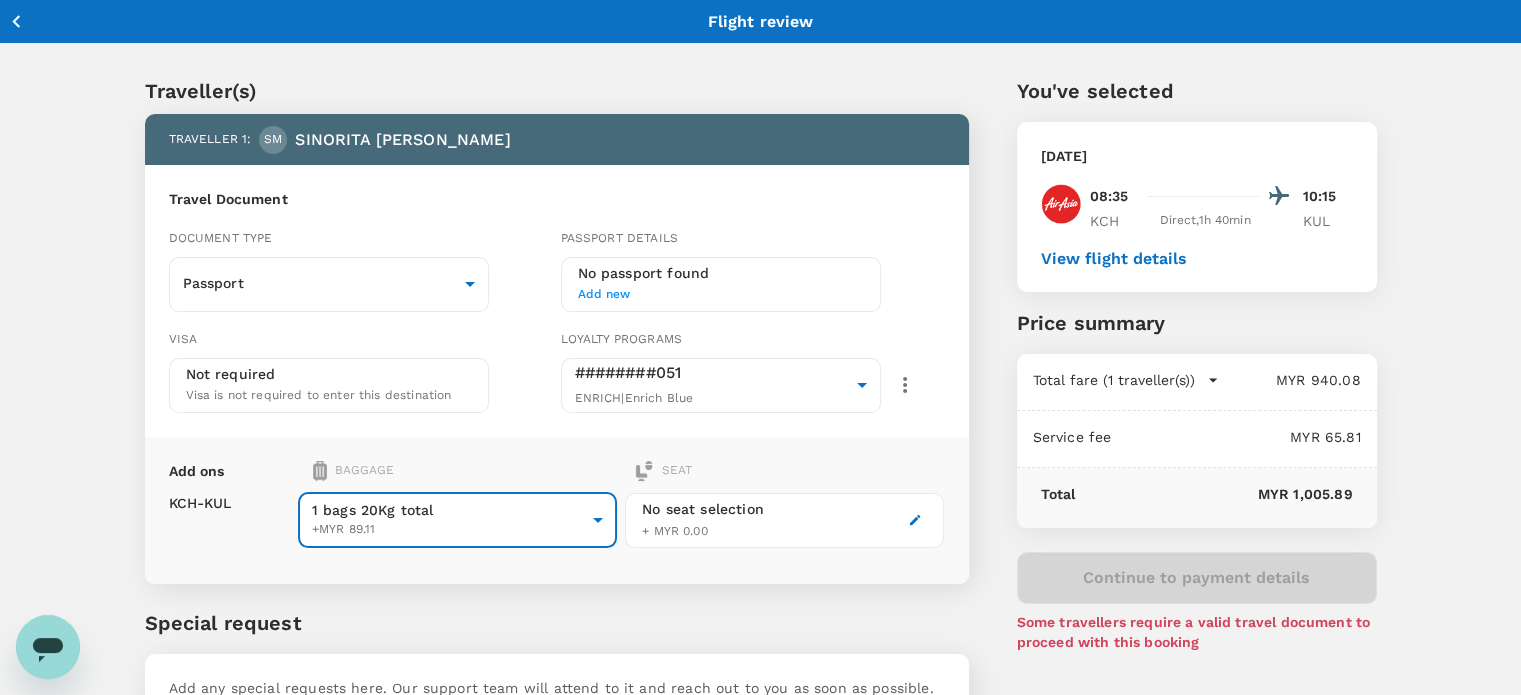 click on "Back to flight results Flight review" at bounding box center [760, 21] 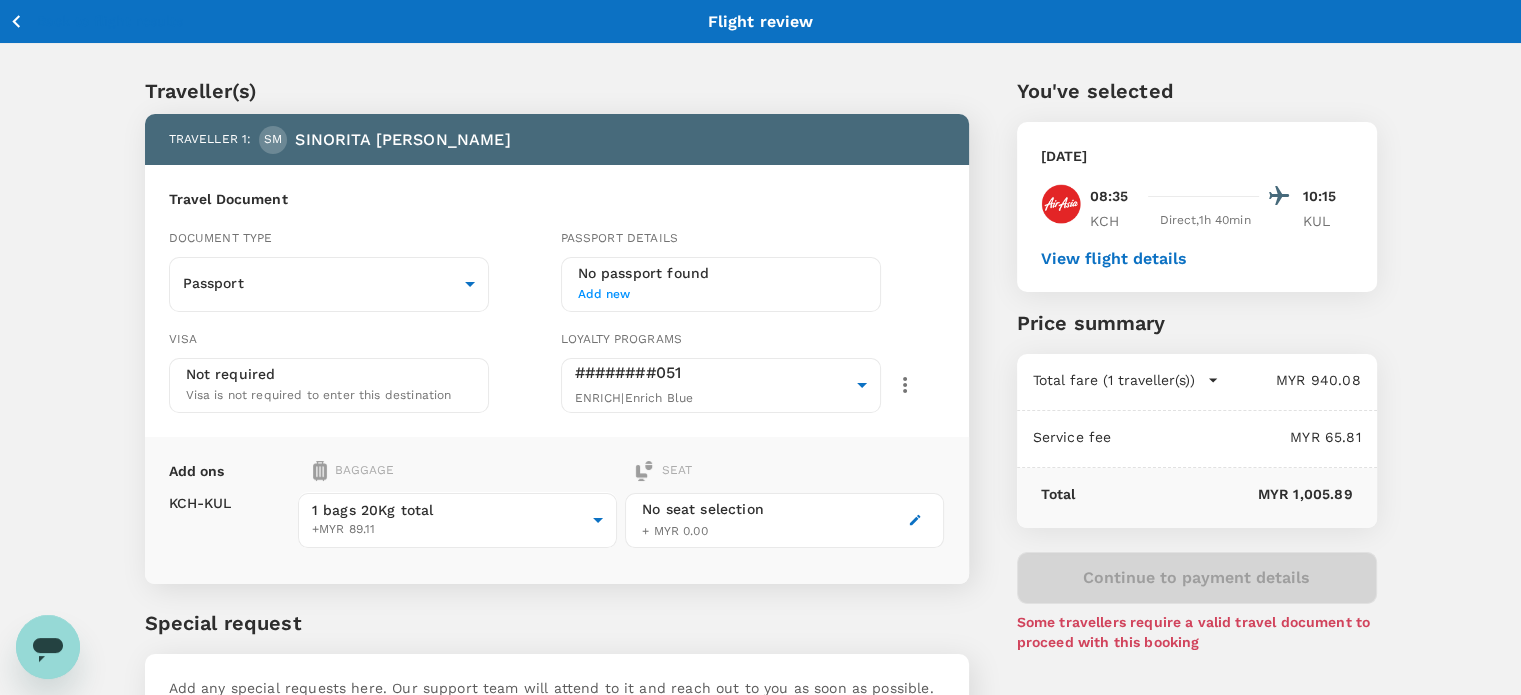 click on "Back to flight results" at bounding box center [95, 21] 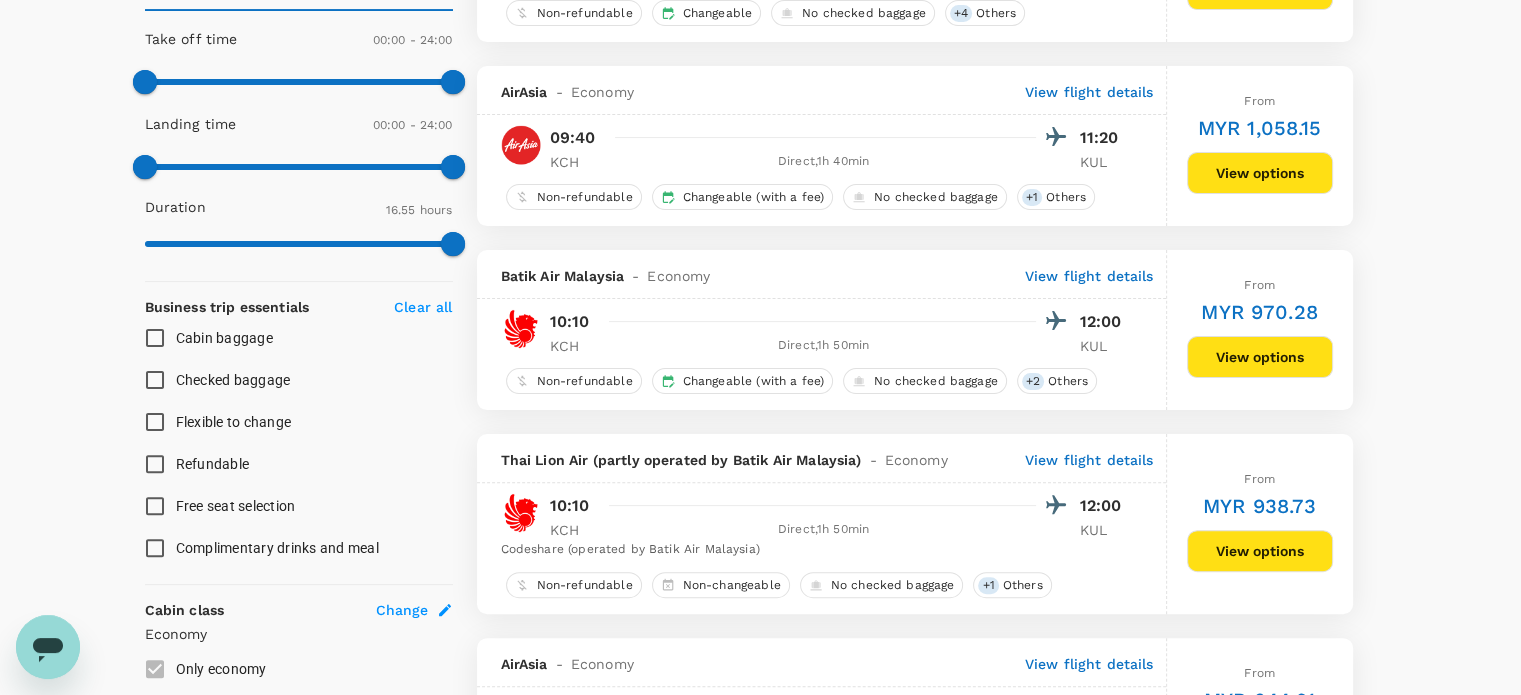scroll, scrollTop: 548, scrollLeft: 0, axis: vertical 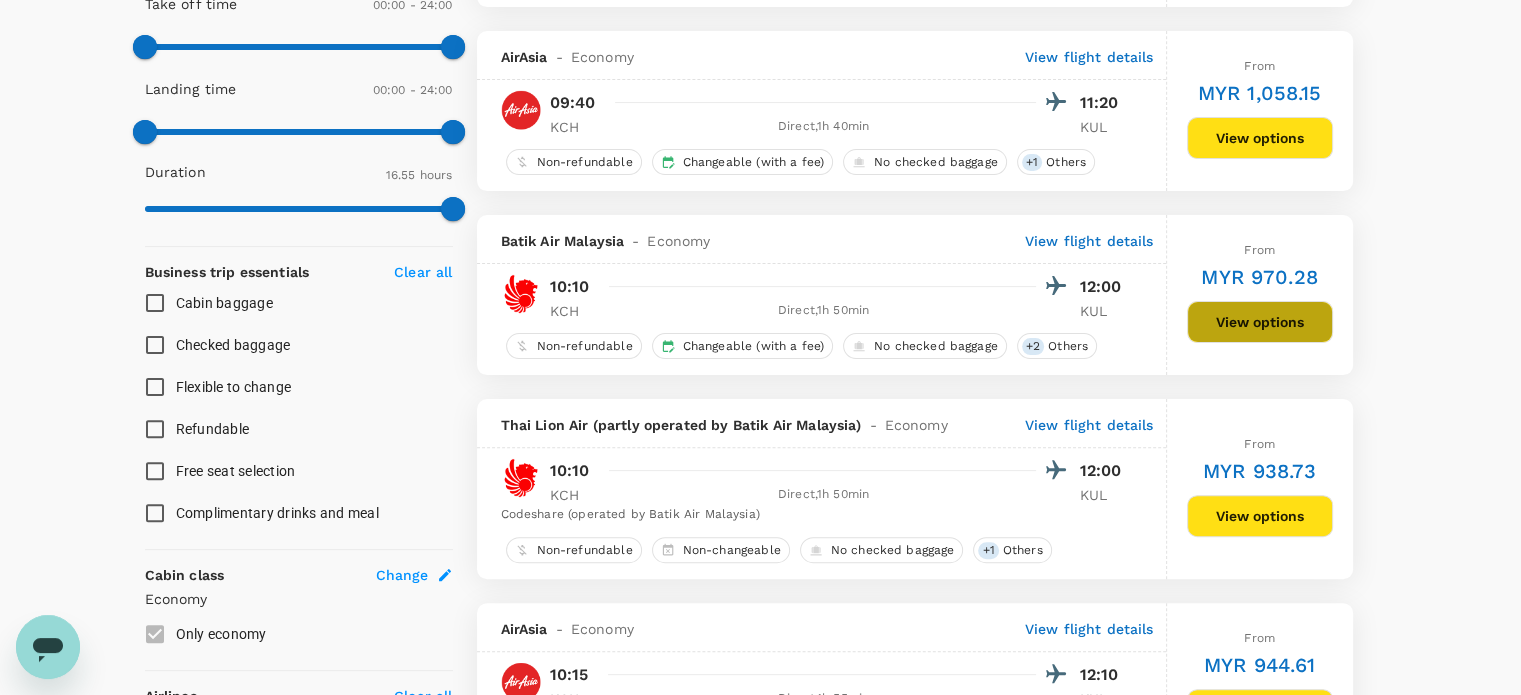 click on "View options" at bounding box center [1260, 322] 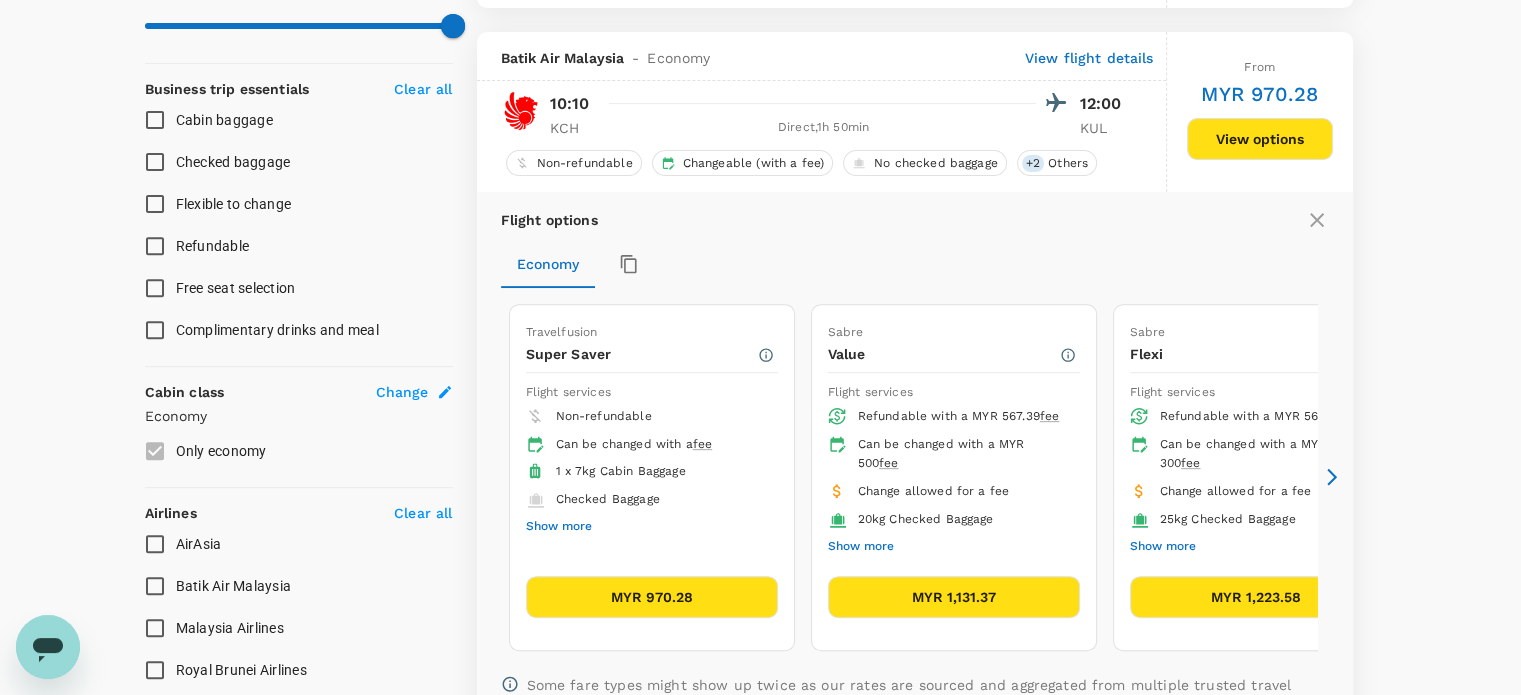 scroll, scrollTop: 763, scrollLeft: 0, axis: vertical 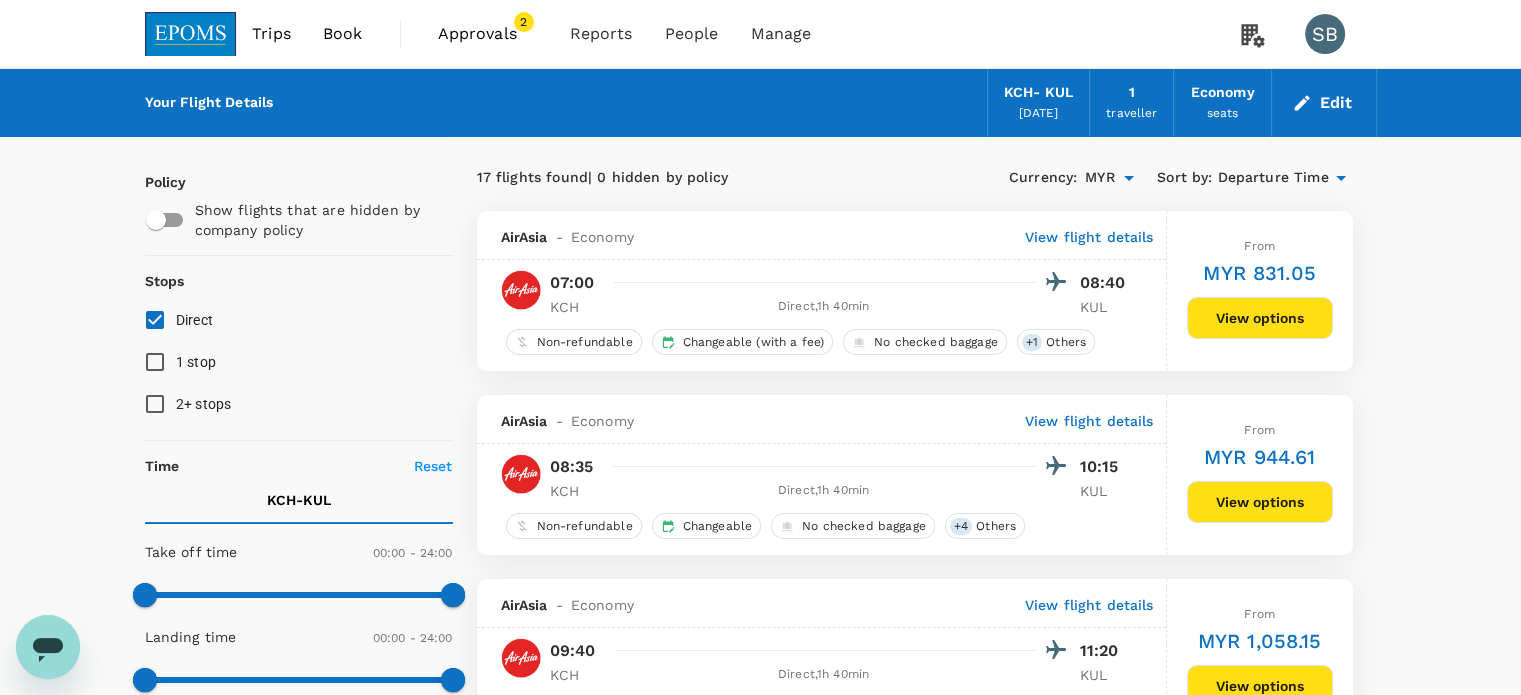 drag, startPoint x: 212, startPoint y: 40, endPoint x: 224, endPoint y: 55, distance: 19.209373 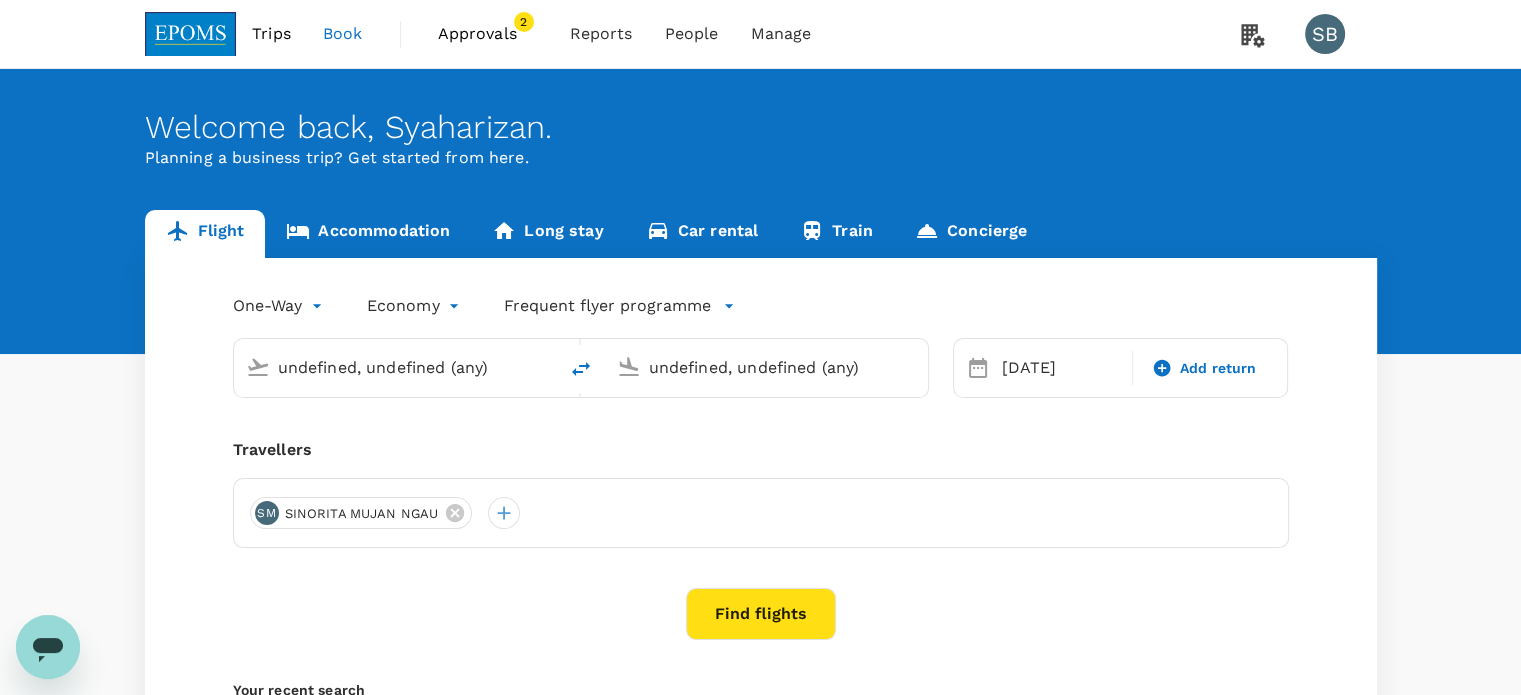 type 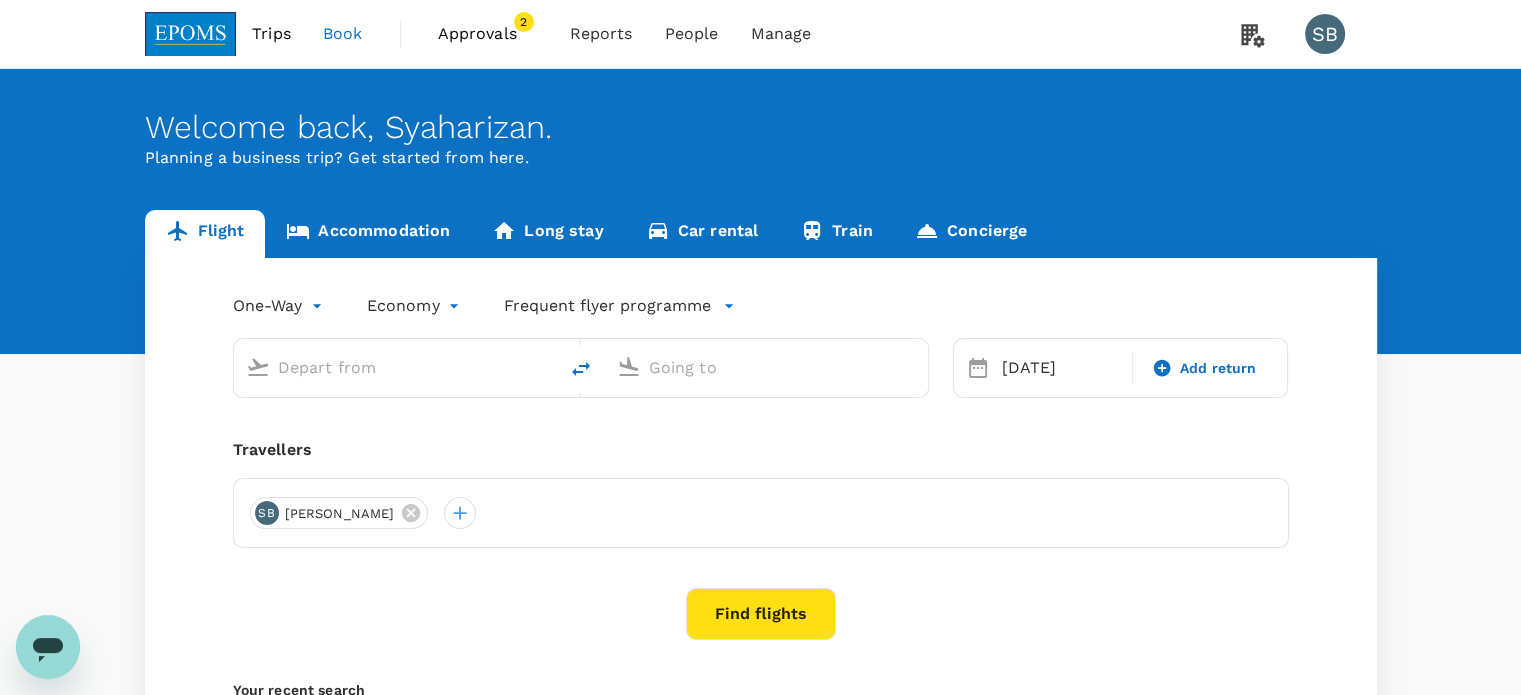 type on "Kuching Intl (KCH)" 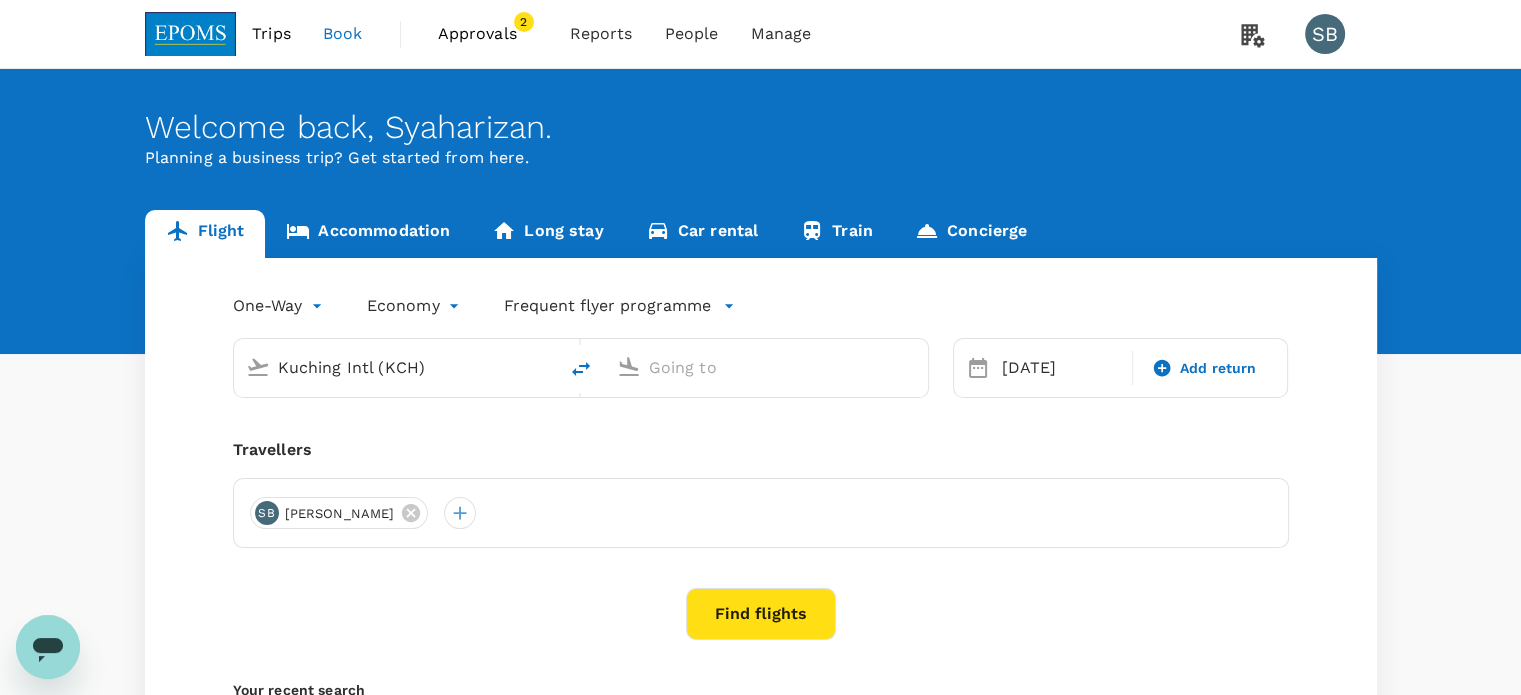 type on "Kuala Lumpur Intl ([GEOGRAPHIC_DATA])" 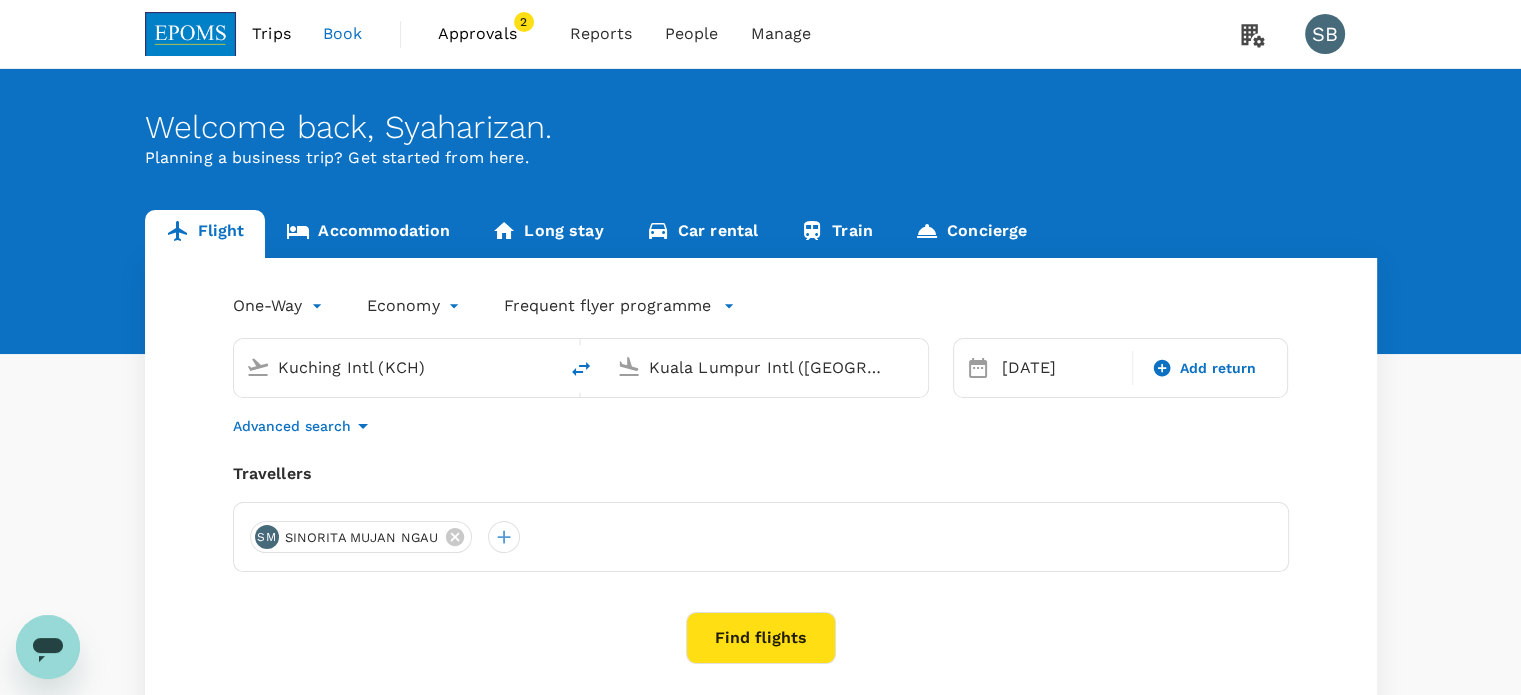 type 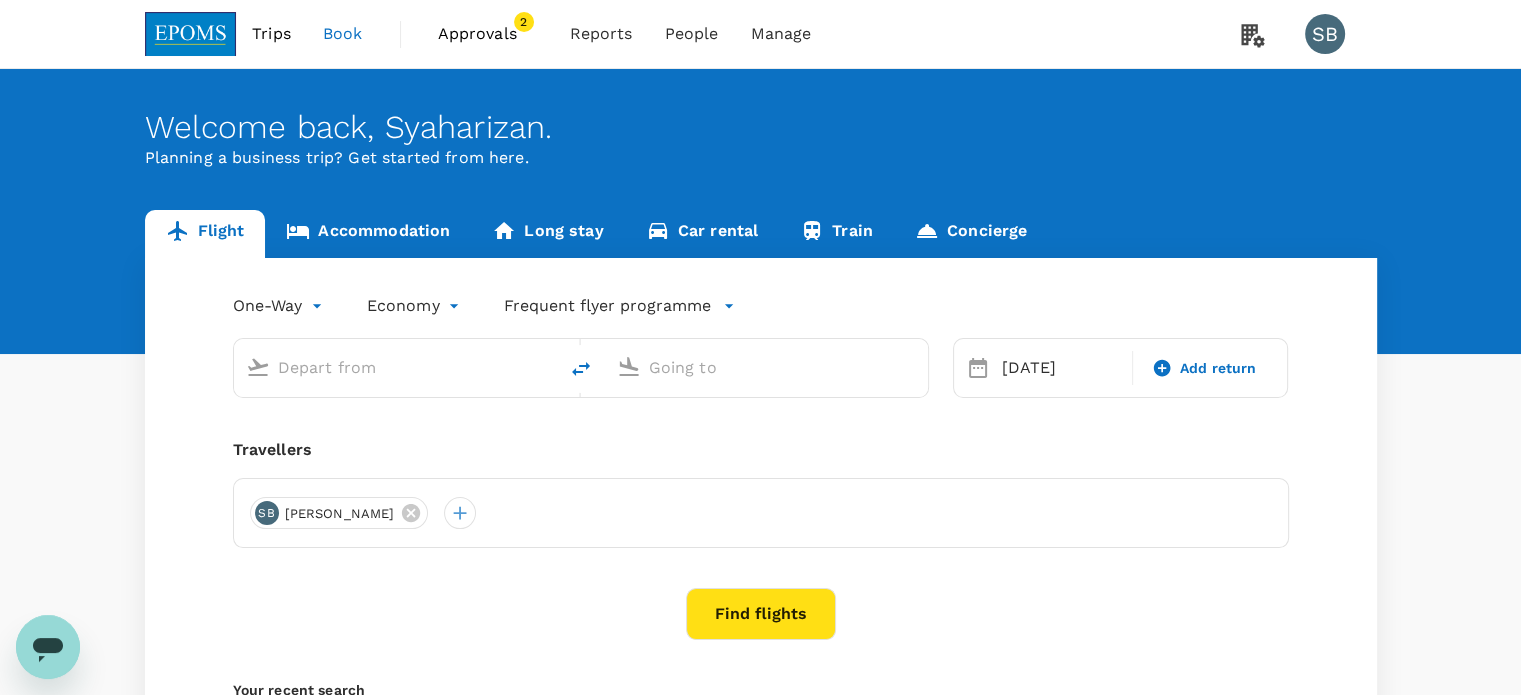 type on "Kuching Intl (KCH)" 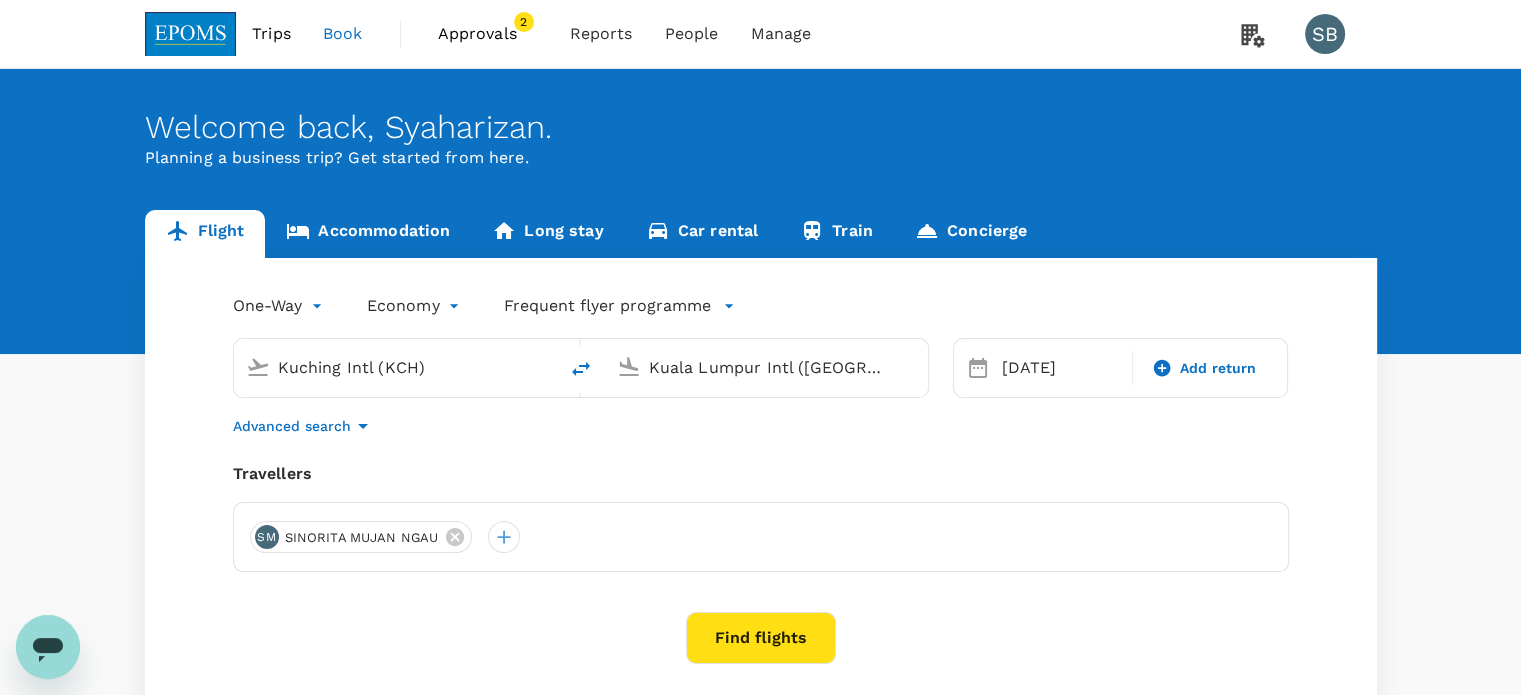 click on "Kuala Lumpur Intl ([GEOGRAPHIC_DATA])" at bounding box center [767, 367] 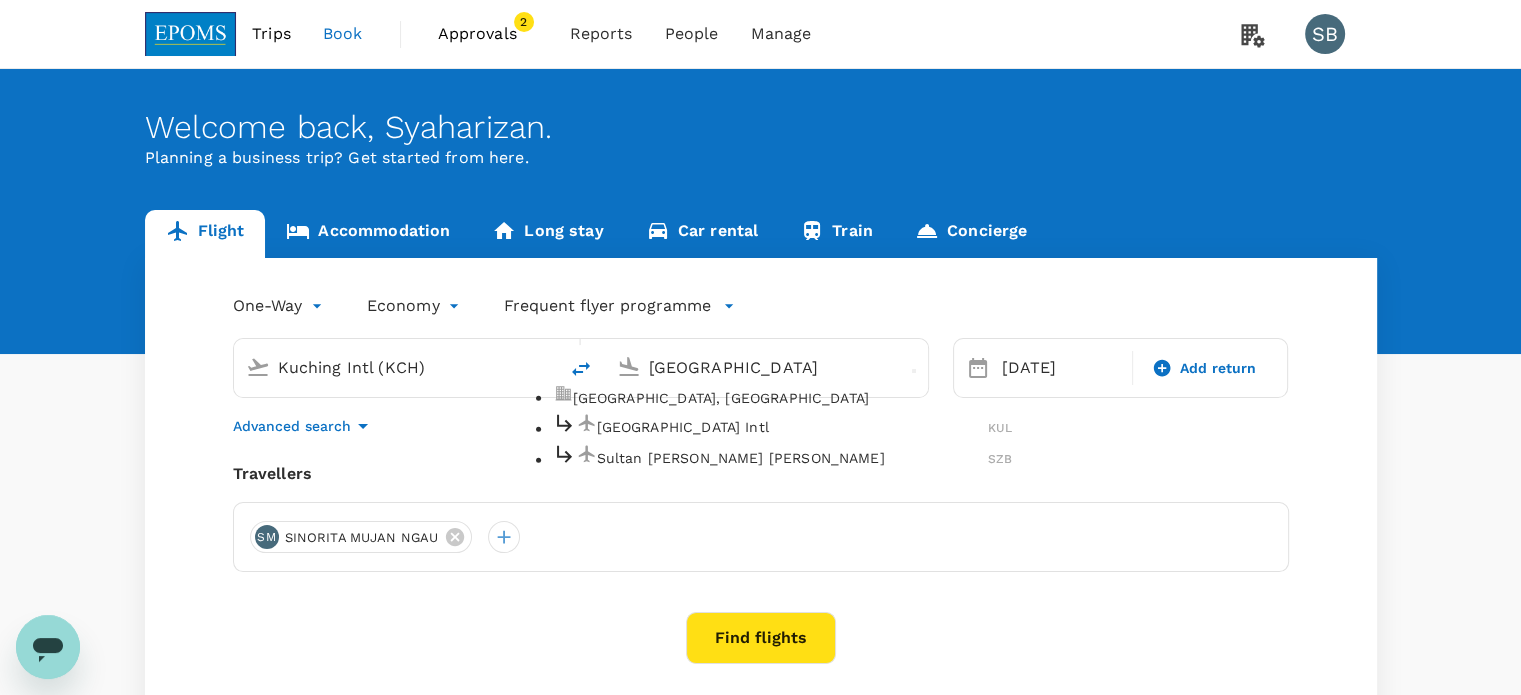 click on "Sultan Abdul Aziz Shah" at bounding box center [793, 458] 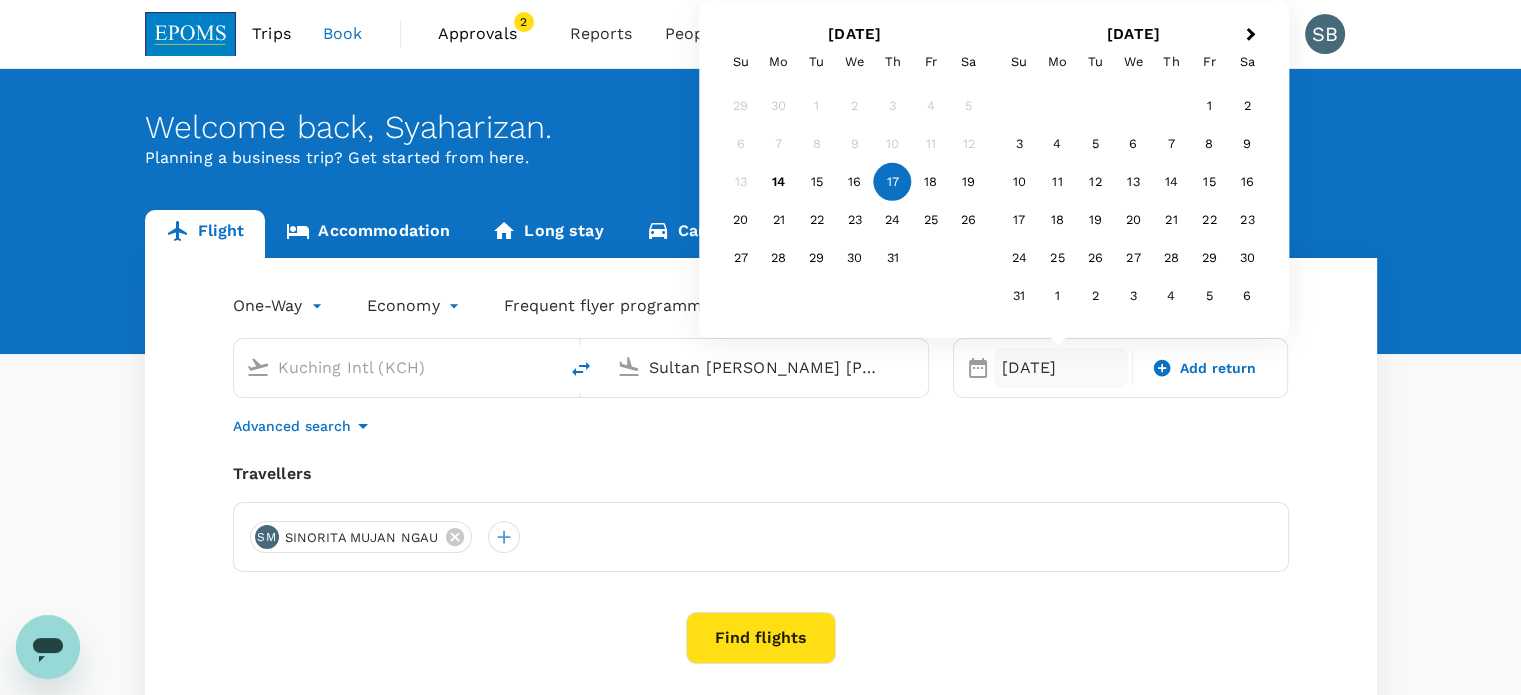 type on "Sultan Abdul Aziz Shah (SZB)" 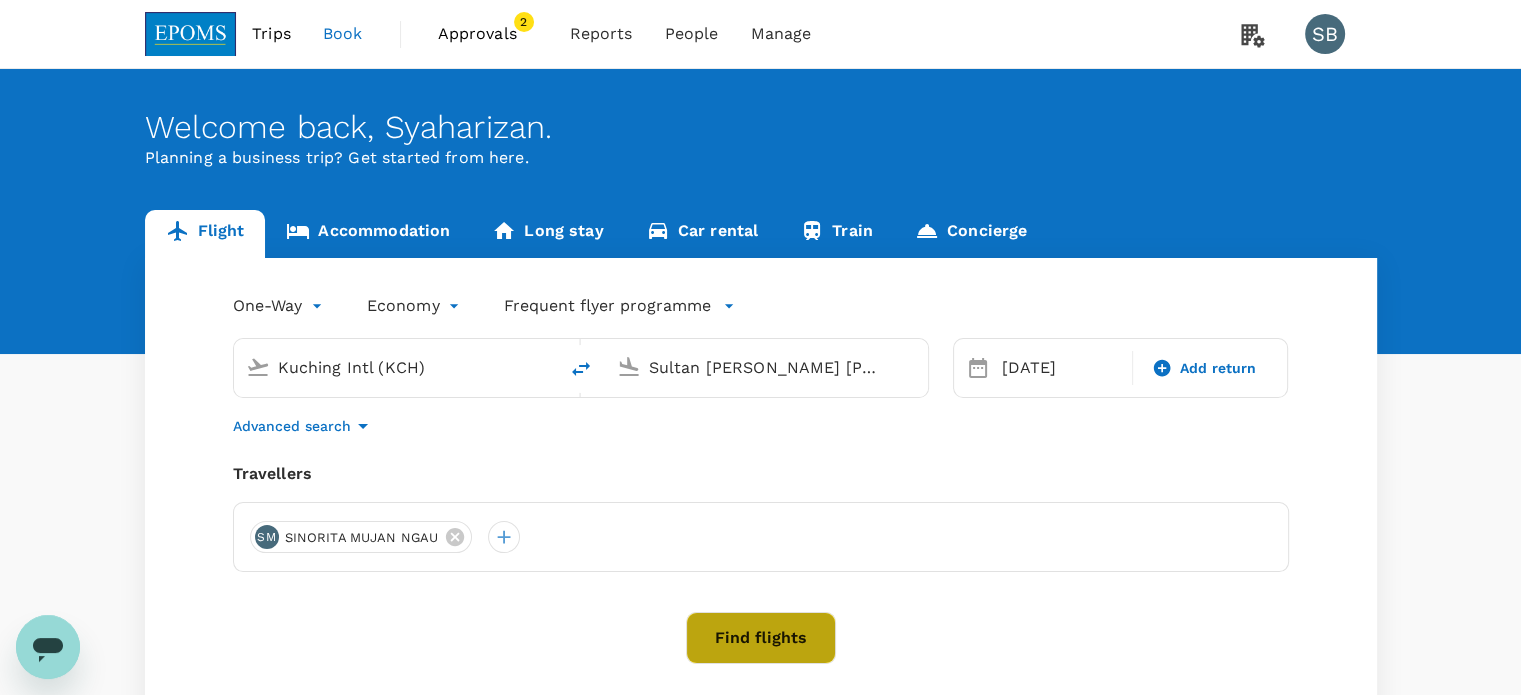 click on "Find flights" at bounding box center (761, 638) 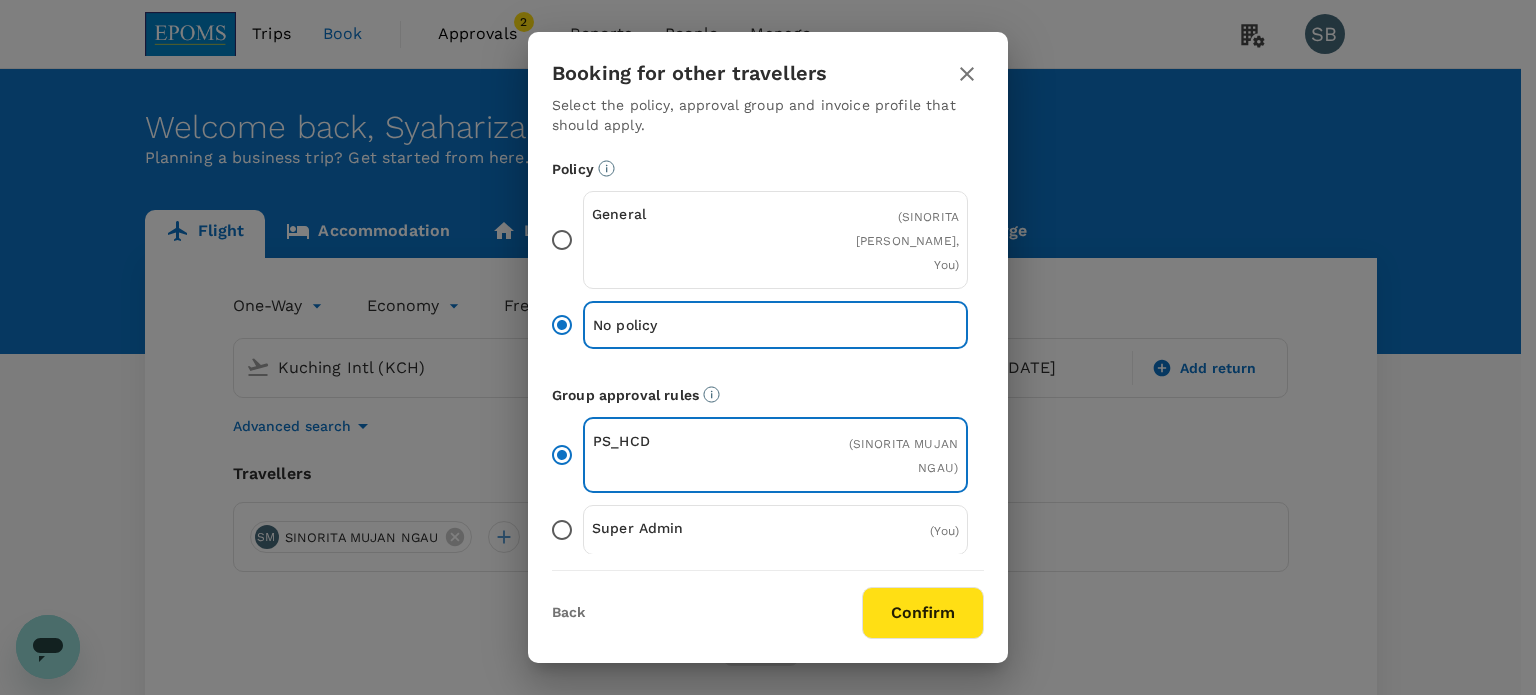 click on "Confirm" at bounding box center [923, 613] 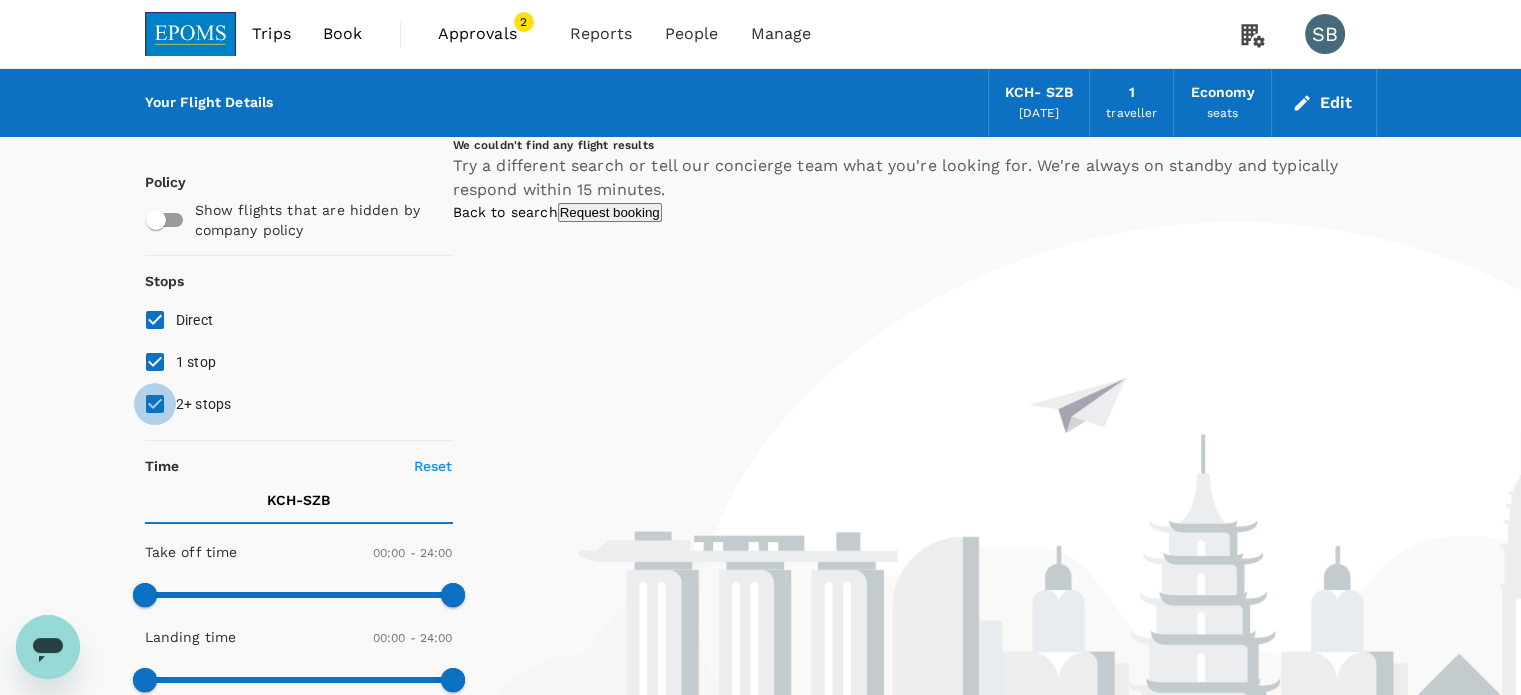 click on "2+ stops" at bounding box center [155, 404] 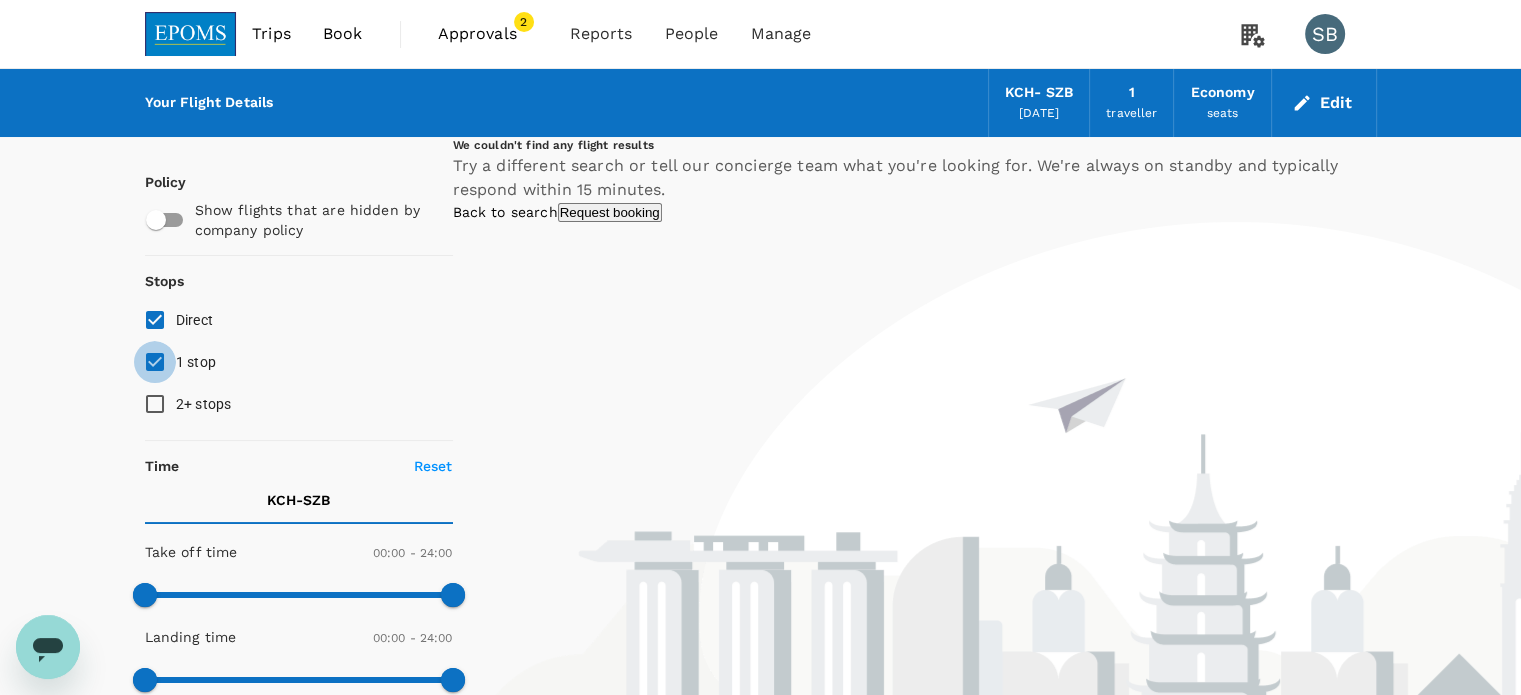 click on "1 stop" at bounding box center (155, 362) 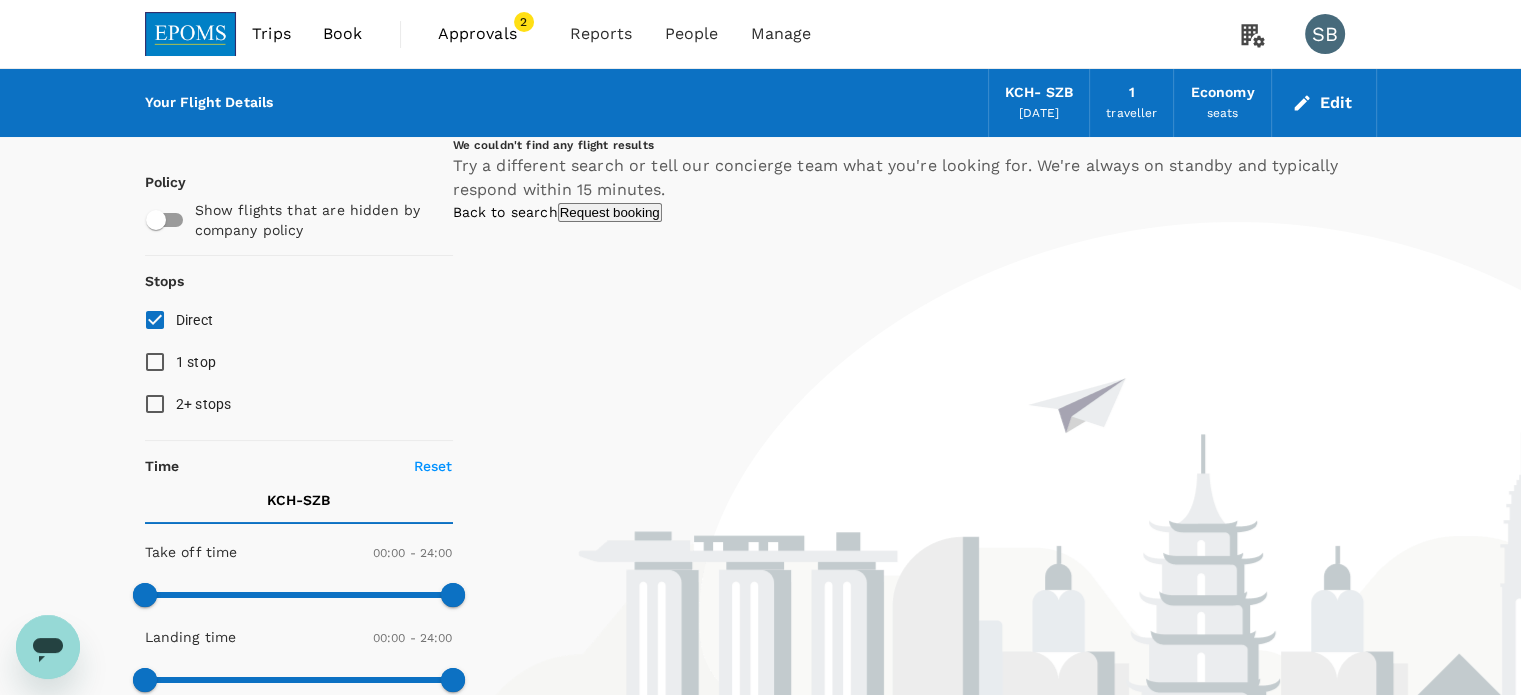 click at bounding box center [191, 34] 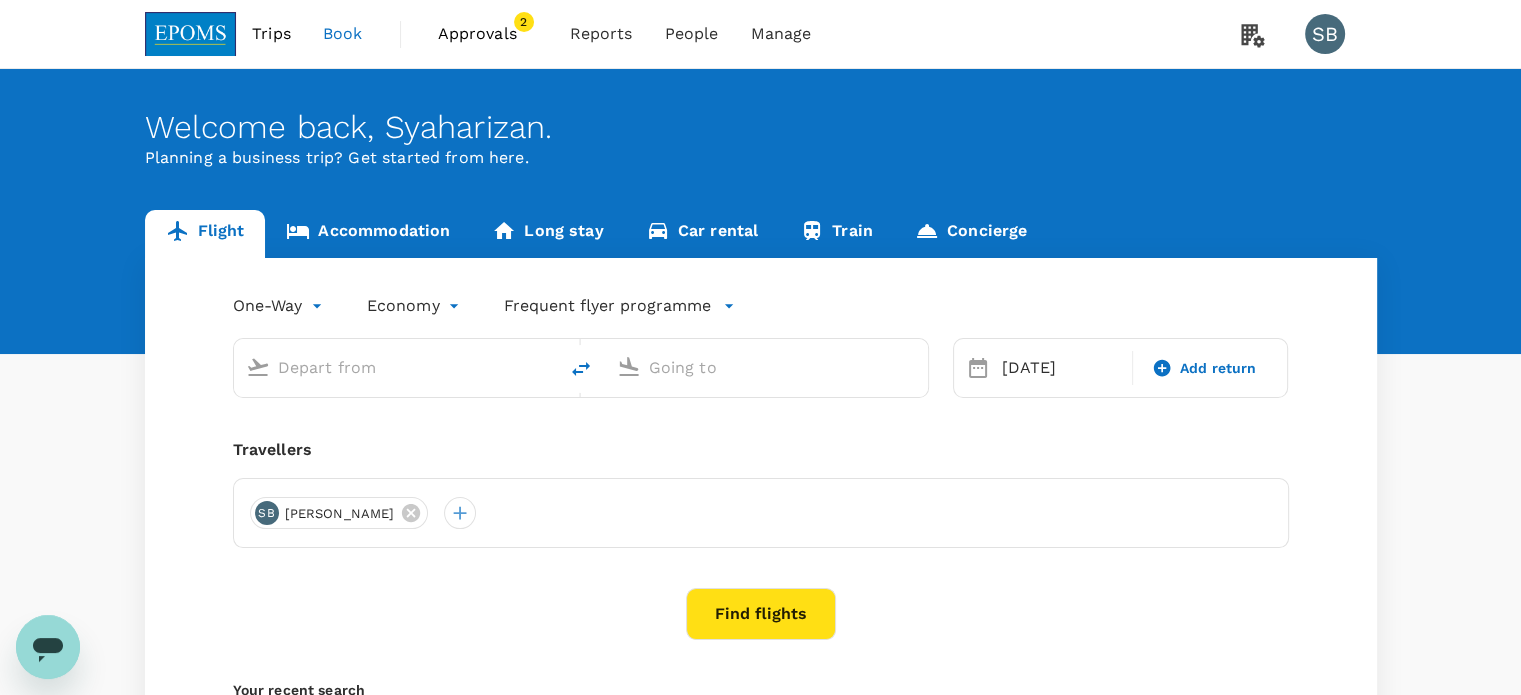 type on "Kuching Intl (KCH)" 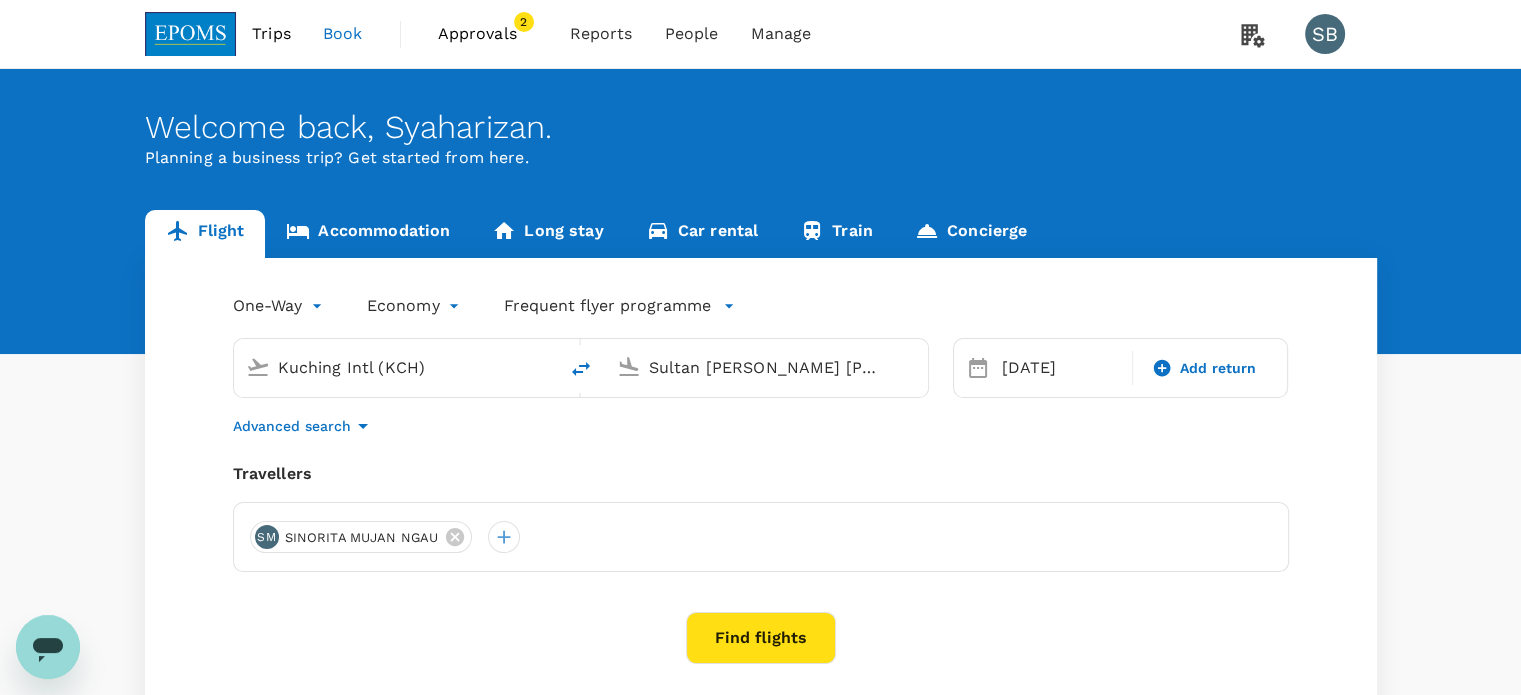 type 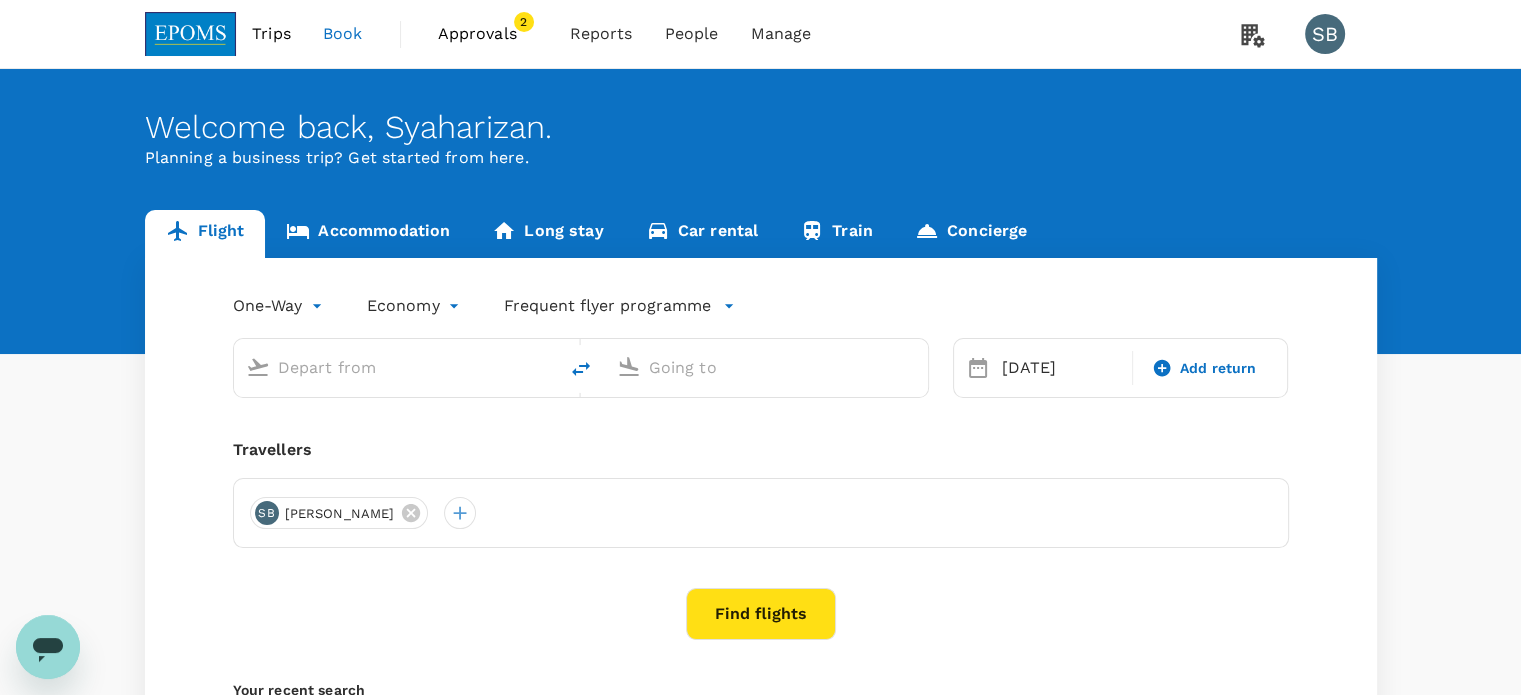 type on "Kuching Intl (KCH)" 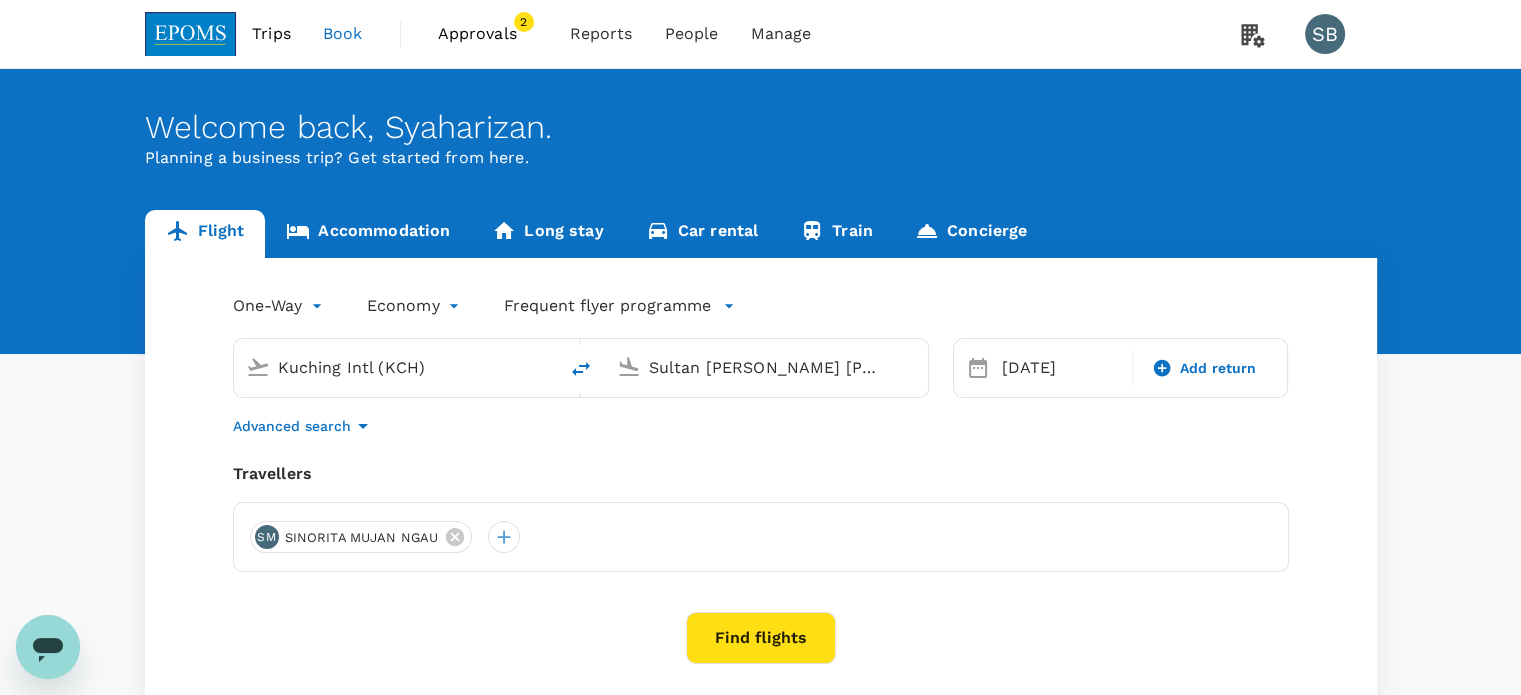 drag, startPoint x: 694, startPoint y: 364, endPoint x: 724, endPoint y: 367, distance: 30.149628 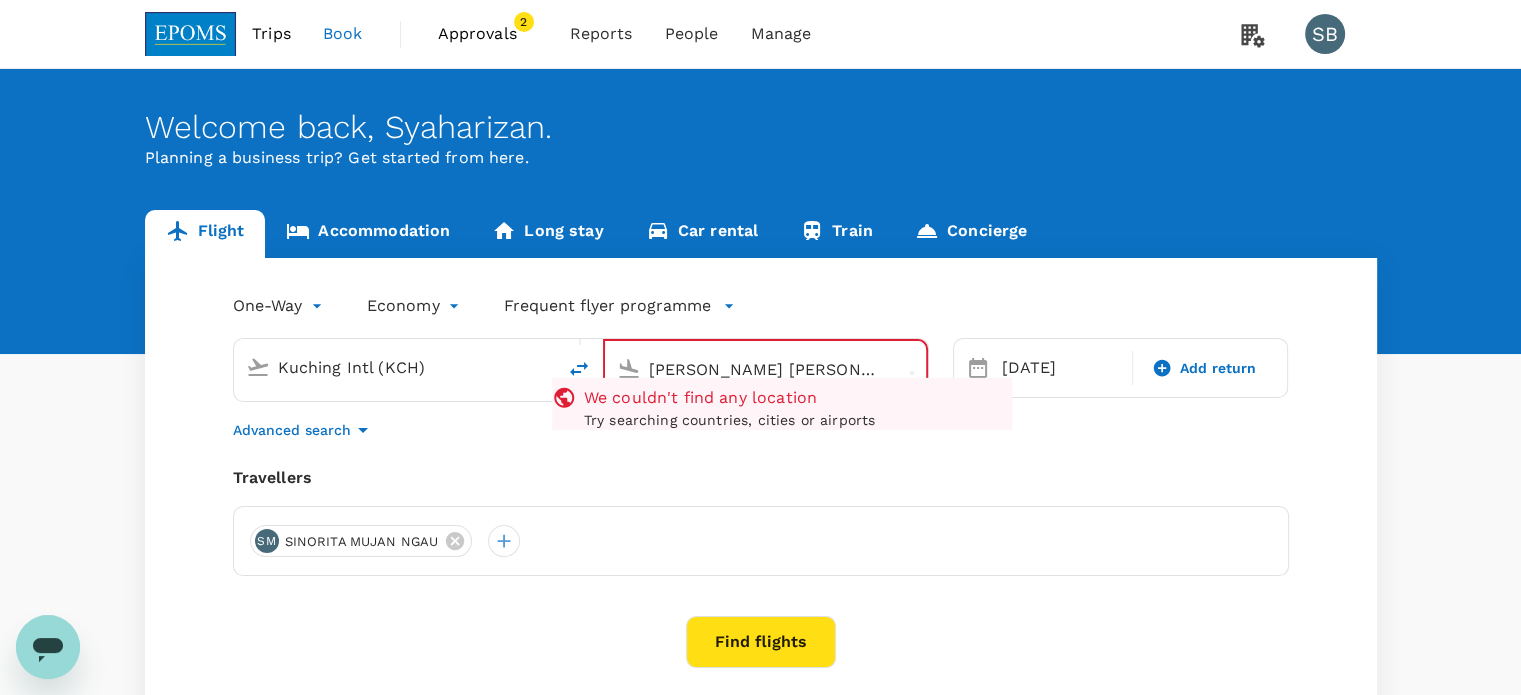 drag, startPoint x: 782, startPoint y: 368, endPoint x: 644, endPoint y: 357, distance: 138.43771 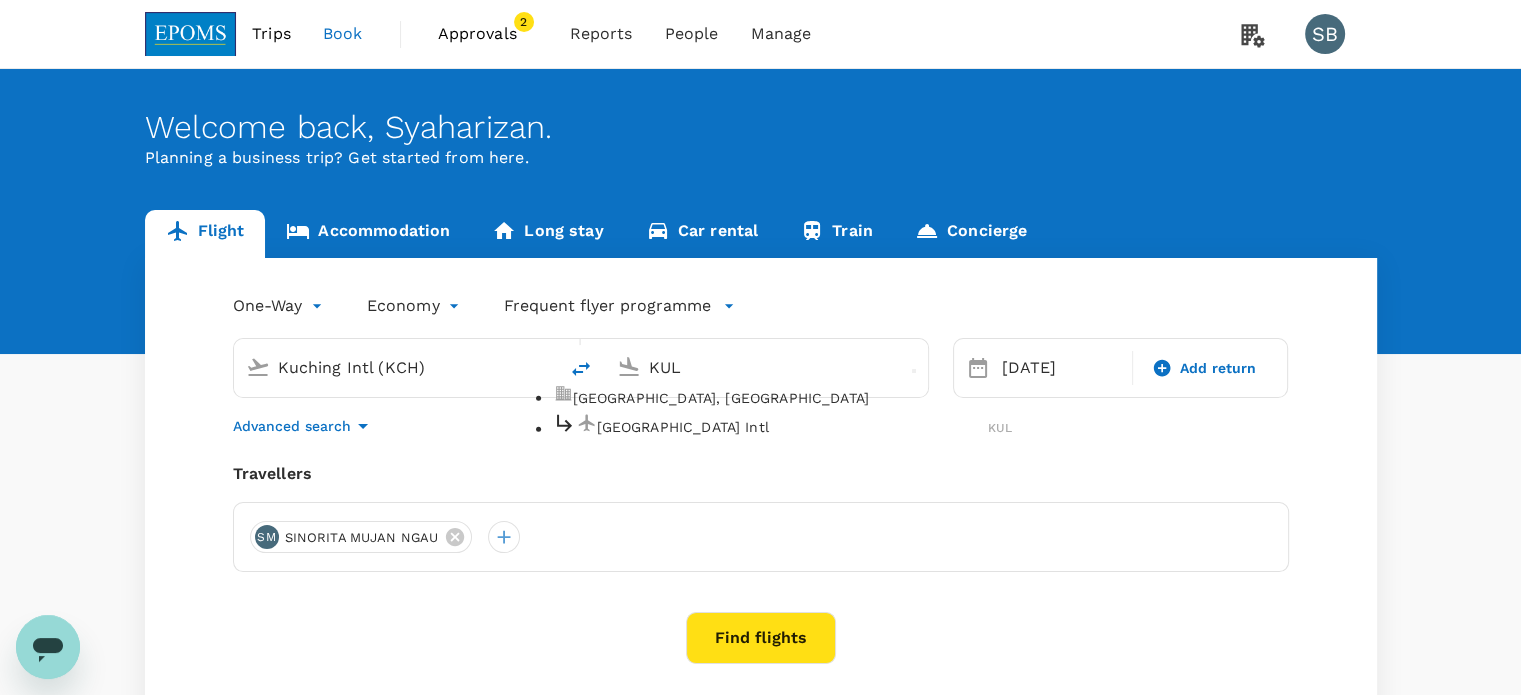 click on "Kuala Lumpur Intl" at bounding box center [793, 427] 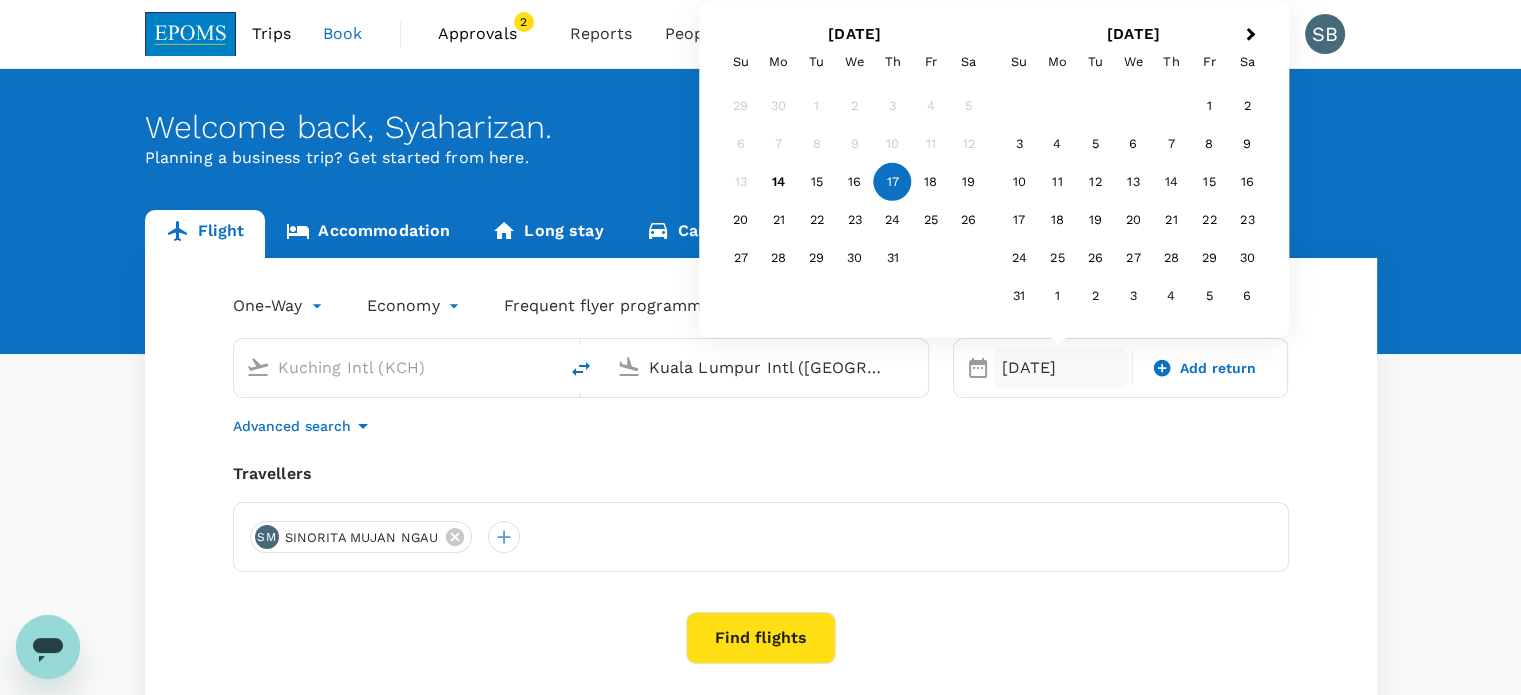 type on "Kuala Lumpur Intl ([GEOGRAPHIC_DATA])" 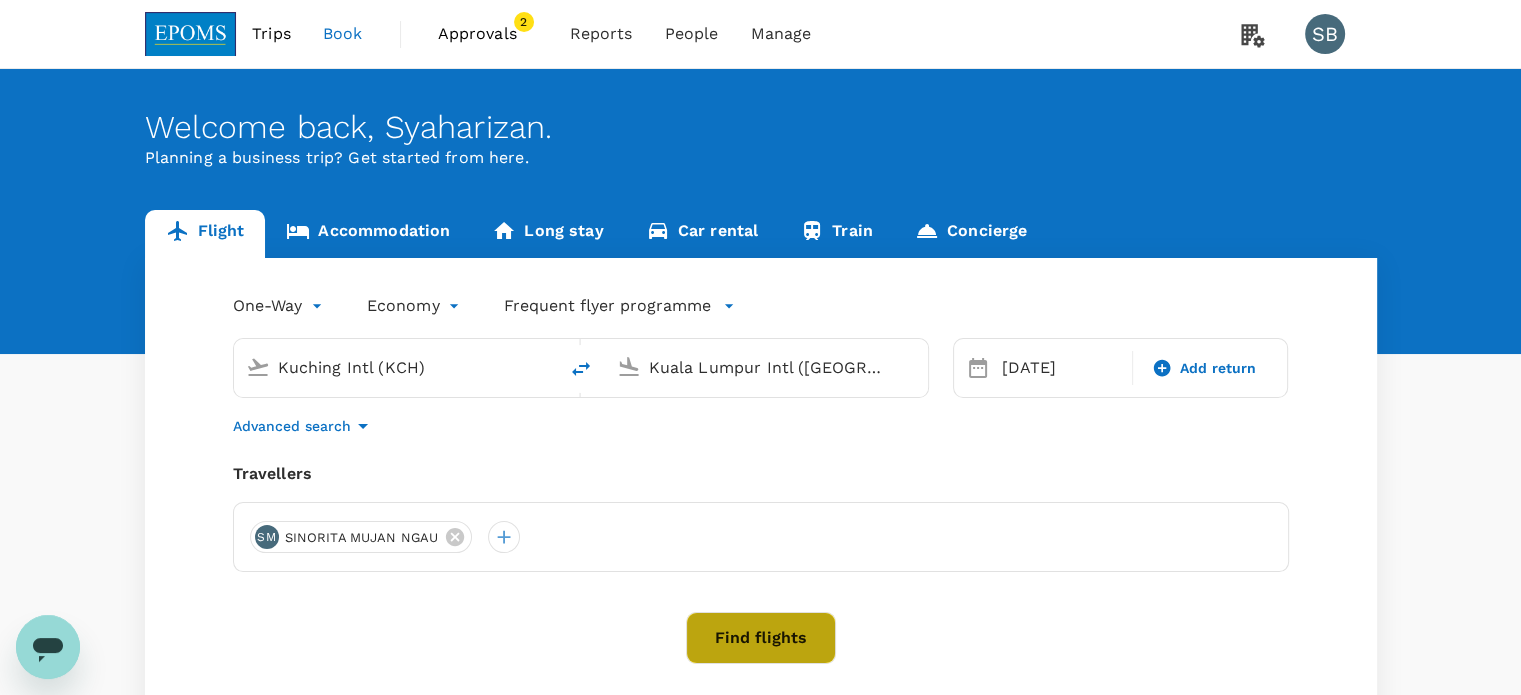 click on "Find flights" at bounding box center (761, 638) 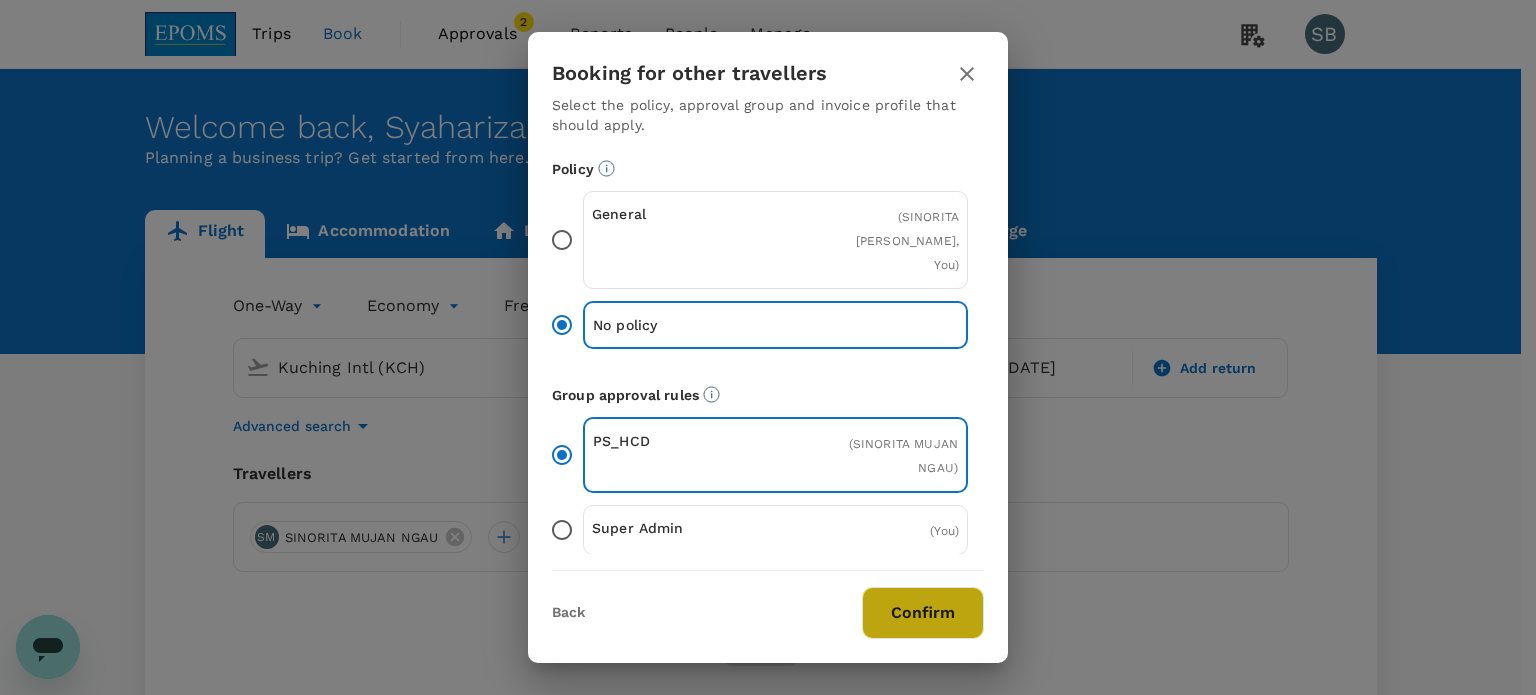 click on "Confirm" at bounding box center (923, 613) 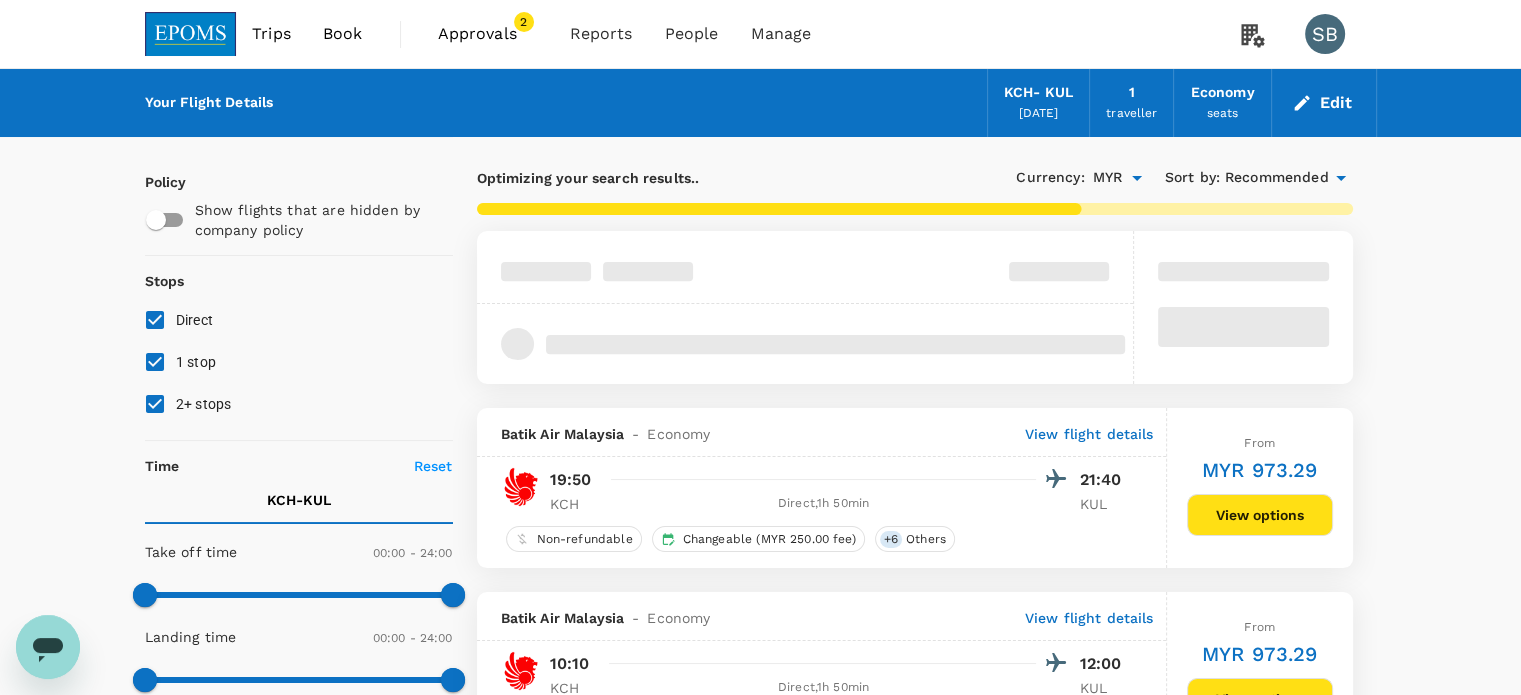 click on "2+ stops" at bounding box center [155, 404] 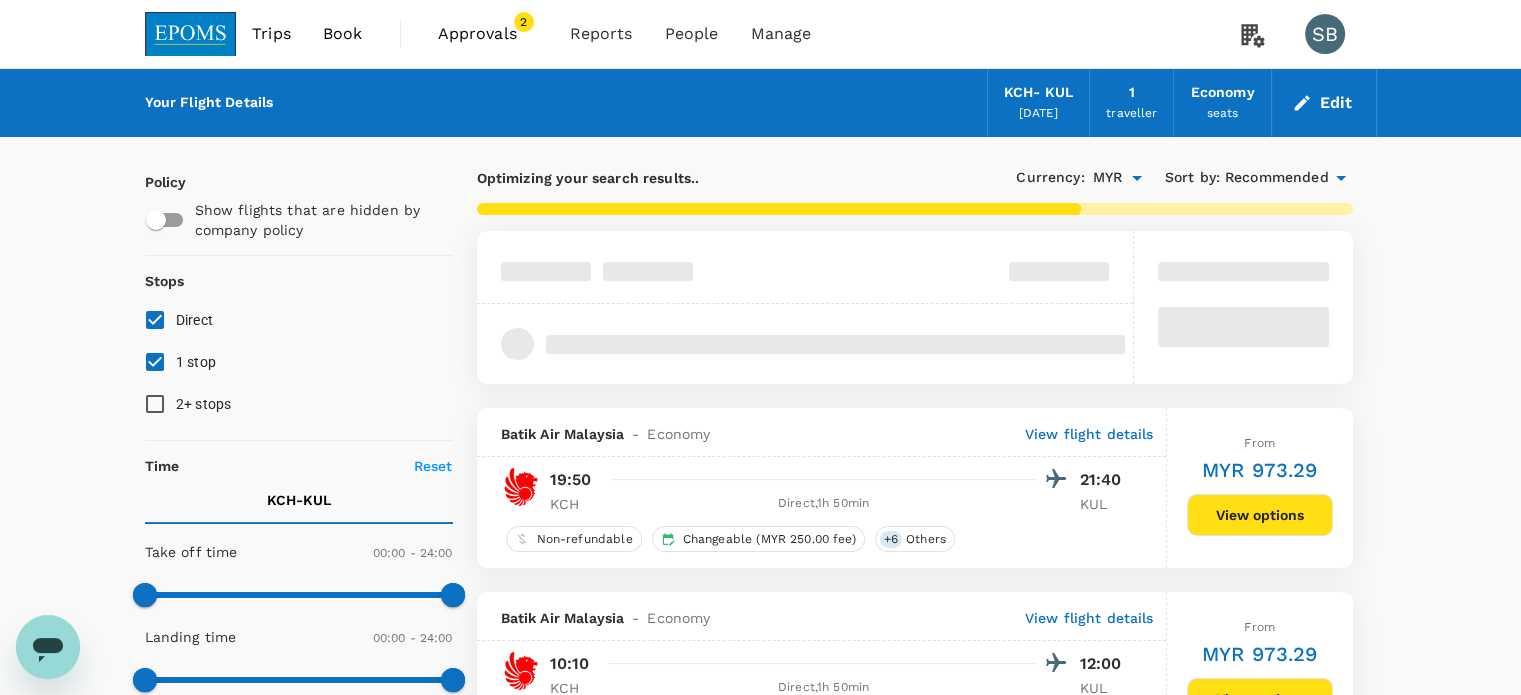 click on "1 stop" at bounding box center (155, 362) 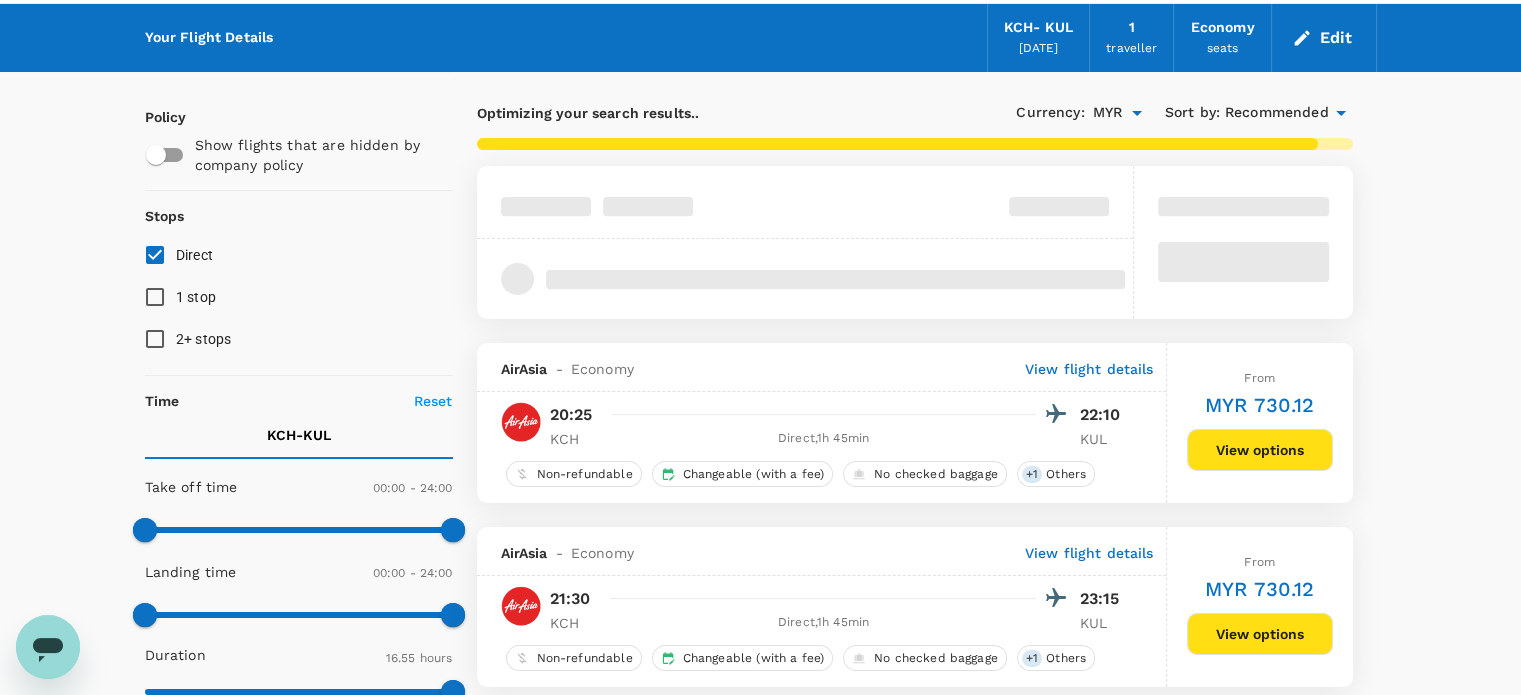 scroll, scrollTop: 100, scrollLeft: 0, axis: vertical 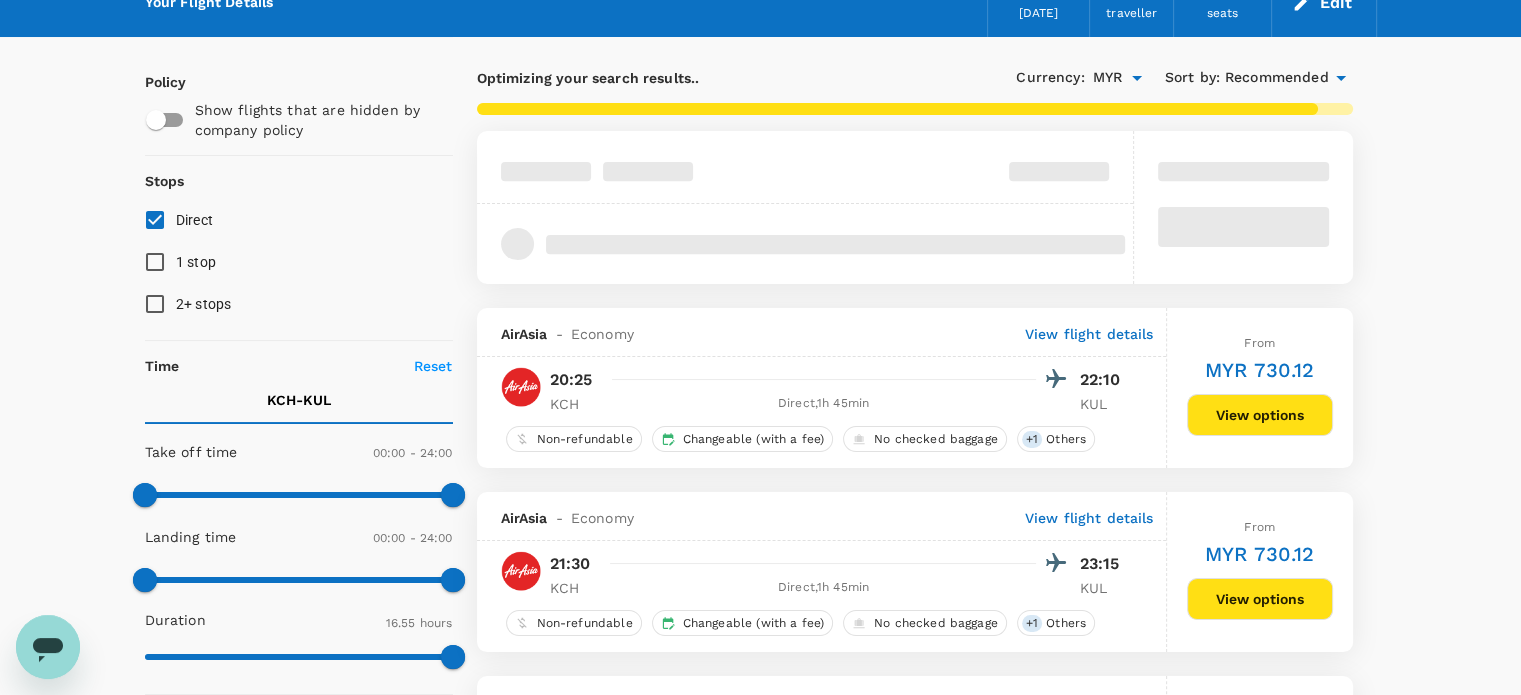 click on "Recommended" at bounding box center (1277, 78) 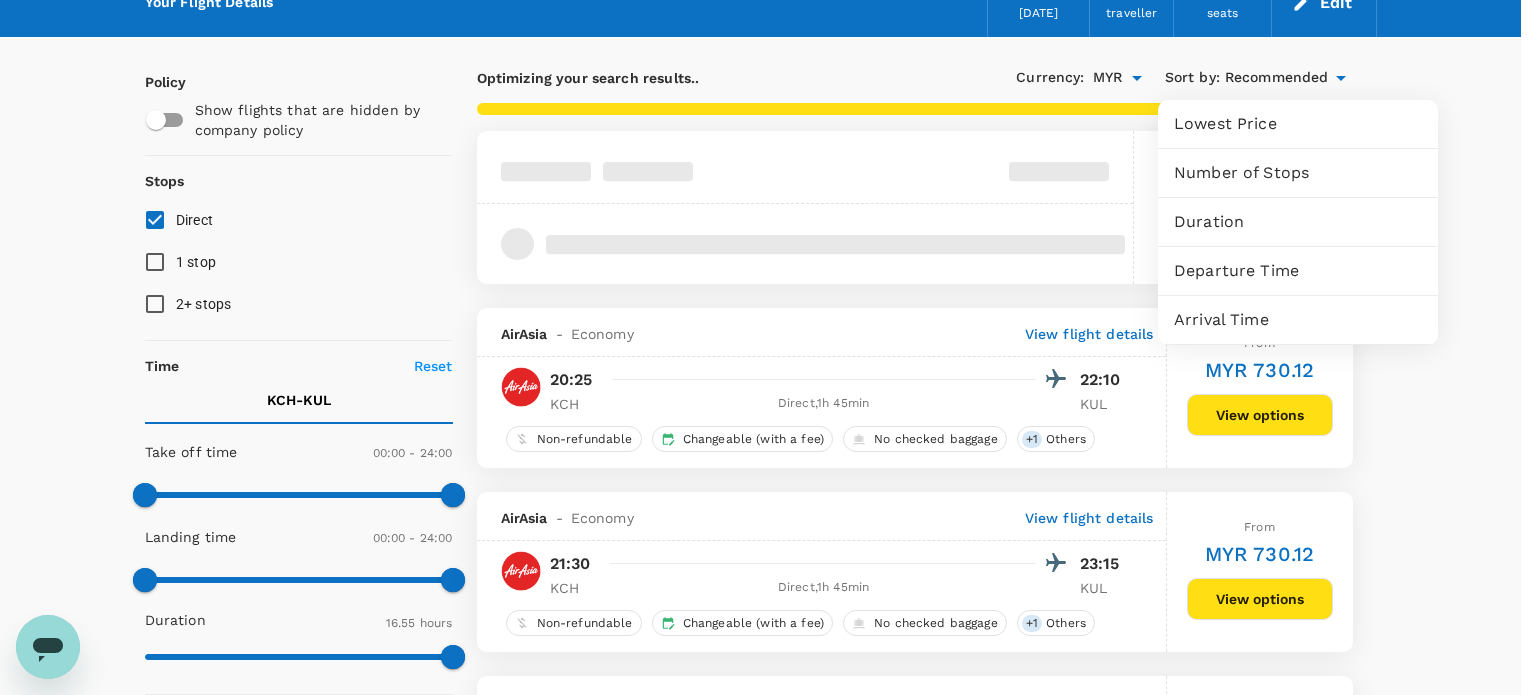 click on "Departure Time" at bounding box center (1298, 271) 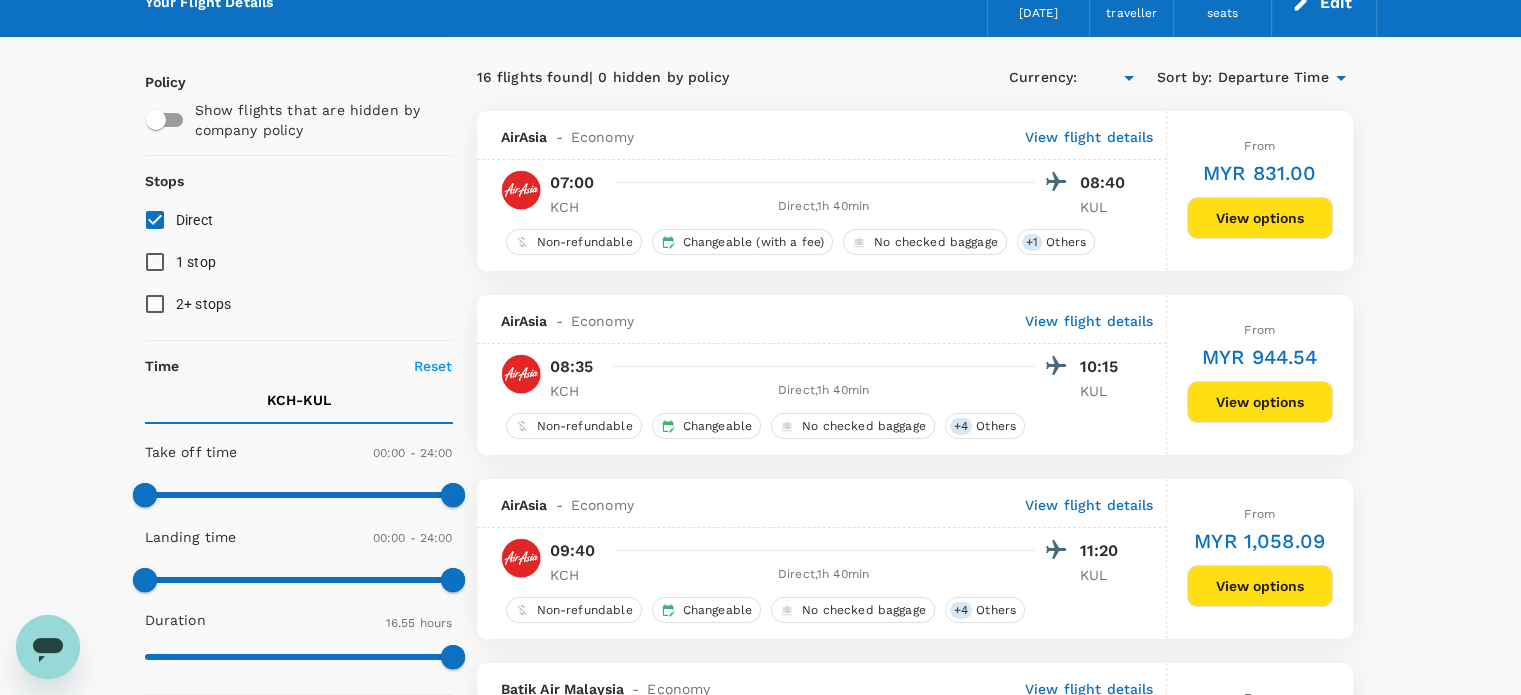 type on "MYR" 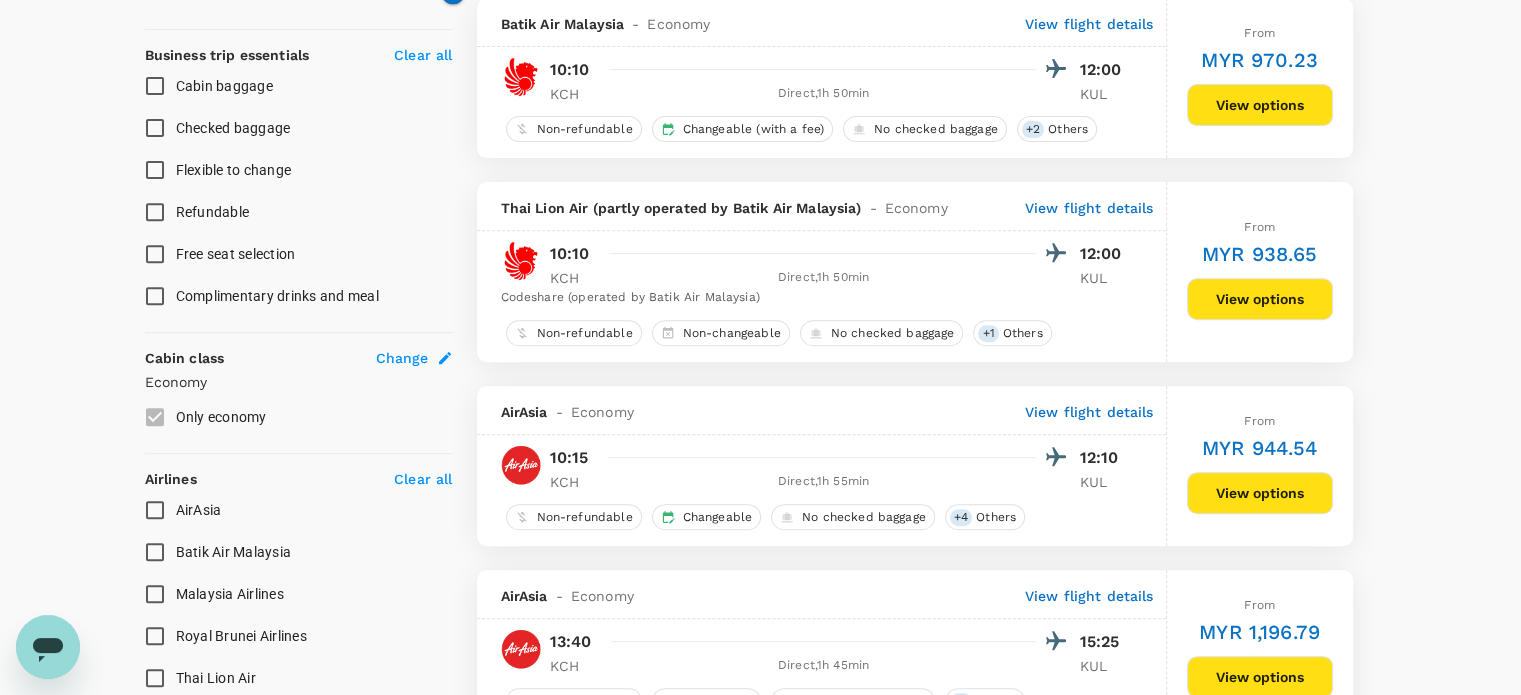 scroll, scrollTop: 800, scrollLeft: 0, axis: vertical 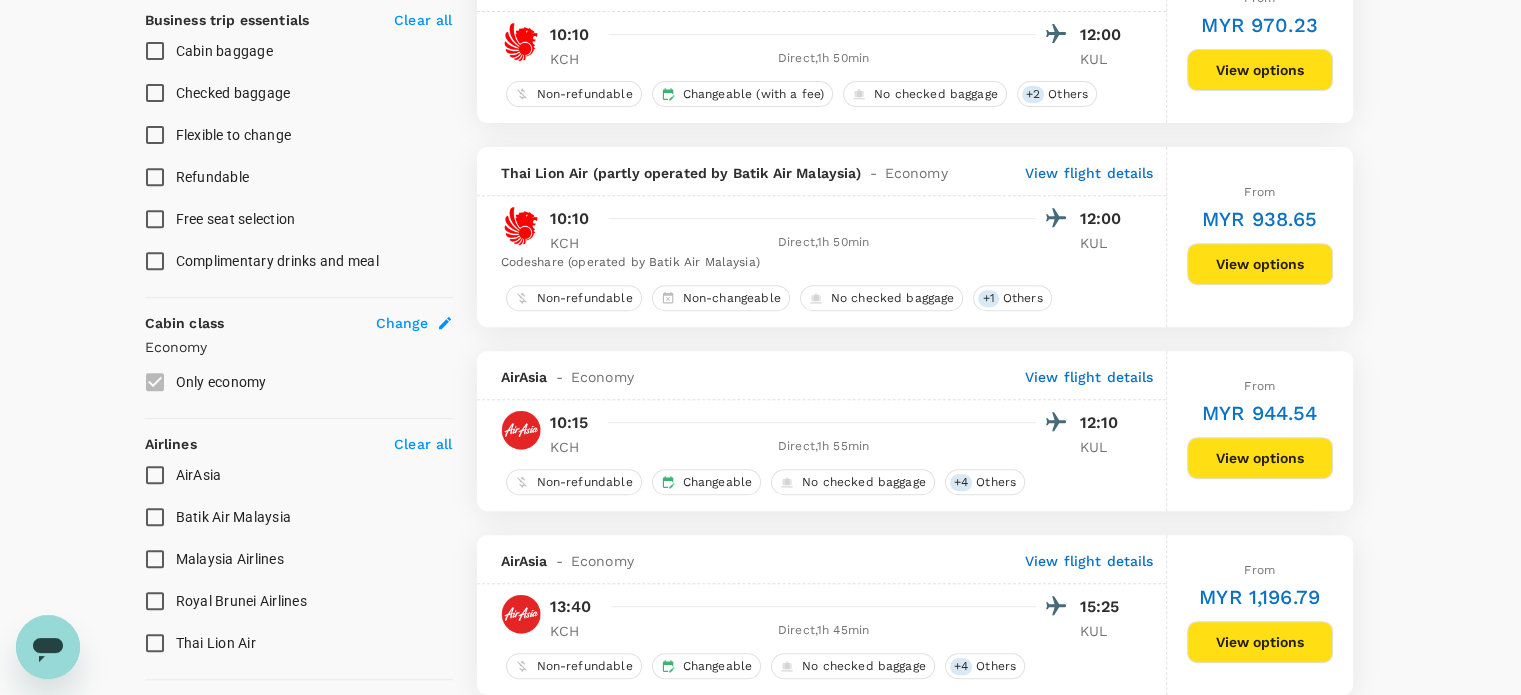 click on "Batik Air Malaysia" at bounding box center [155, 517] 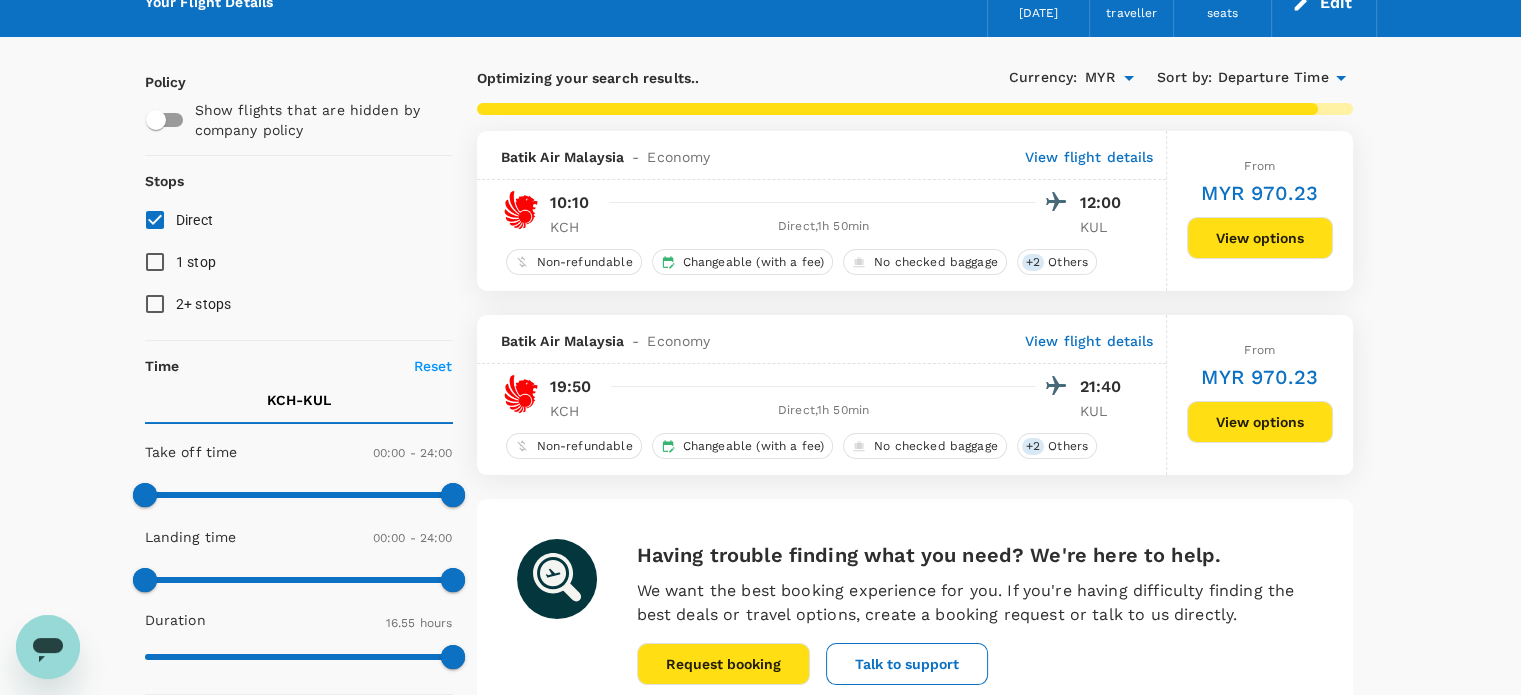 scroll, scrollTop: 0, scrollLeft: 0, axis: both 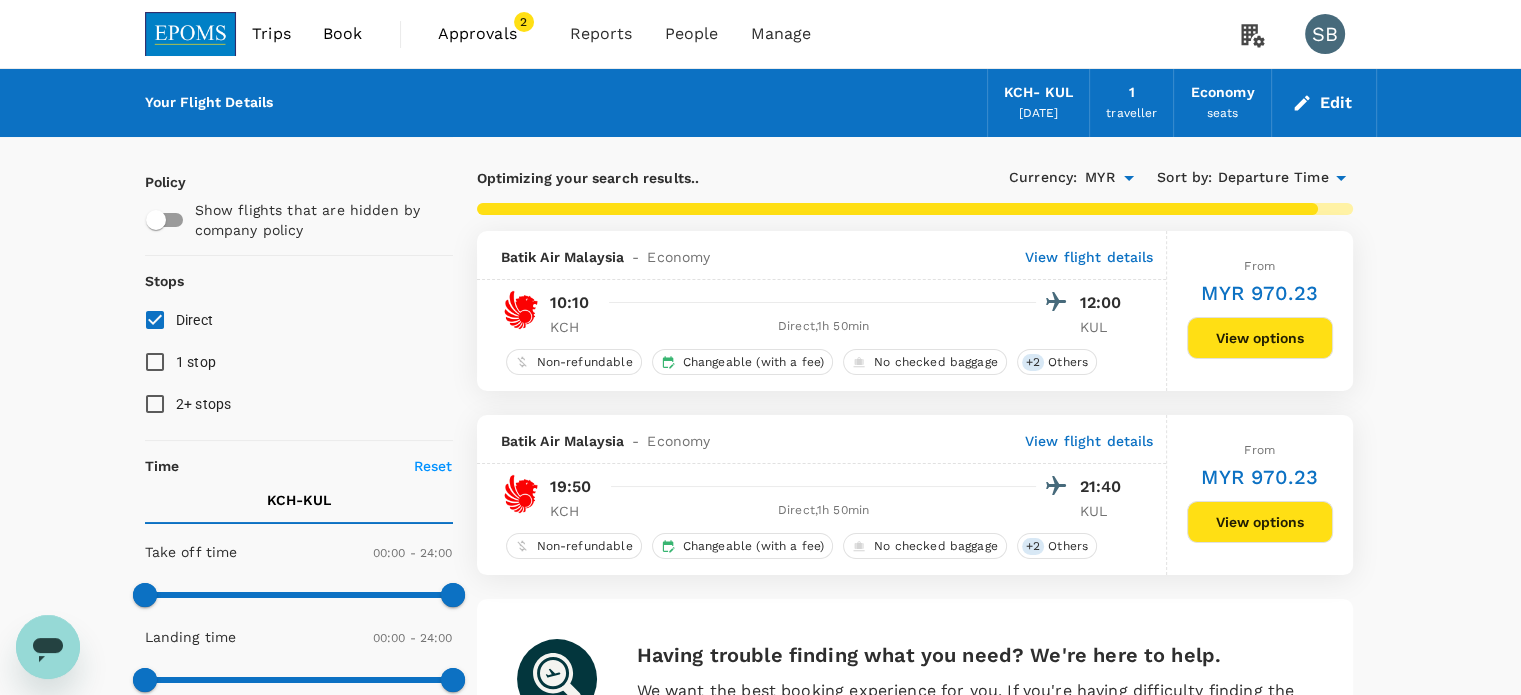 click on "View options" at bounding box center (1260, 338) 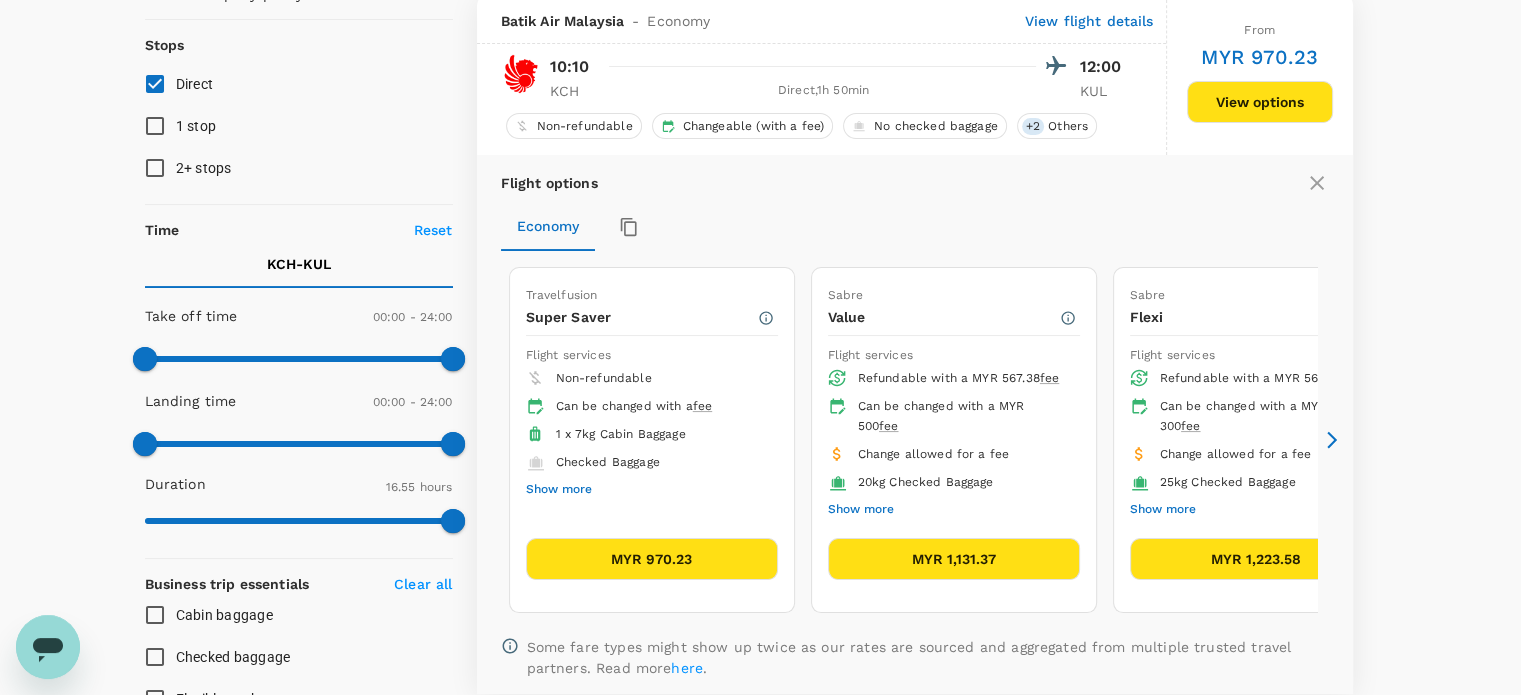 scroll, scrollTop: 331, scrollLeft: 0, axis: vertical 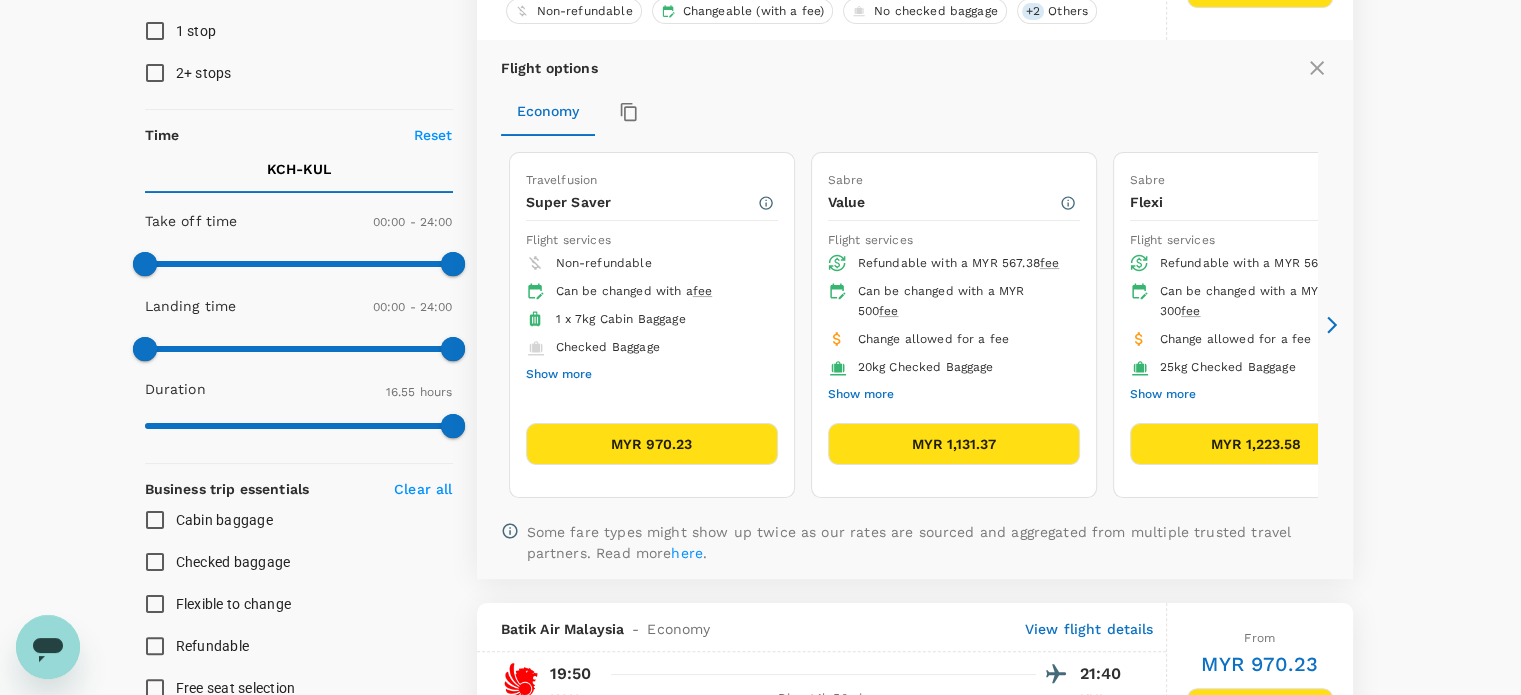 click on "Show more" at bounding box center (1163, 395) 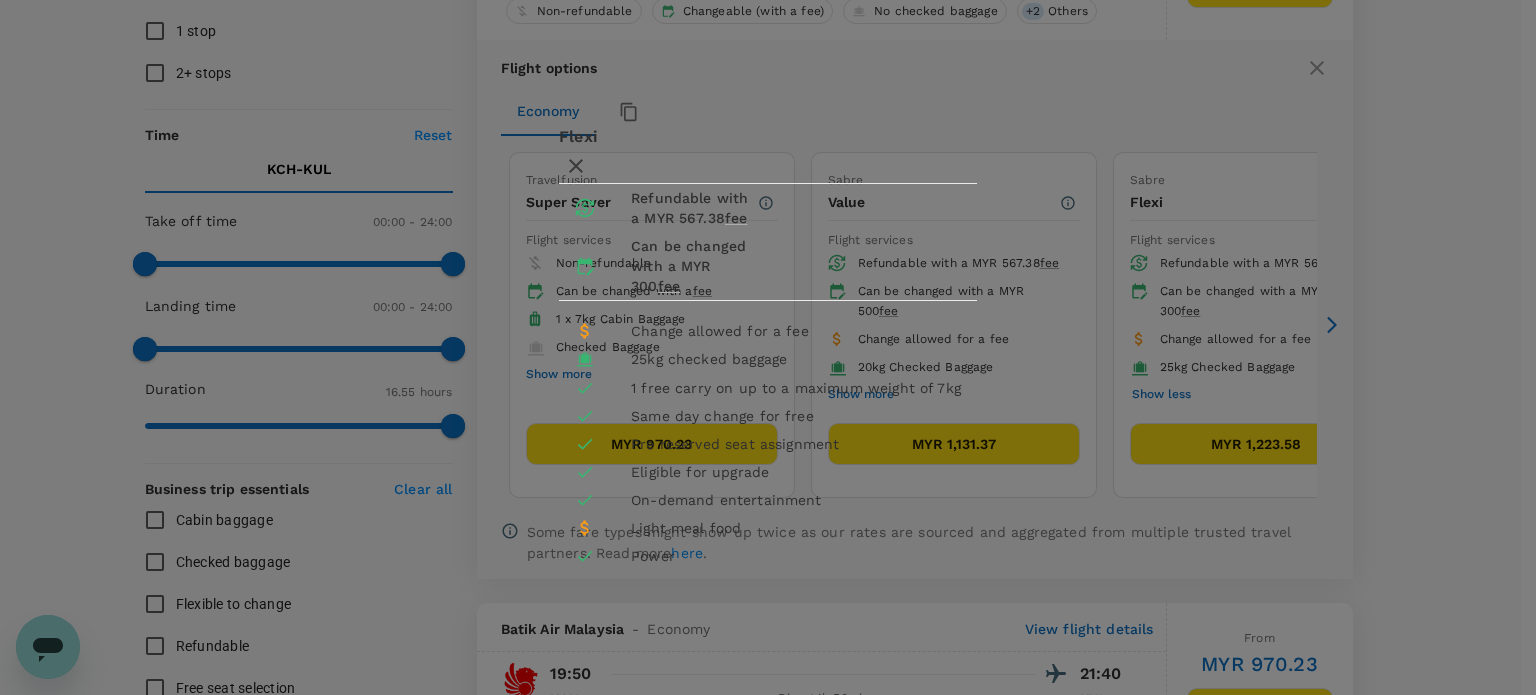 click 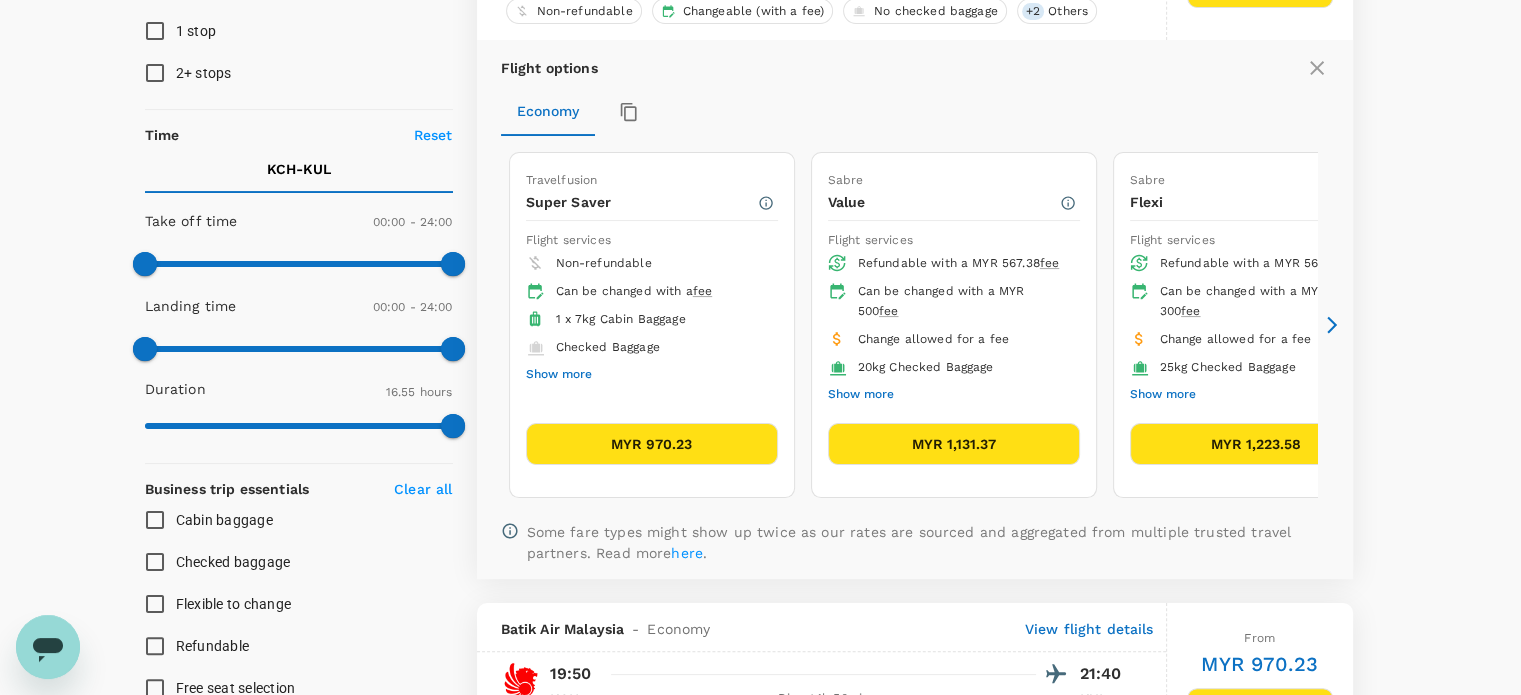 scroll, scrollTop: 31, scrollLeft: 0, axis: vertical 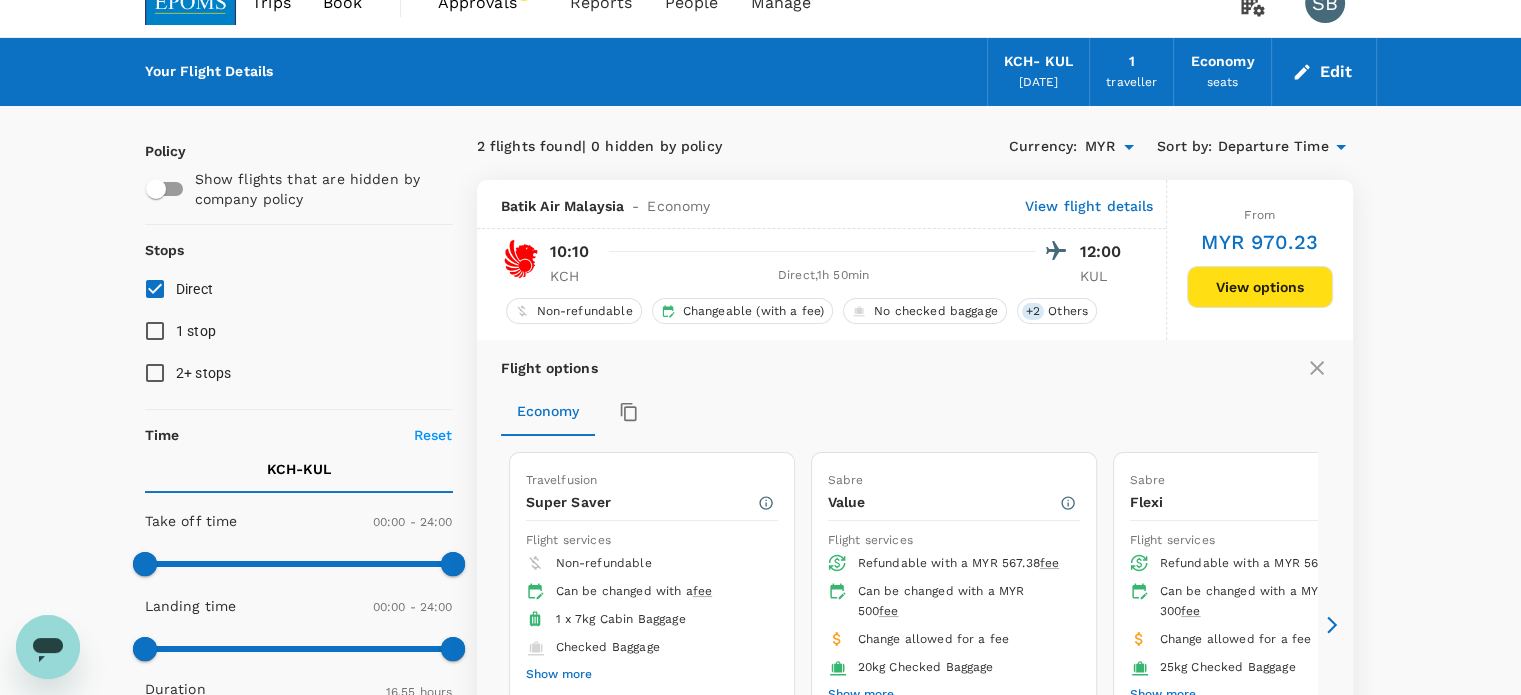 type 